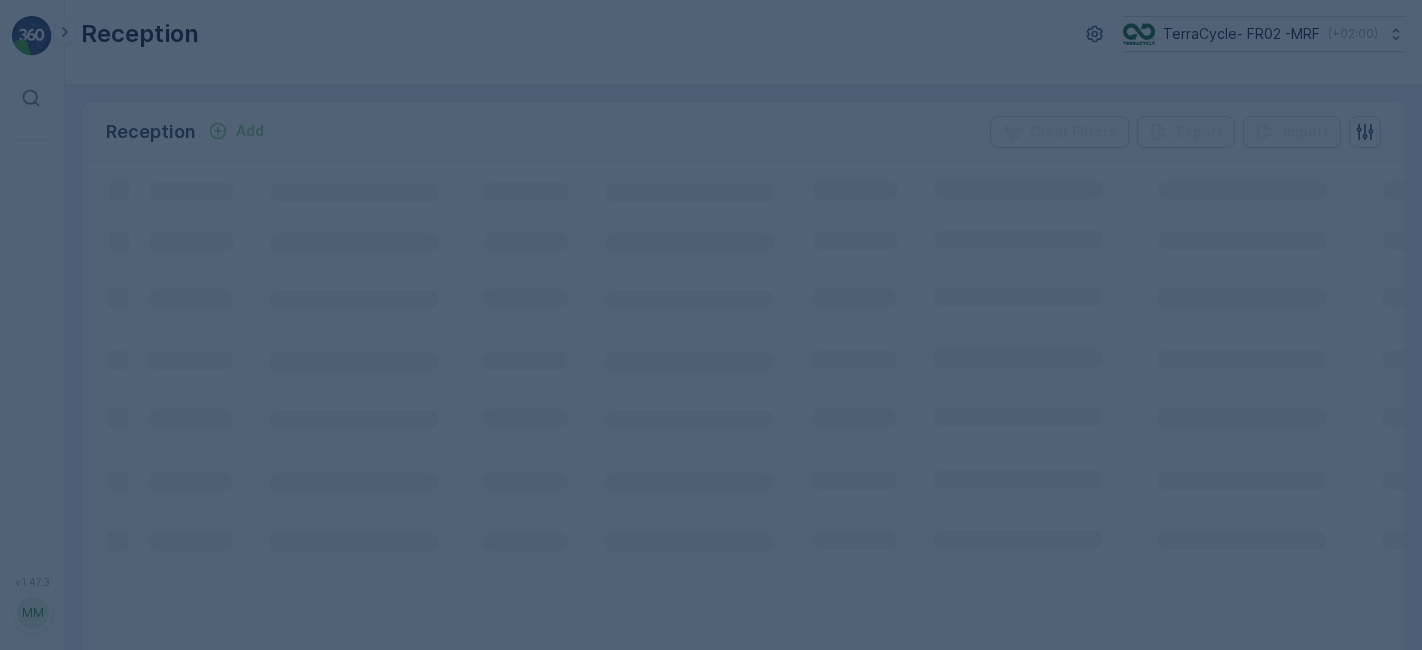 scroll, scrollTop: 0, scrollLeft: 0, axis: both 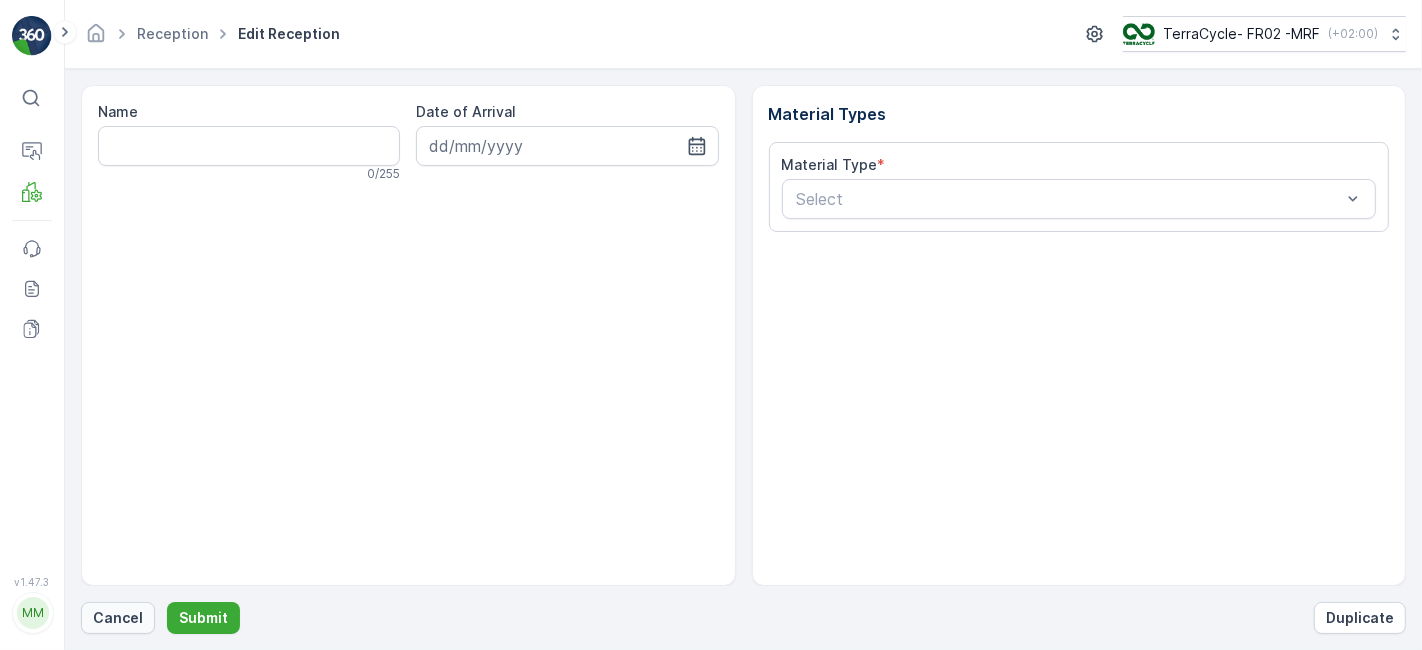 click on "Cancel" at bounding box center [118, 618] 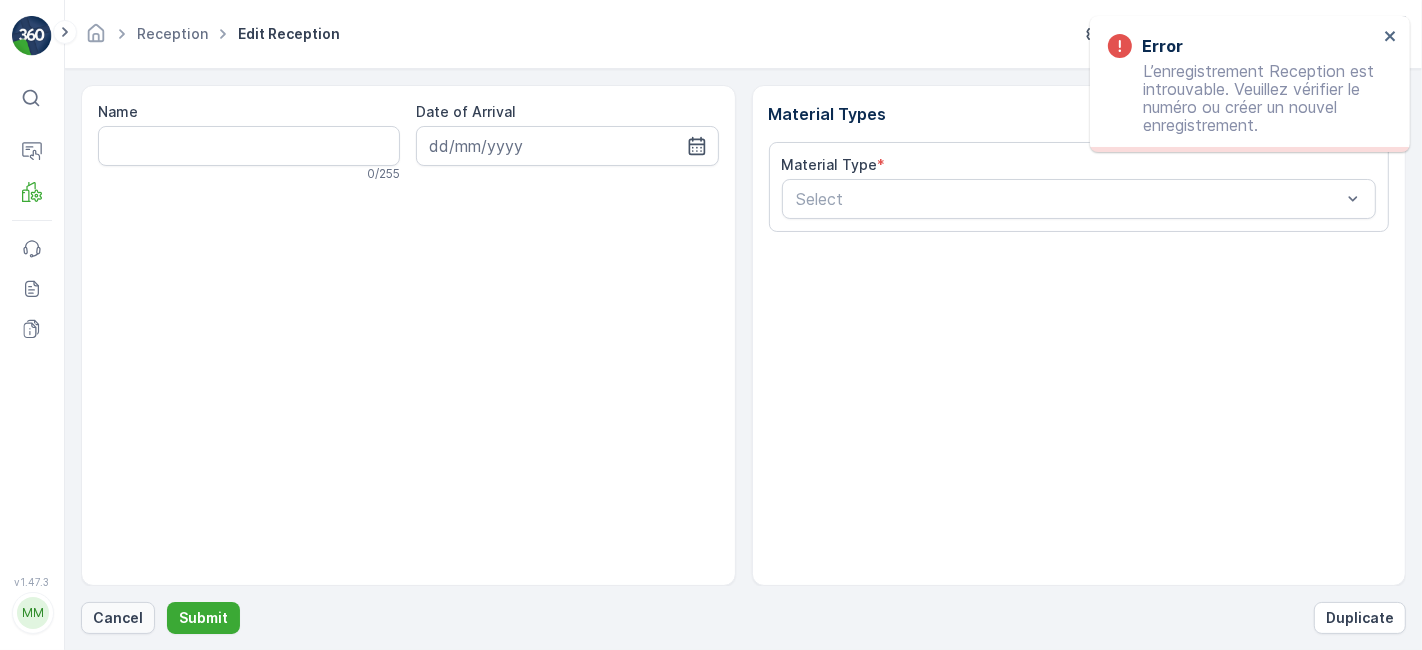 click on "Cancel" at bounding box center (118, 618) 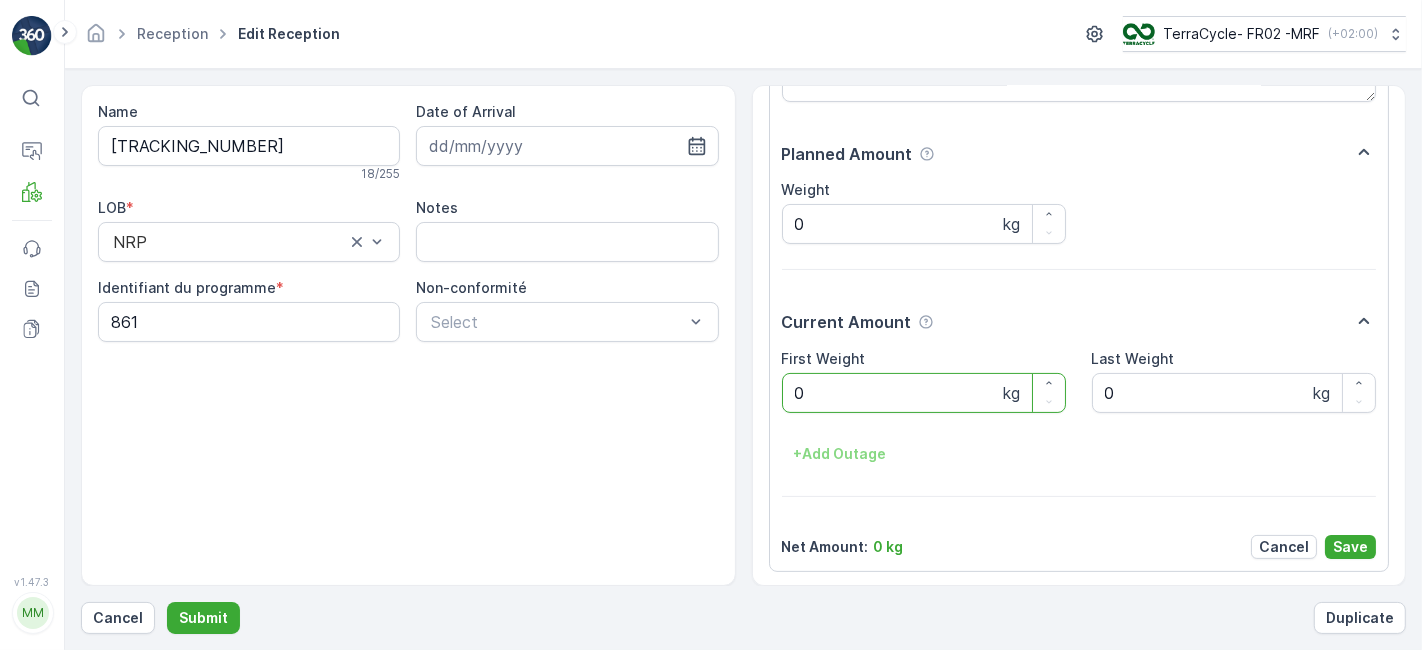 scroll, scrollTop: 0, scrollLeft: 0, axis: both 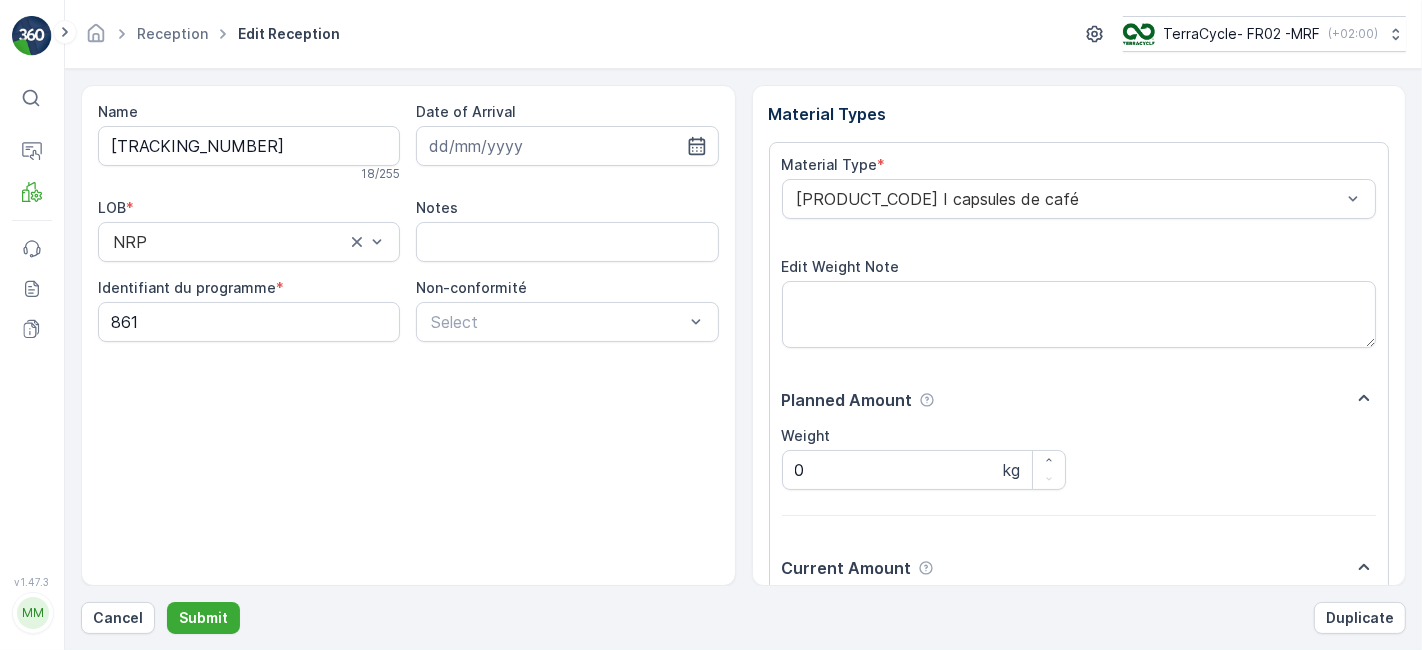 click on "Submit" at bounding box center (203, 618) 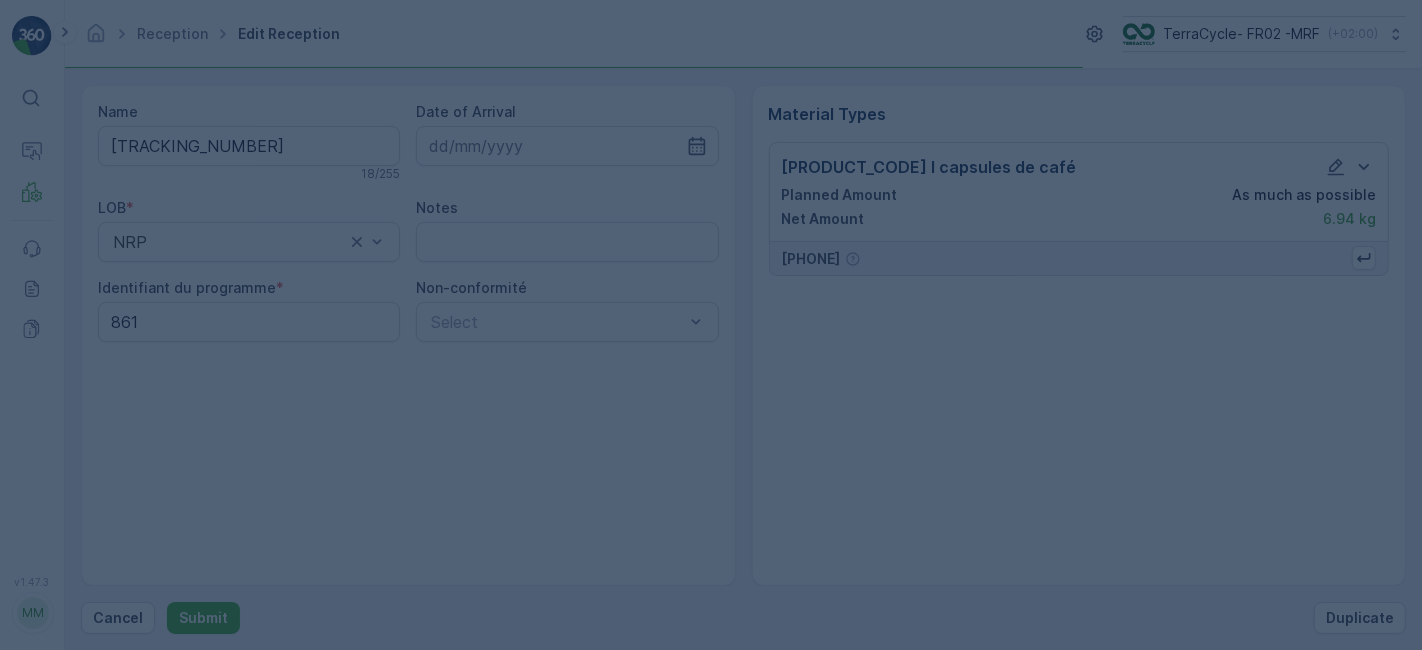 scroll, scrollTop: 0, scrollLeft: 0, axis: both 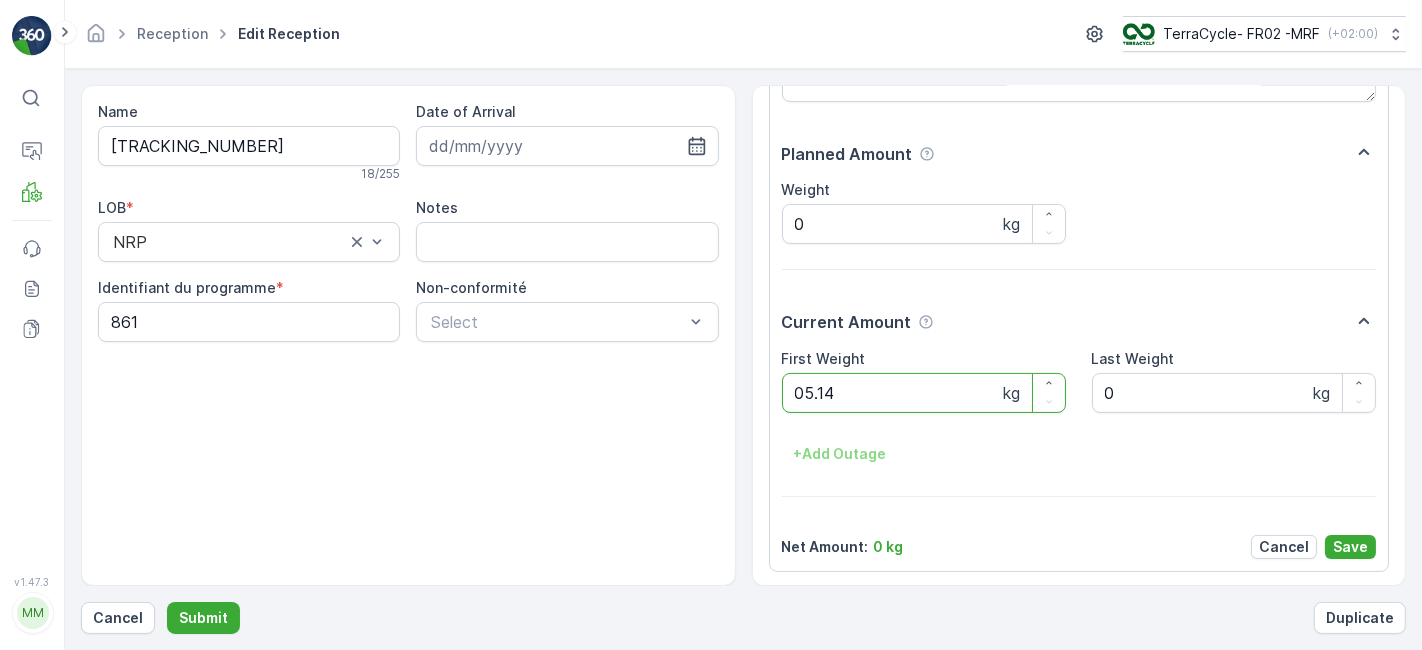 click on "Submit" at bounding box center [203, 618] 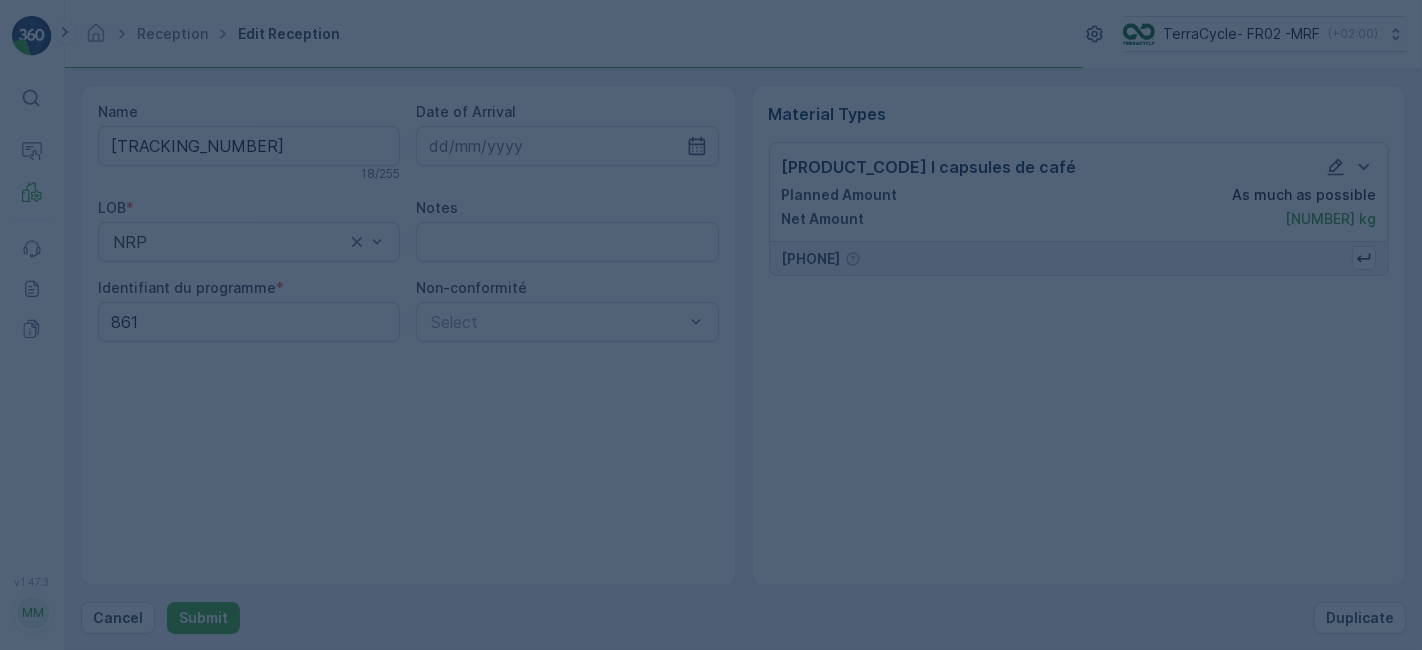 scroll, scrollTop: 0, scrollLeft: 0, axis: both 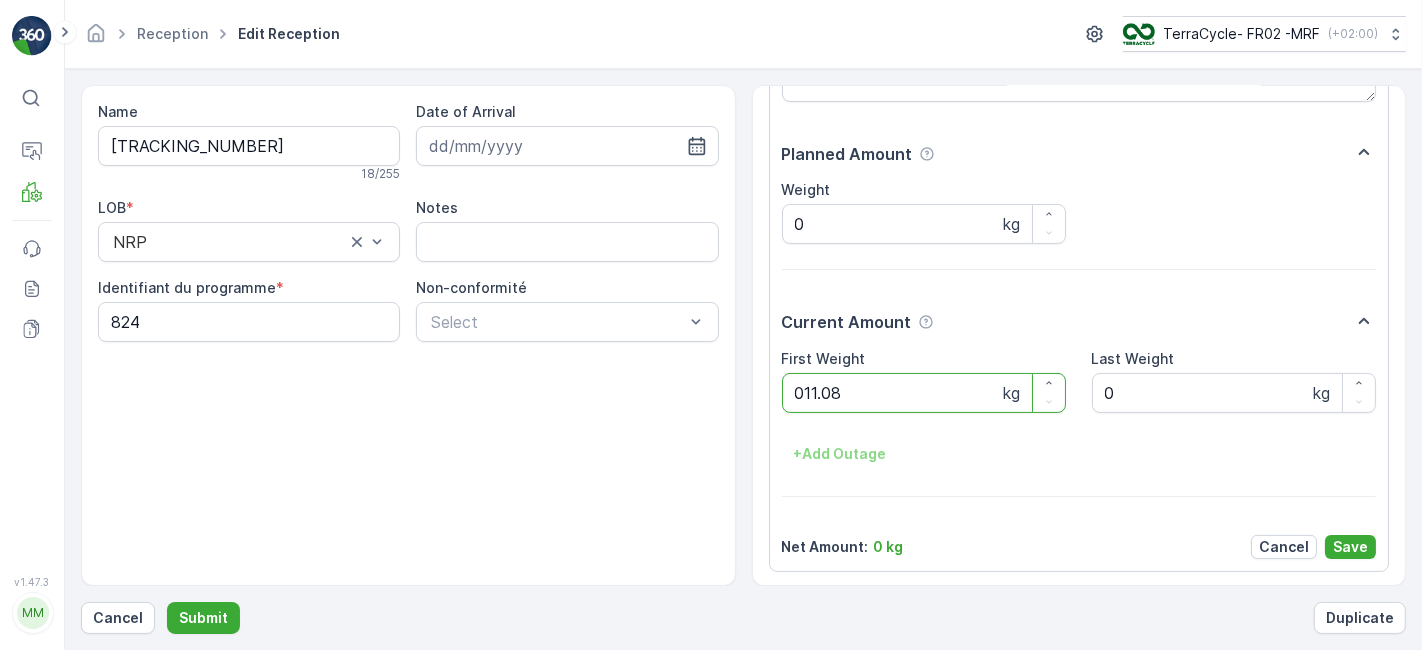 click on "Submit" at bounding box center [203, 618] 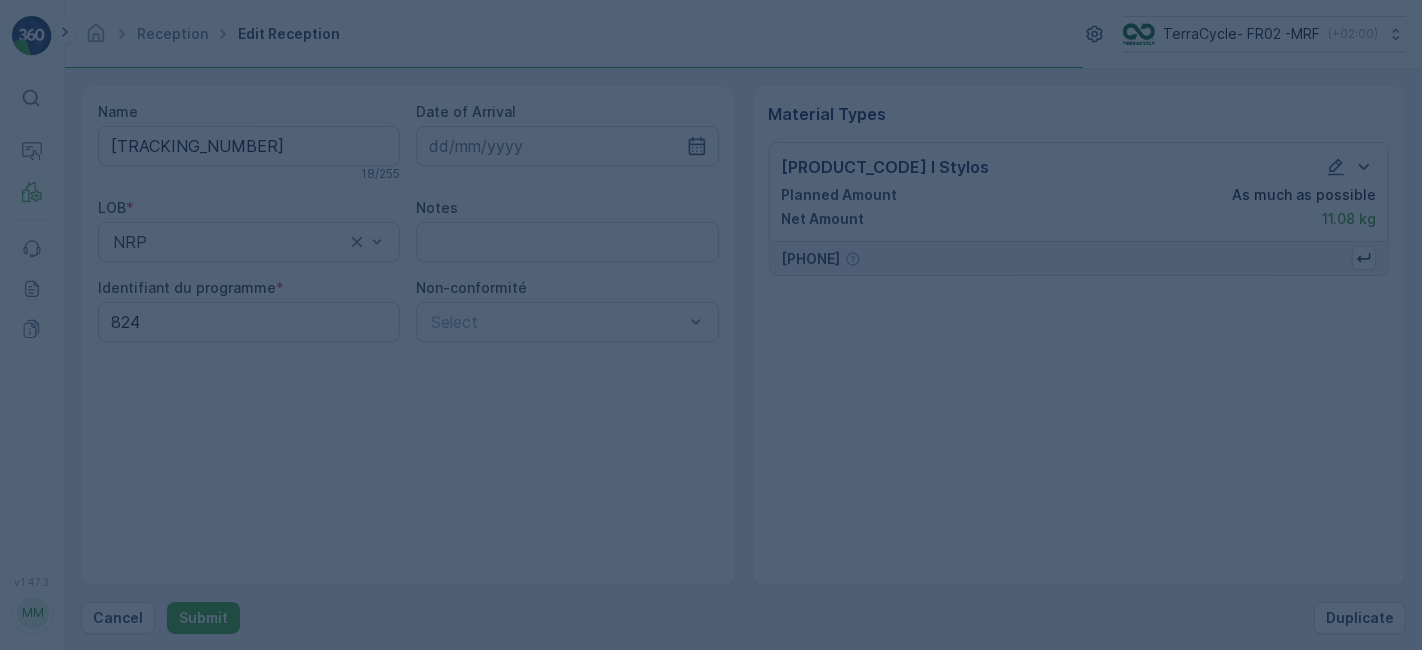 scroll, scrollTop: 0, scrollLeft: 0, axis: both 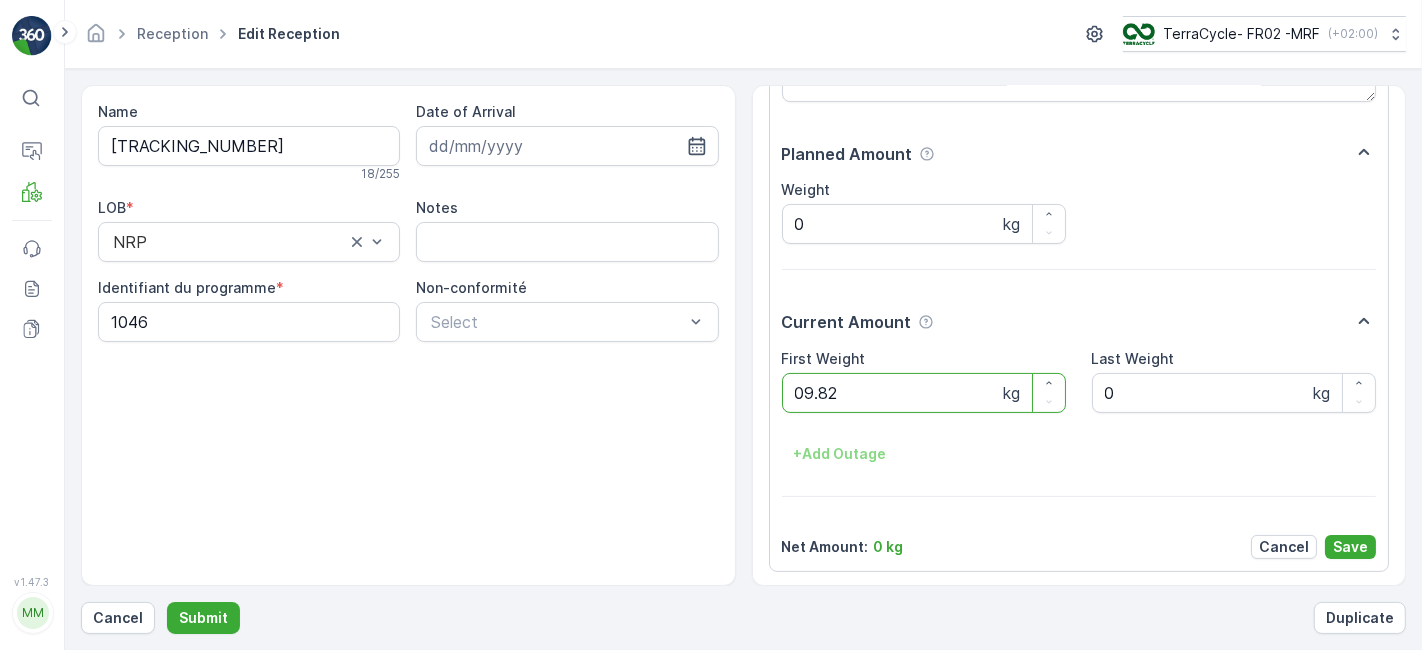 click on "Submit" at bounding box center [203, 618] 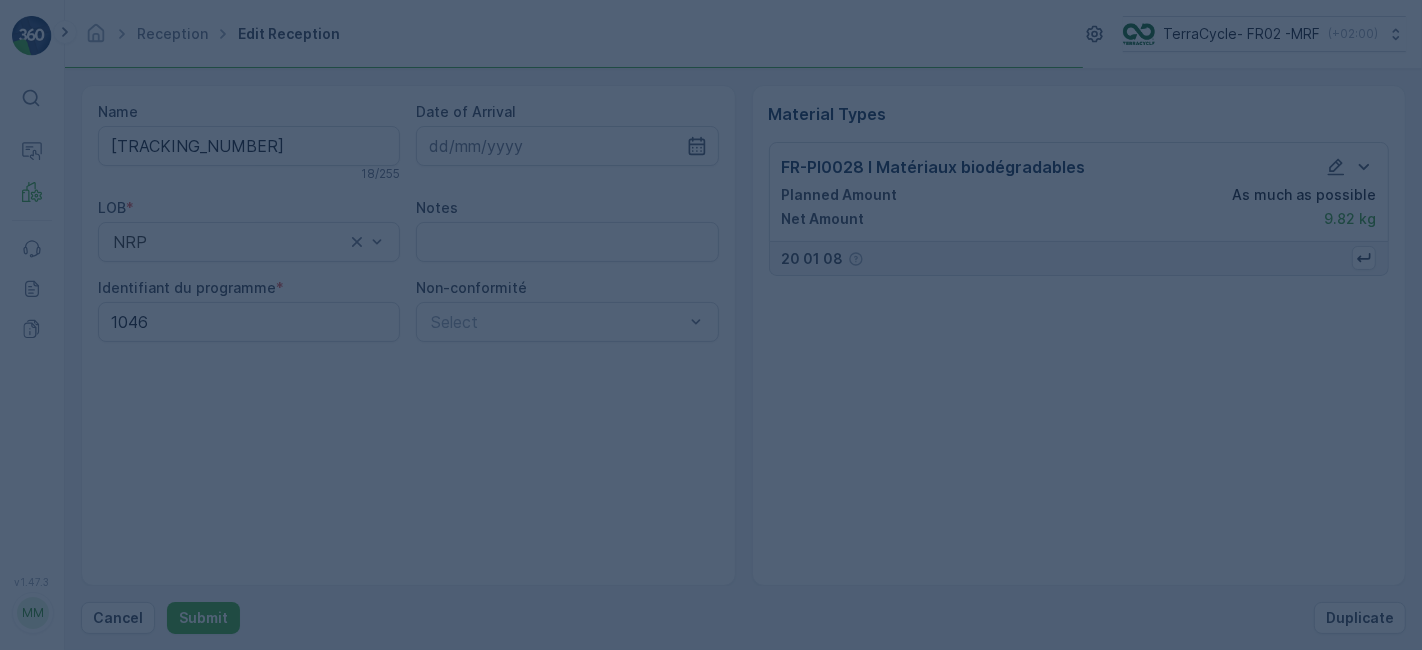 scroll, scrollTop: 0, scrollLeft: 0, axis: both 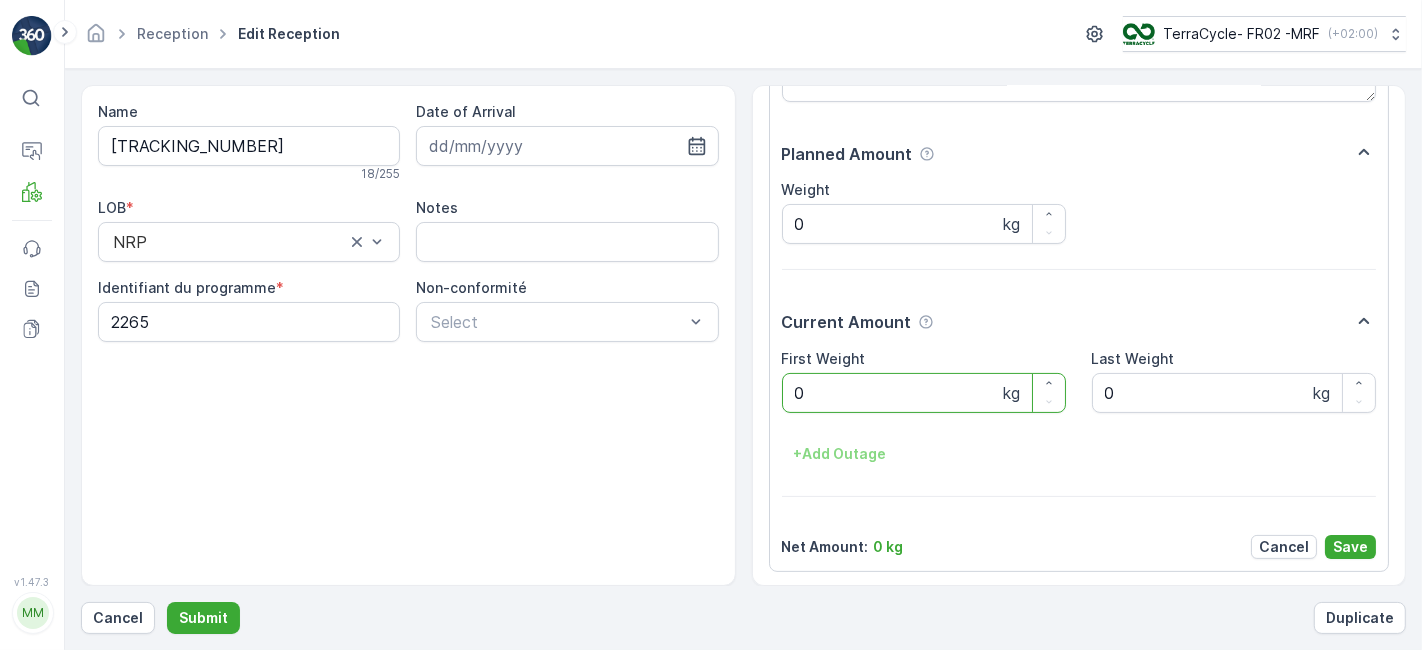 click on "Submit" at bounding box center (203, 618) 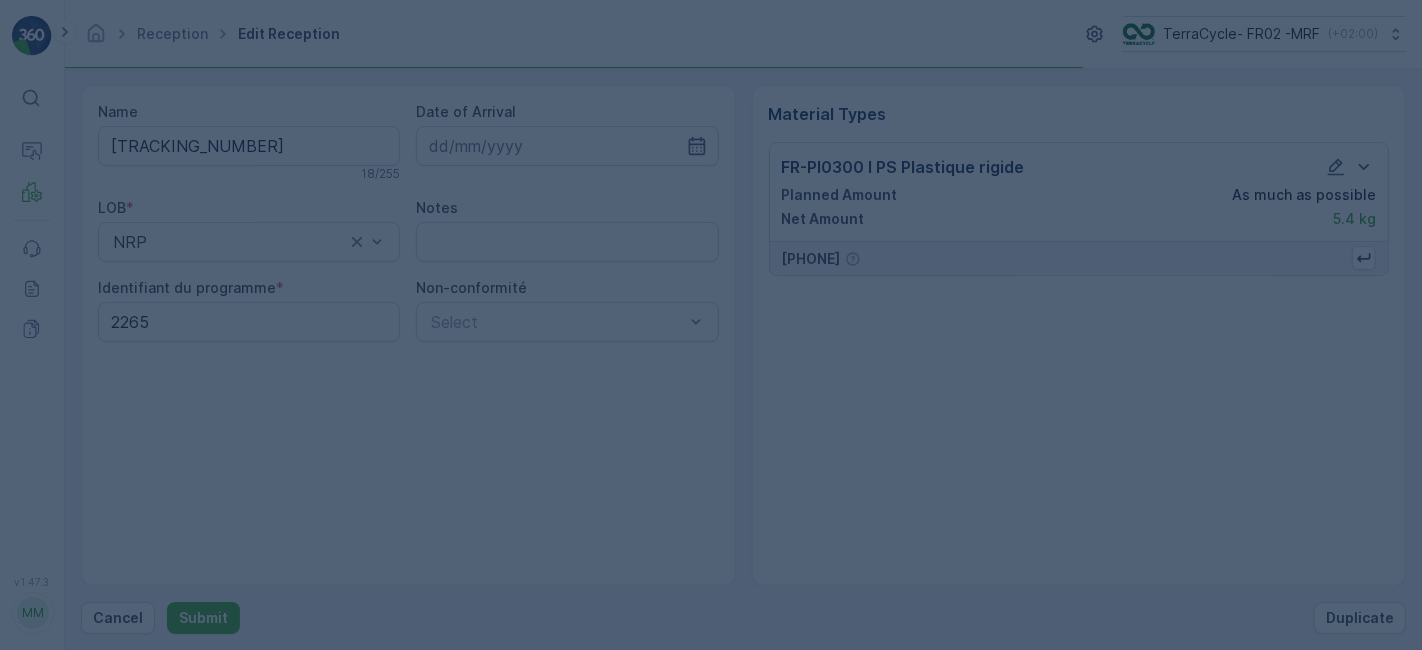 scroll, scrollTop: 0, scrollLeft: 0, axis: both 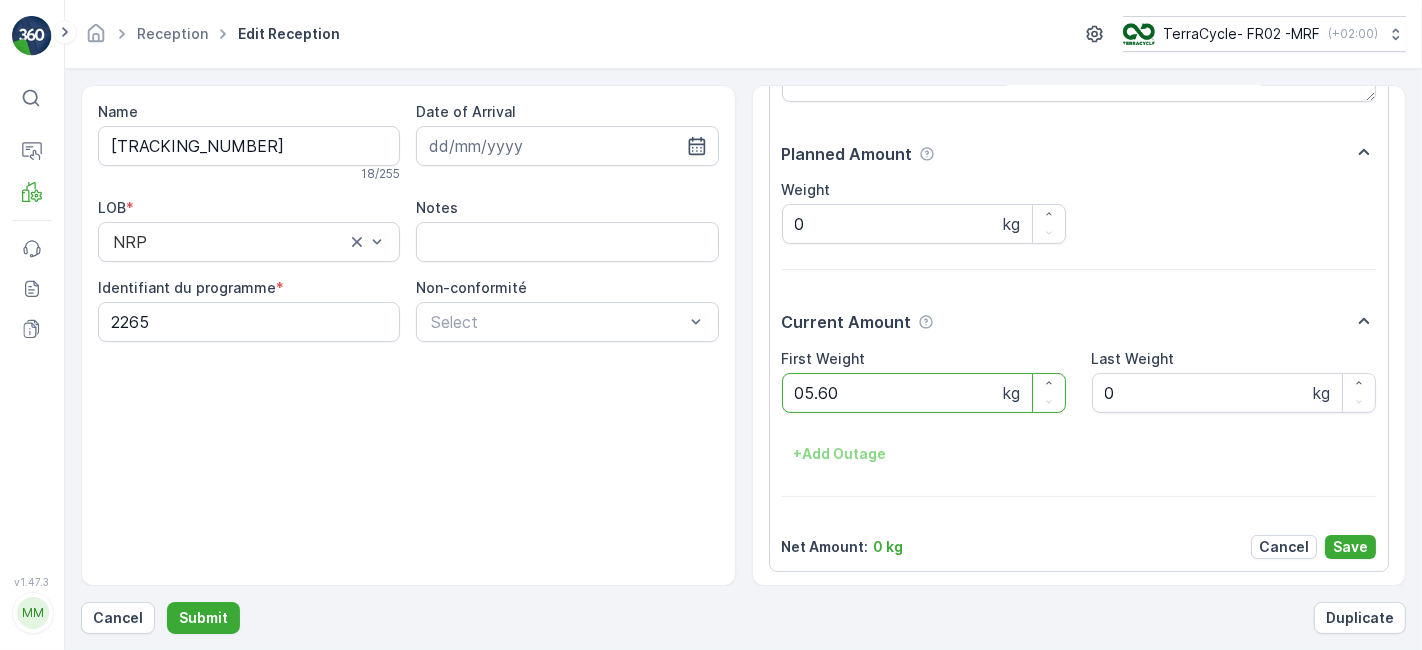 click on "Submit" at bounding box center [203, 618] 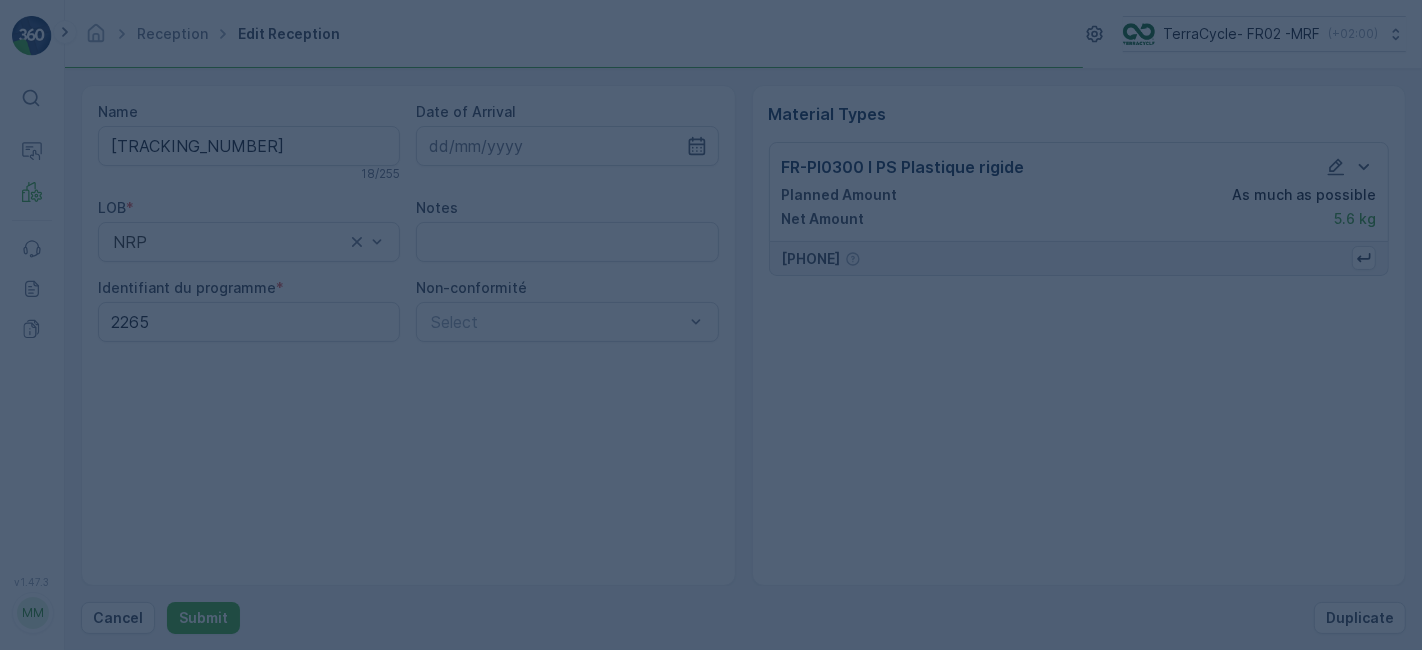 scroll, scrollTop: 0, scrollLeft: 0, axis: both 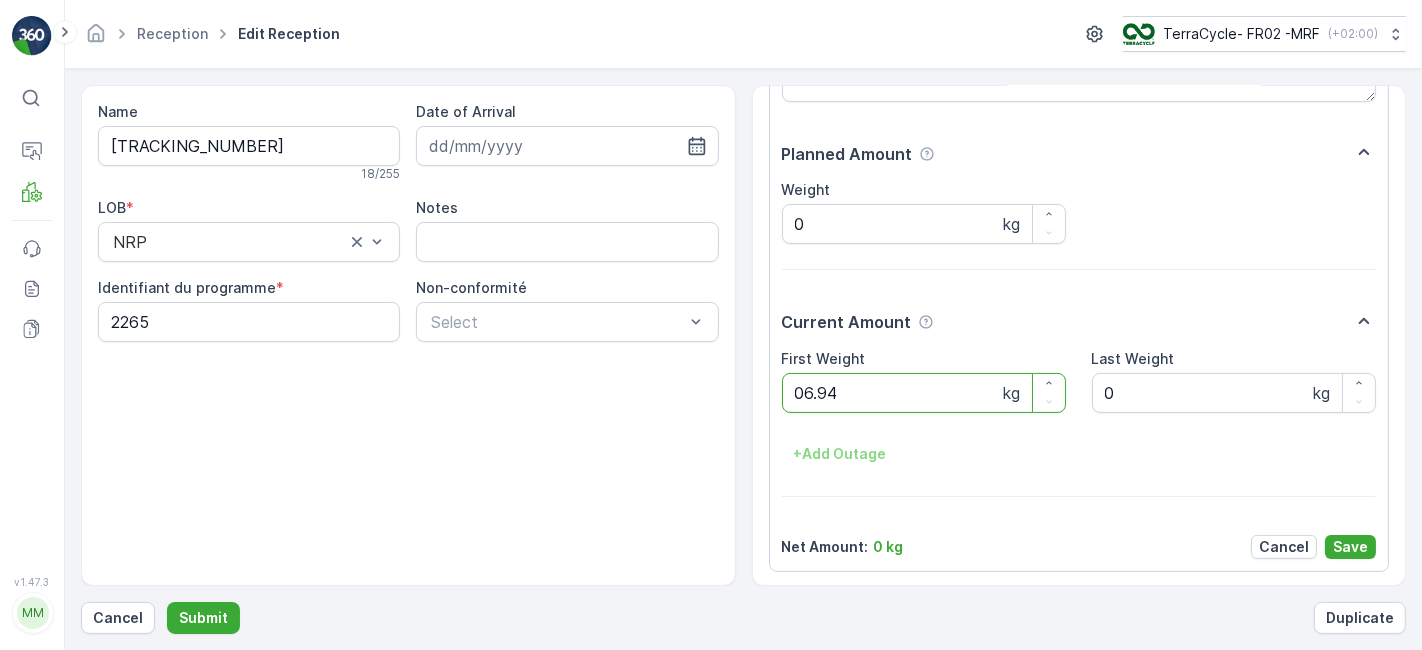 click on "Submit" at bounding box center (203, 618) 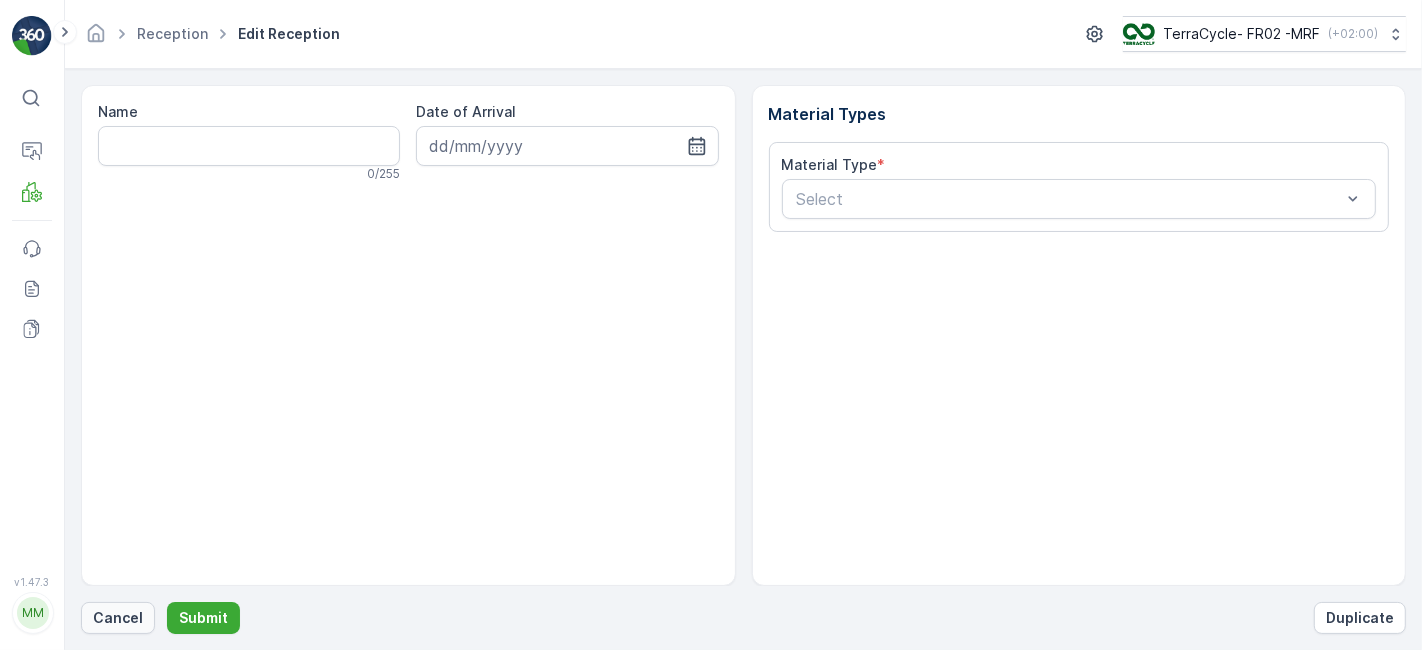 click on "Cancel" at bounding box center (118, 618) 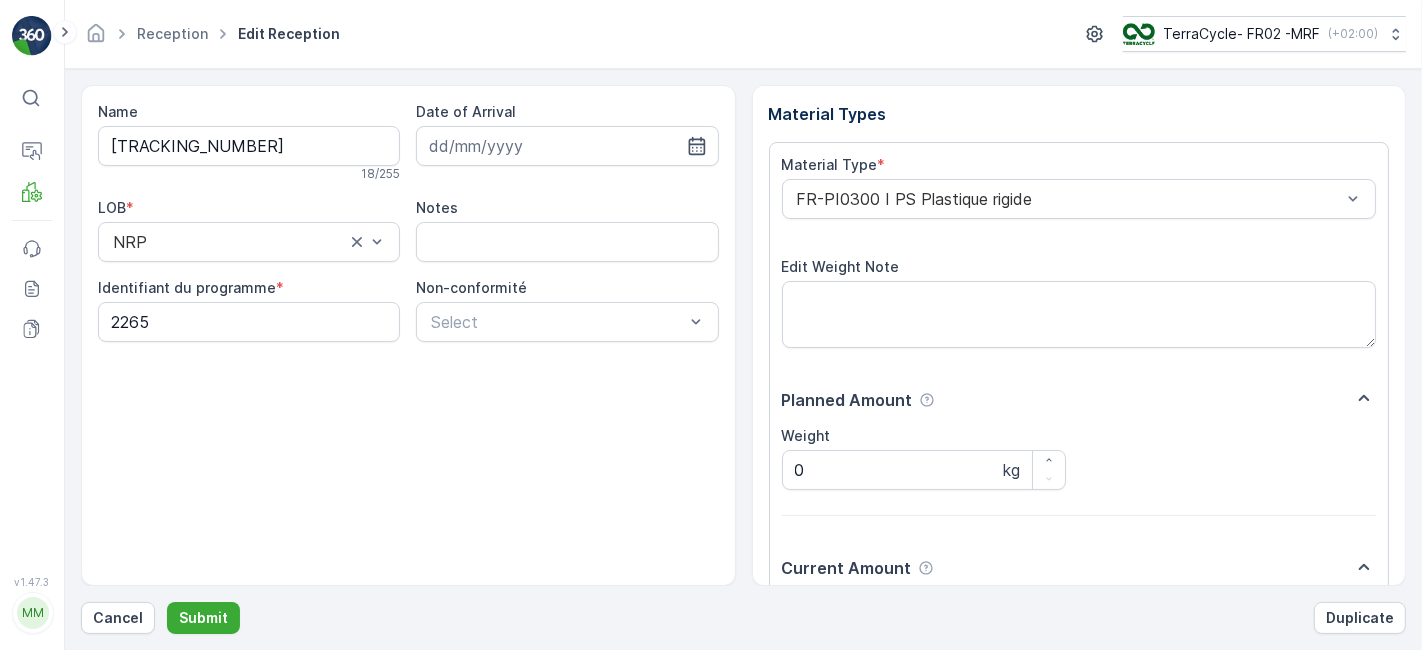 scroll, scrollTop: 246, scrollLeft: 0, axis: vertical 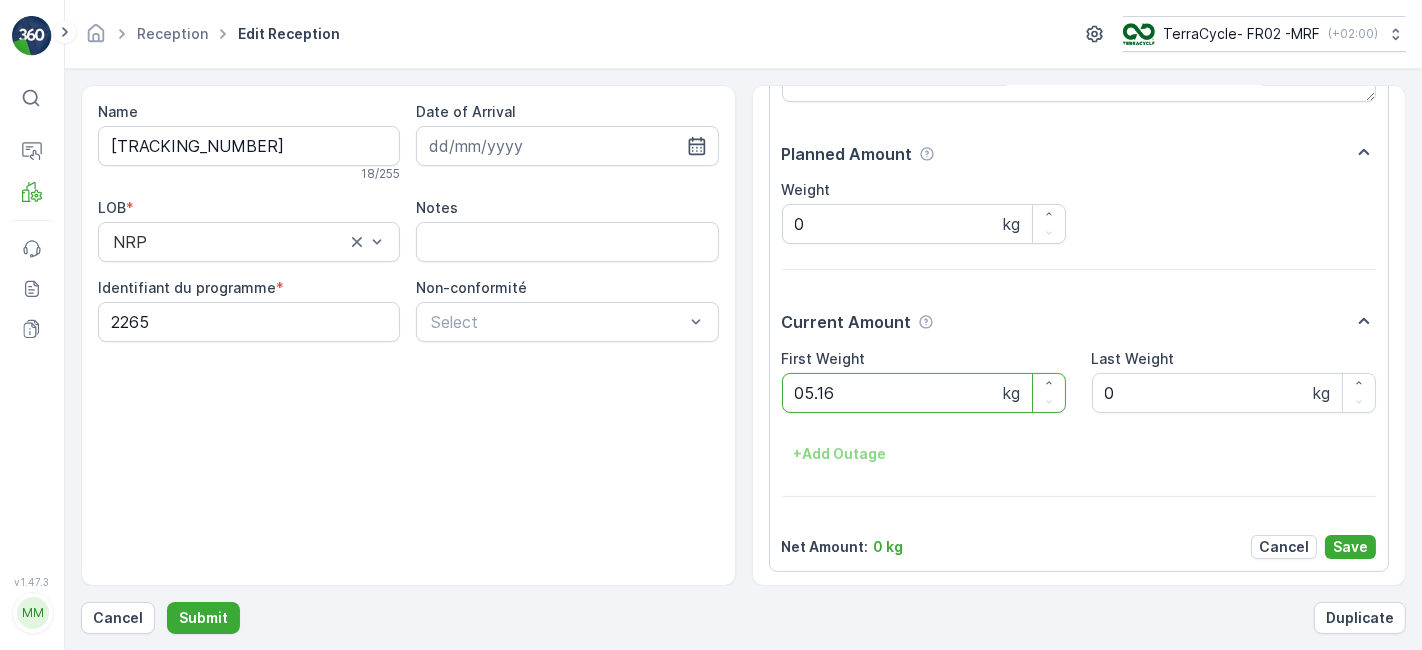 click on "Submit" at bounding box center (203, 618) 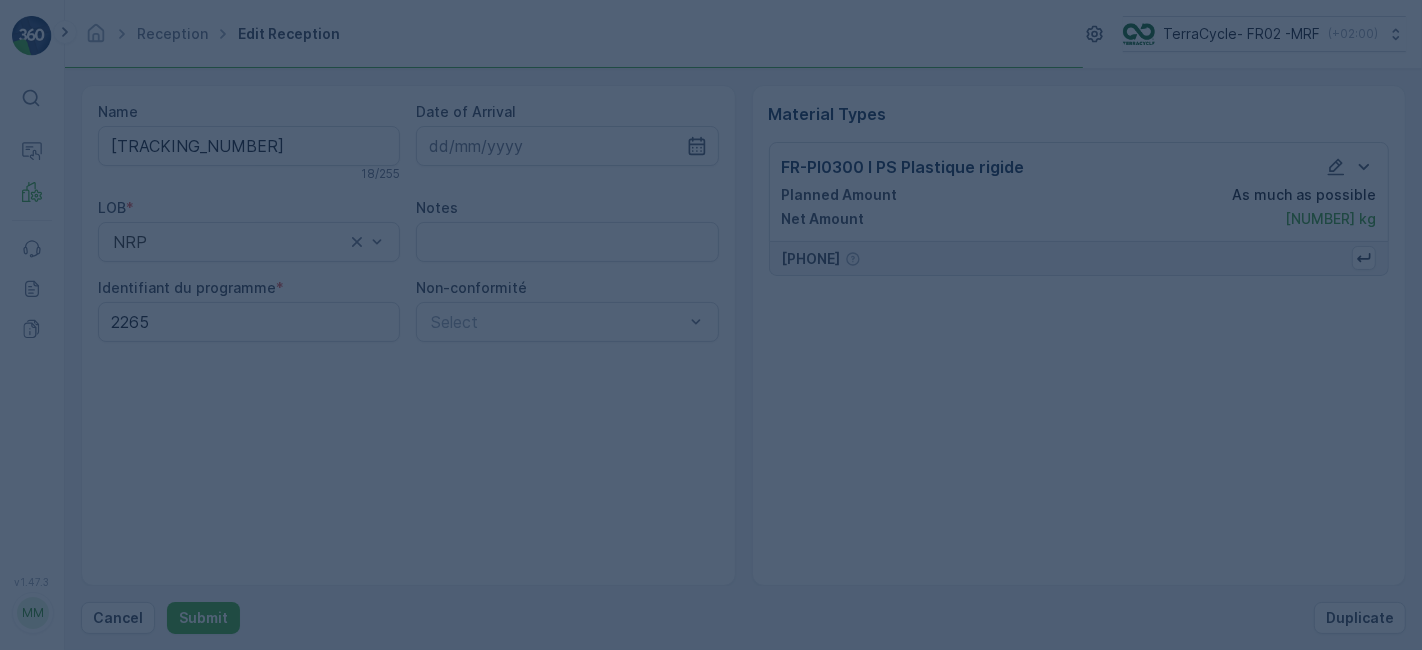 scroll, scrollTop: 0, scrollLeft: 0, axis: both 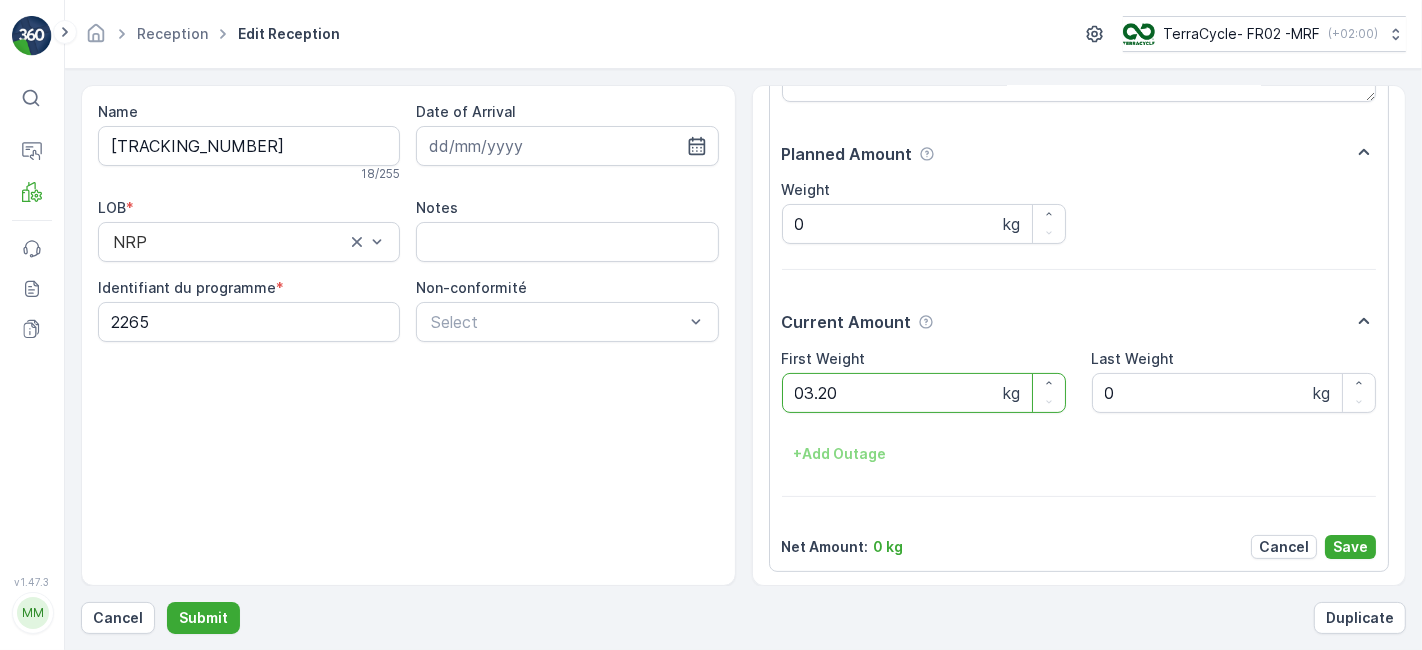 click on "Submit" at bounding box center (203, 618) 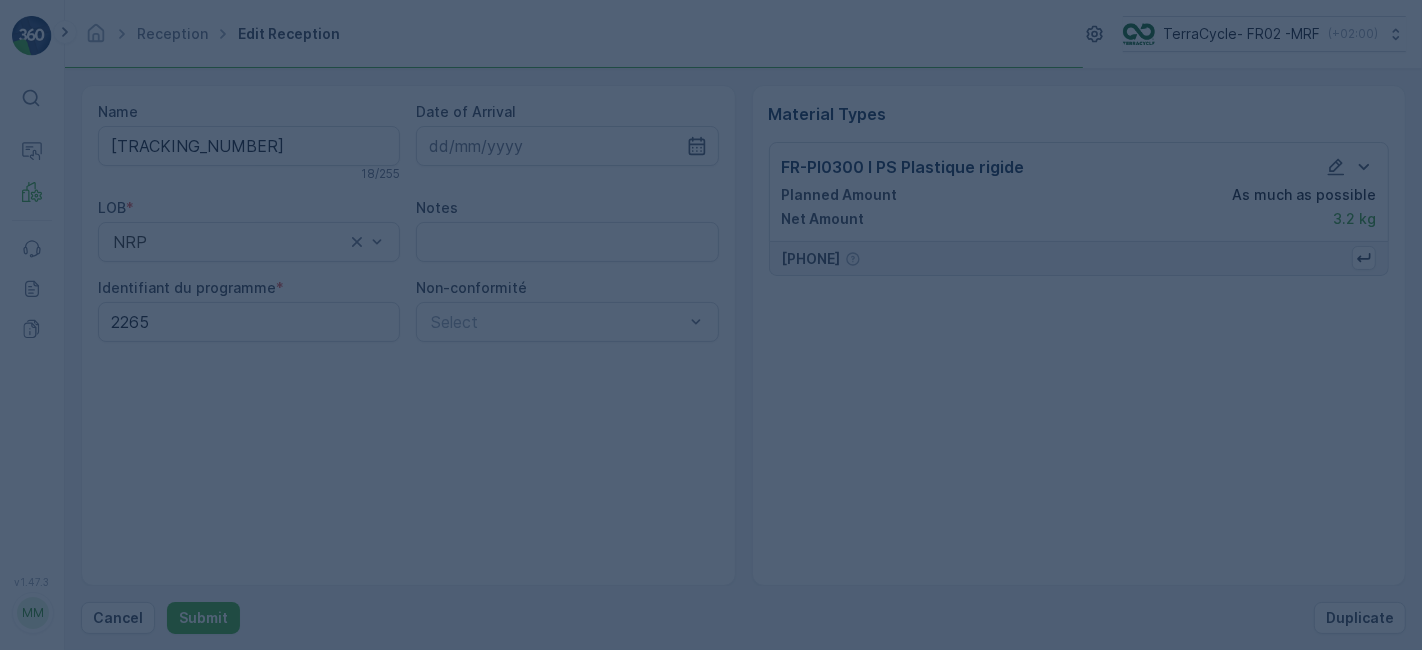 scroll, scrollTop: 0, scrollLeft: 0, axis: both 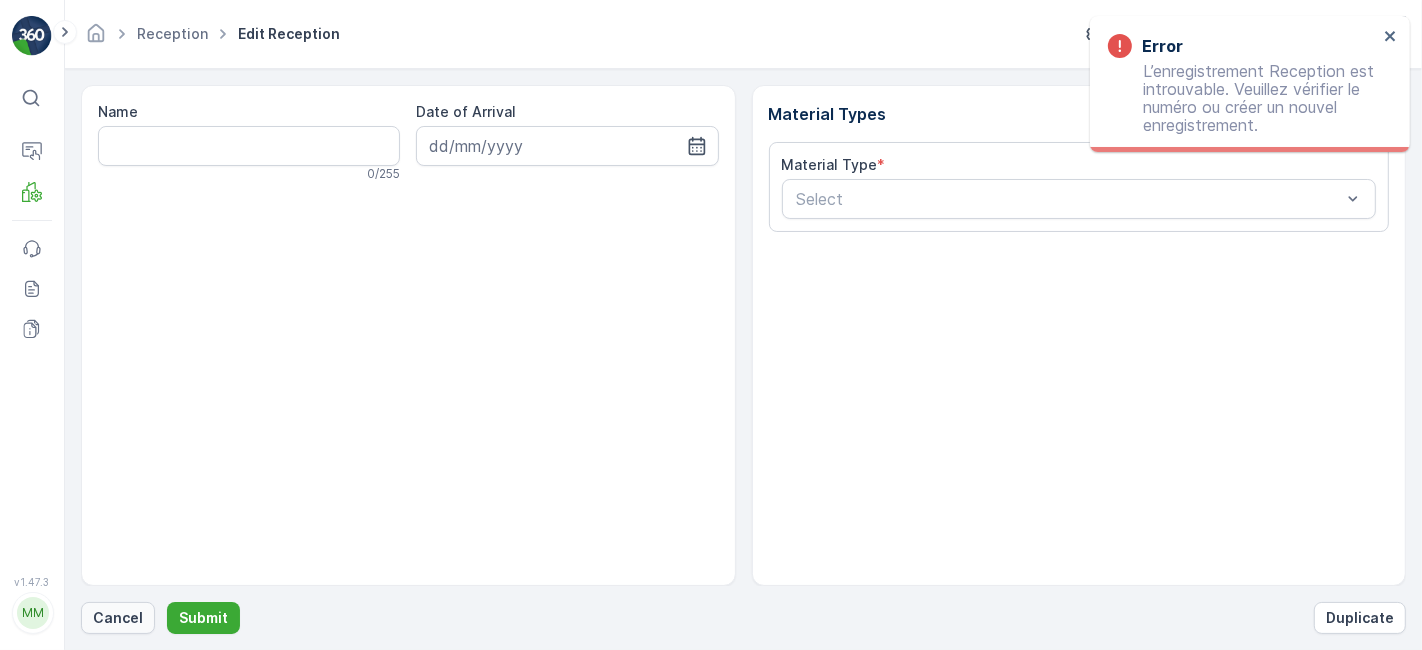 click on "Cancel" at bounding box center [118, 618] 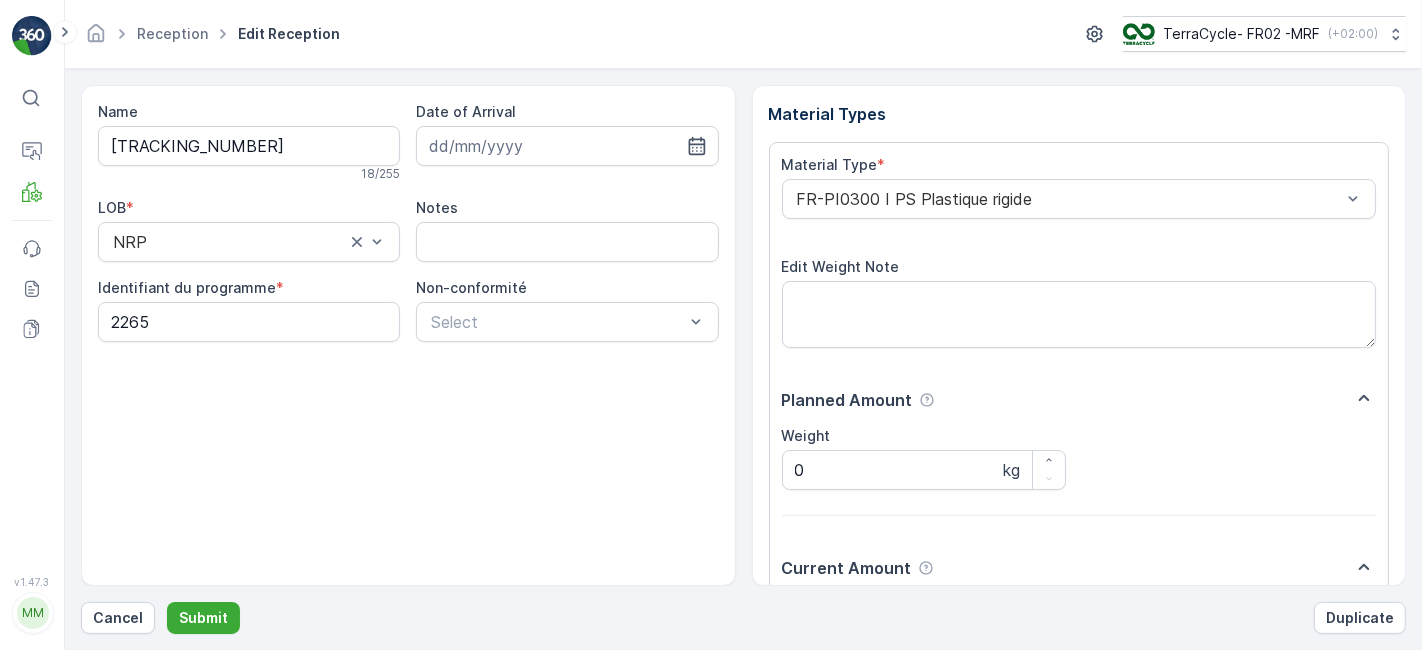 scroll, scrollTop: 246, scrollLeft: 0, axis: vertical 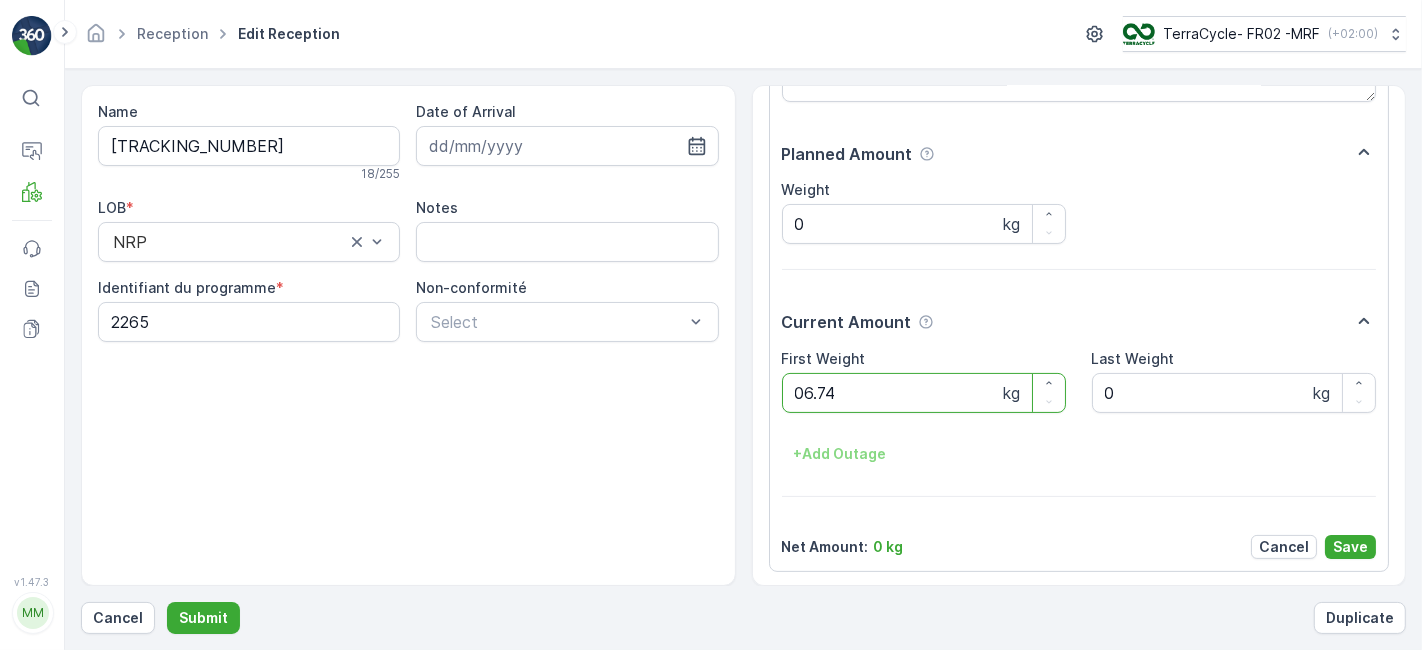 click on "Submit" at bounding box center [203, 618] 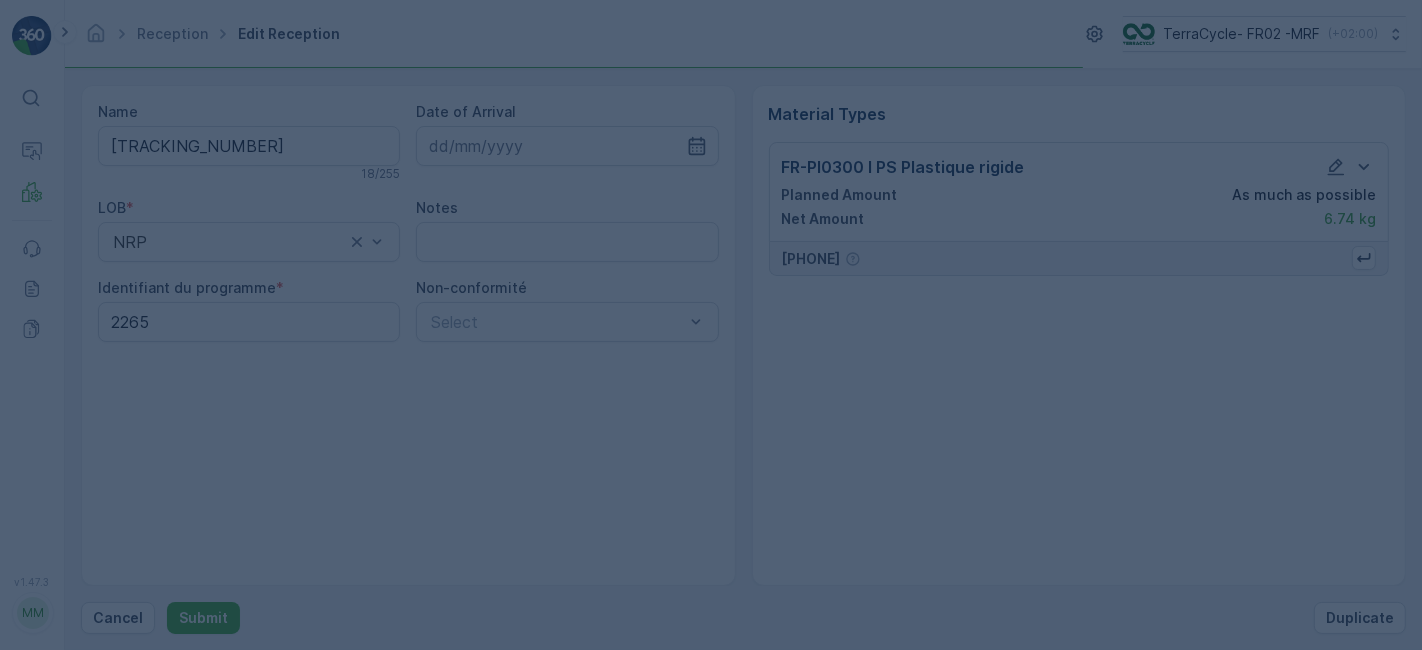 scroll, scrollTop: 0, scrollLeft: 0, axis: both 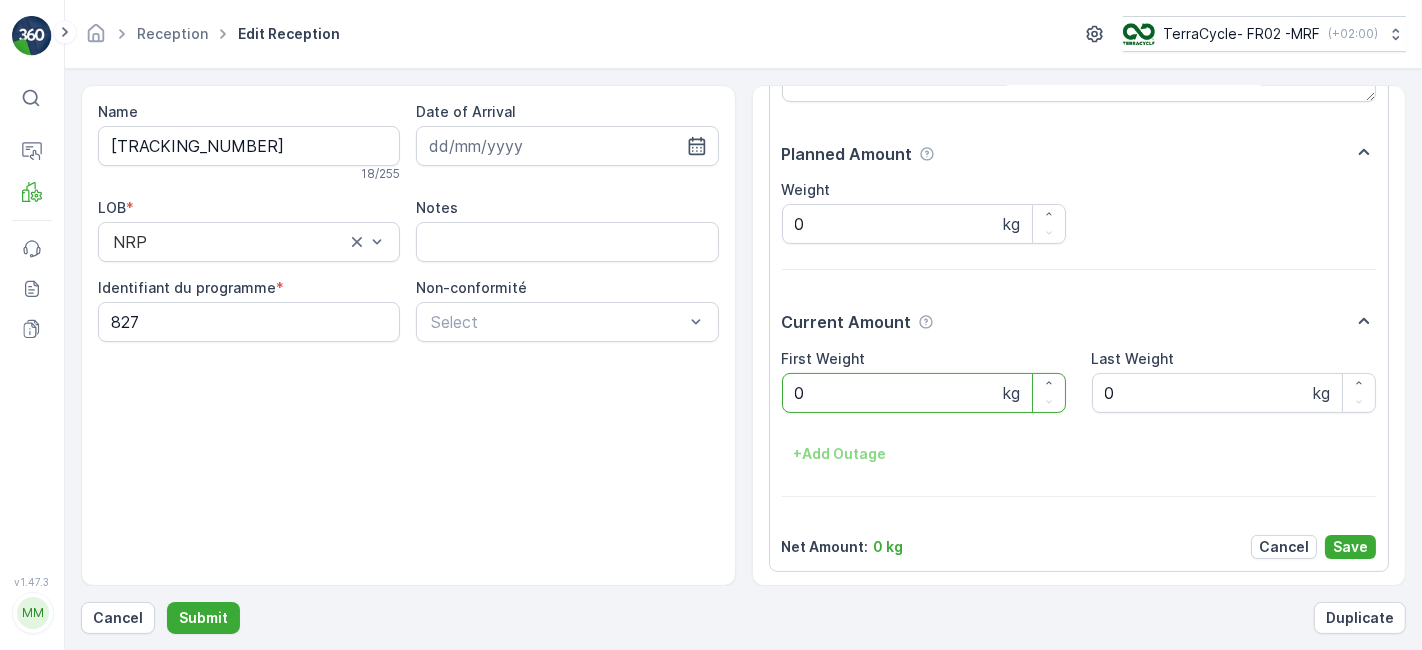 click on "Submit" at bounding box center (203, 618) 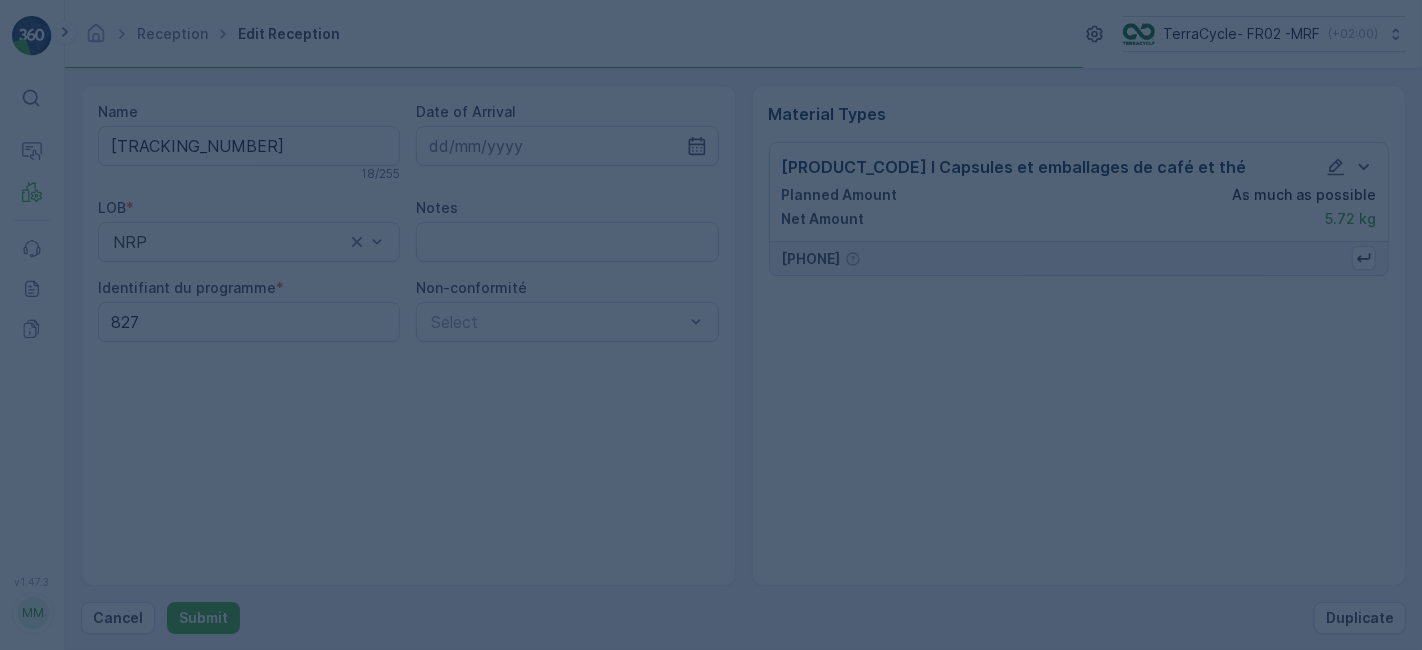 scroll, scrollTop: 0, scrollLeft: 0, axis: both 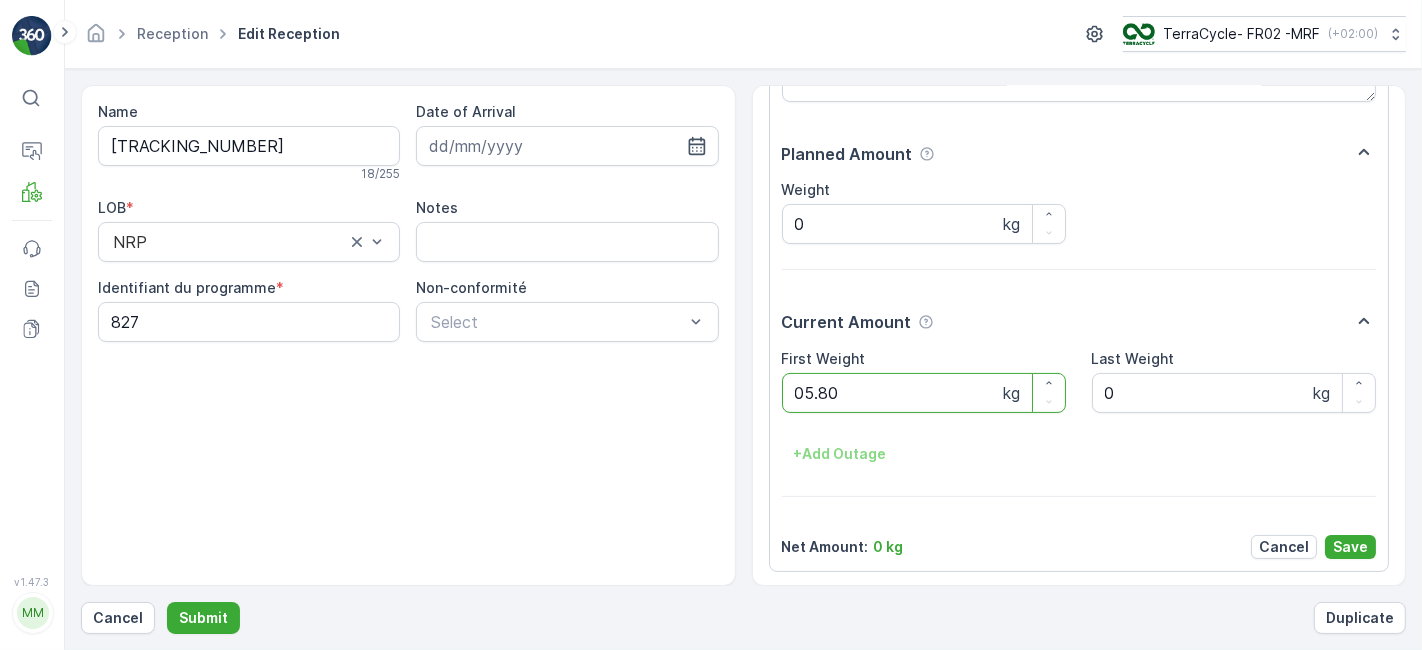 click on "Submit" at bounding box center [203, 618] 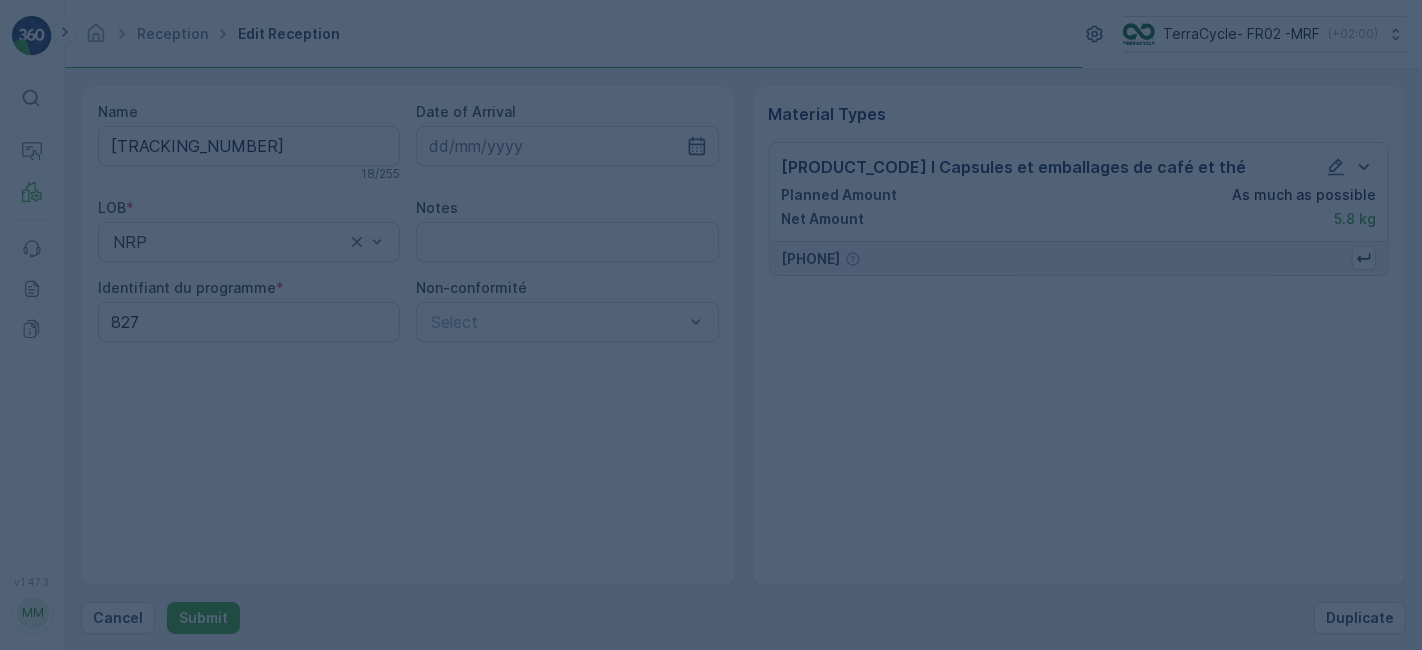 scroll, scrollTop: 0, scrollLeft: 0, axis: both 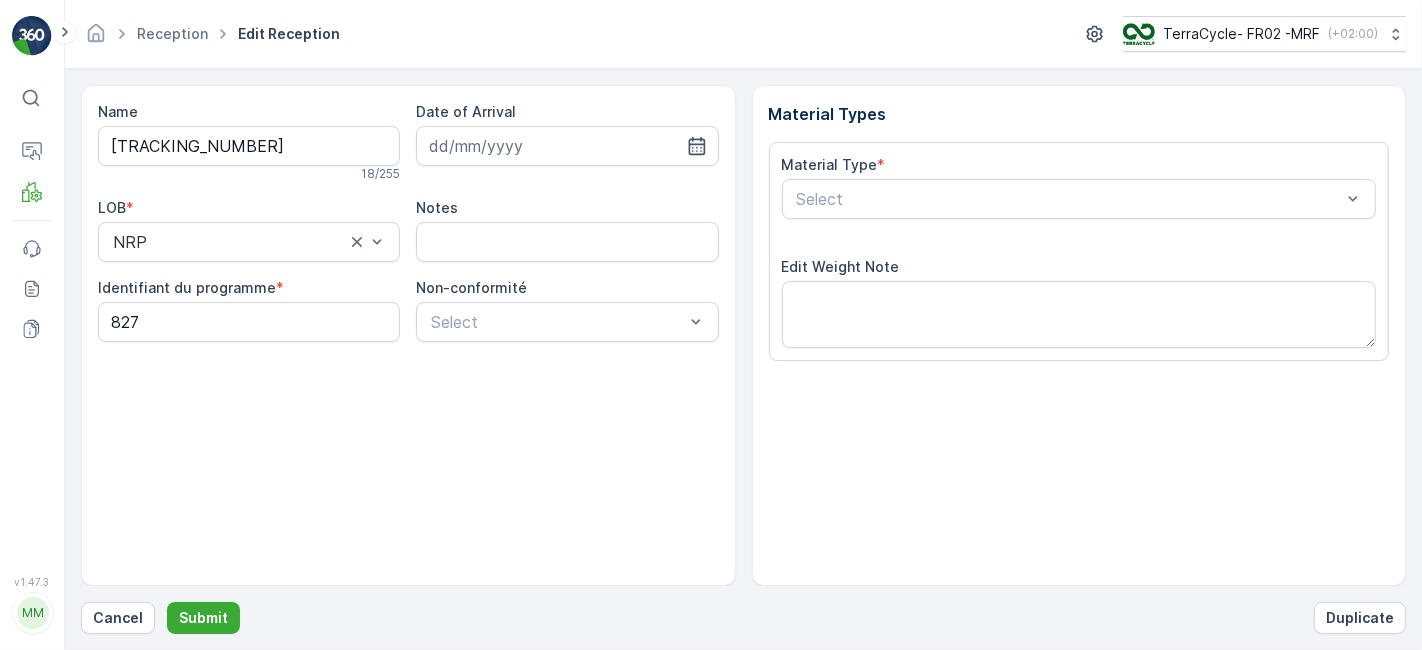 type on "07.08.2025" 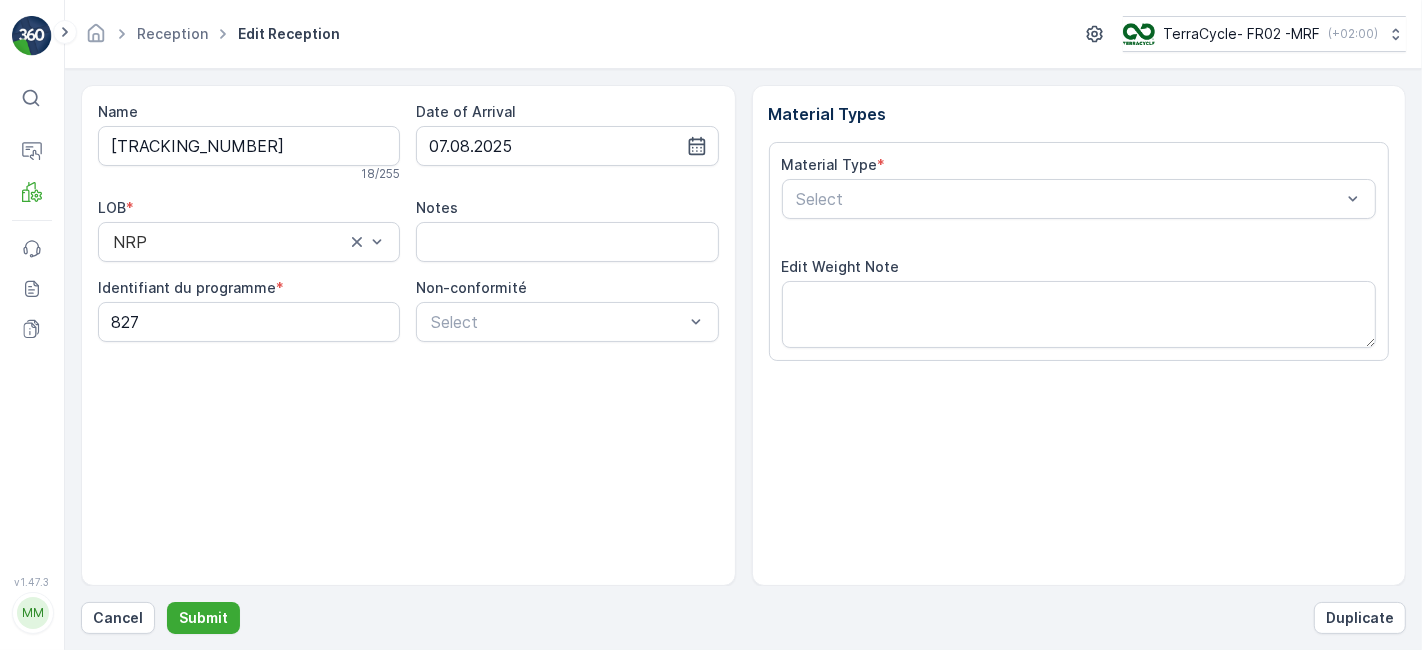 scroll, scrollTop: 246, scrollLeft: 0, axis: vertical 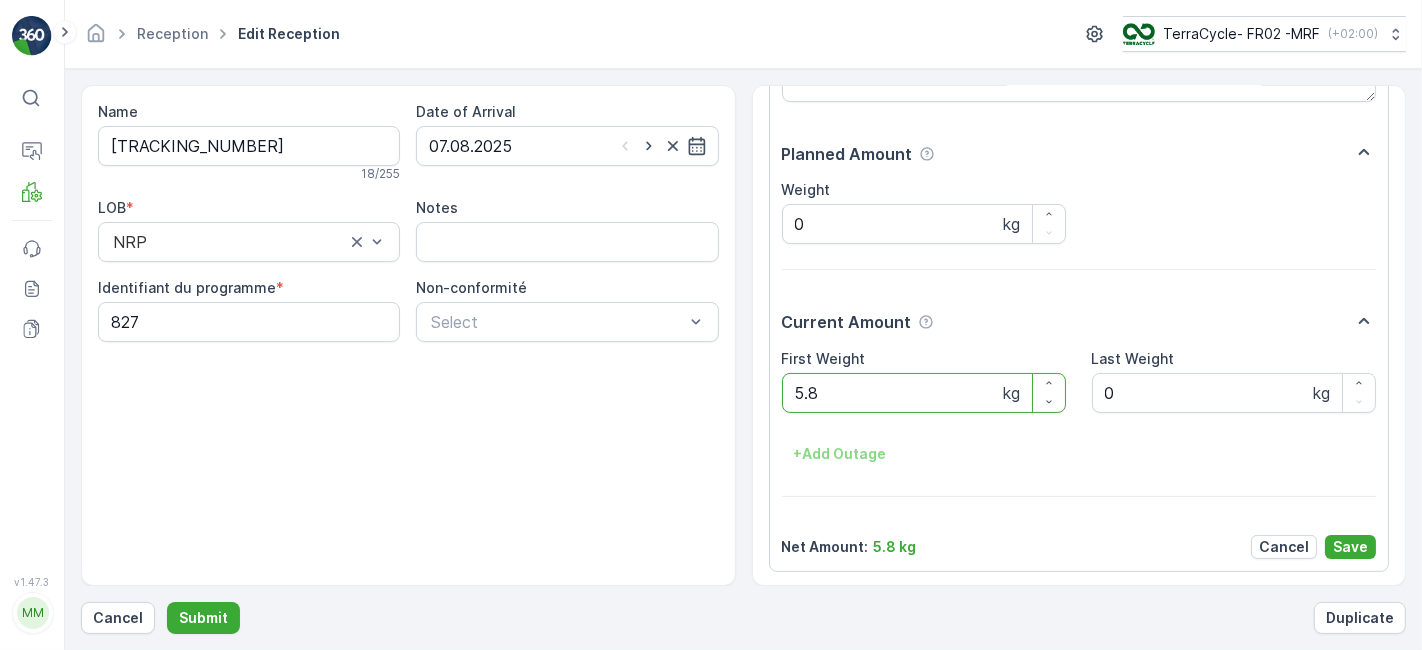 click on "Submit" at bounding box center (203, 618) 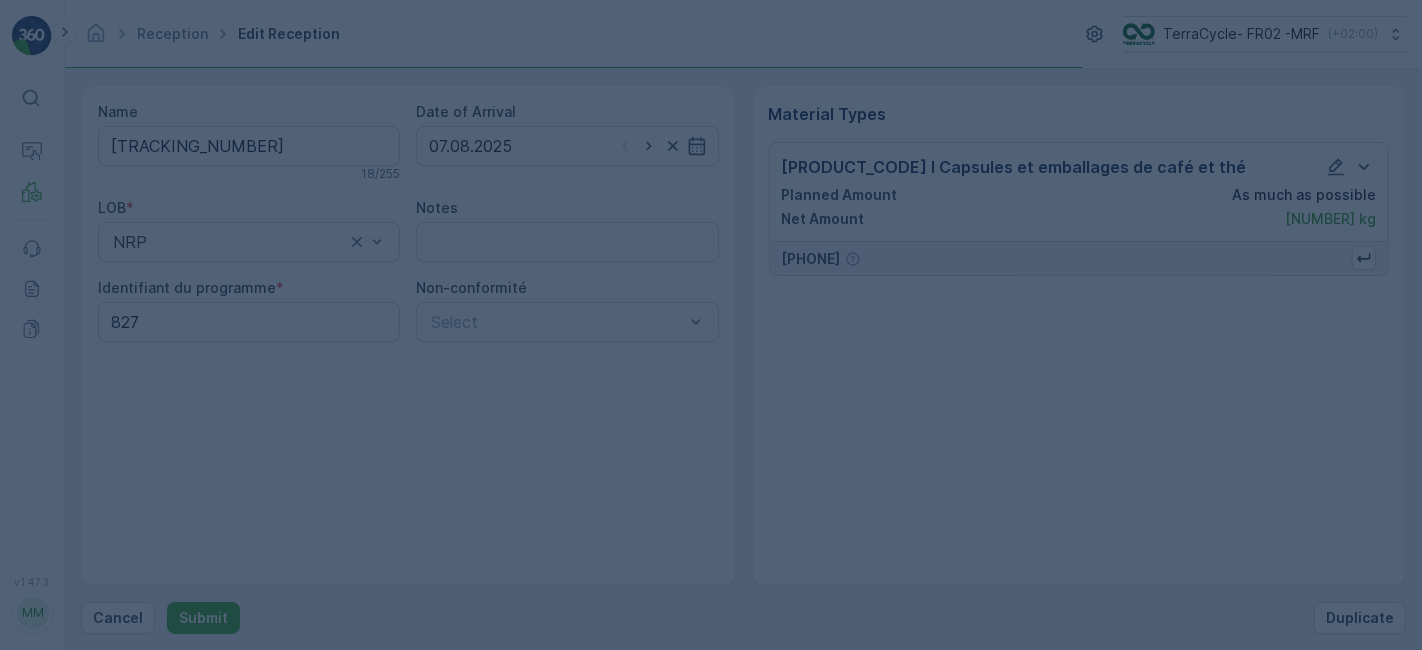 scroll, scrollTop: 0, scrollLeft: 0, axis: both 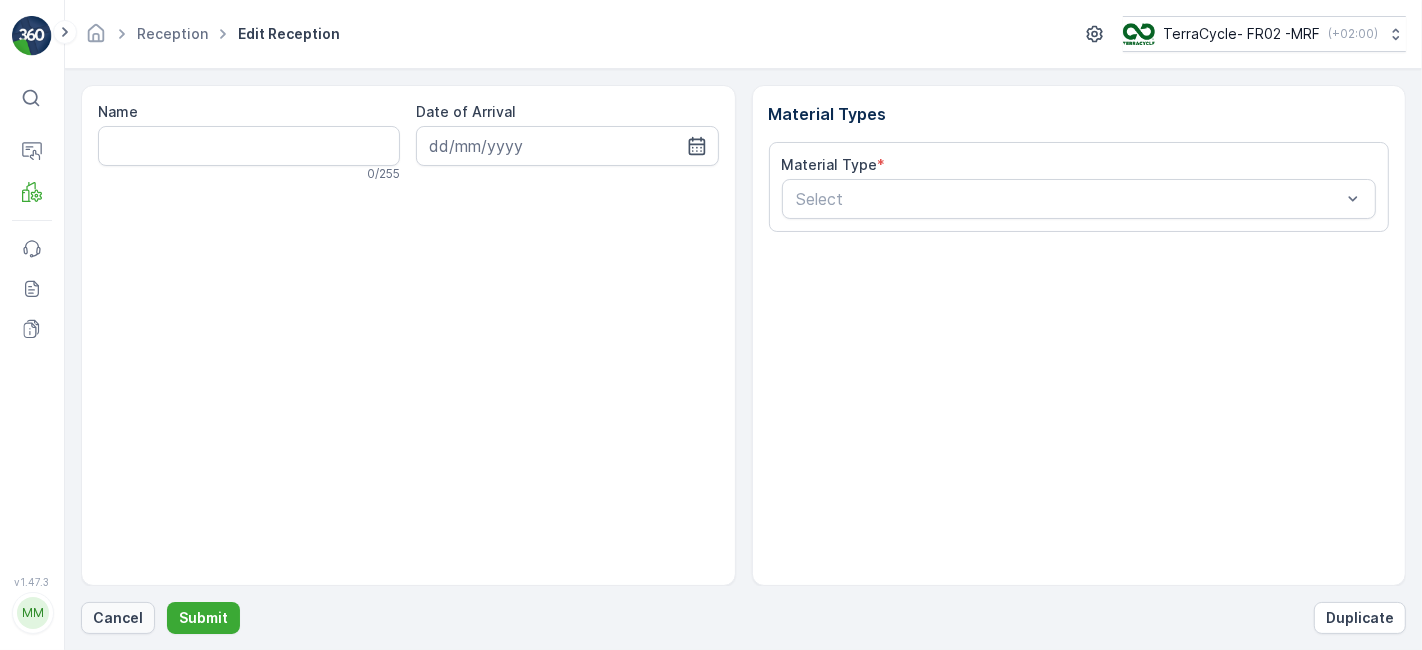 click on "Cancel" at bounding box center (118, 618) 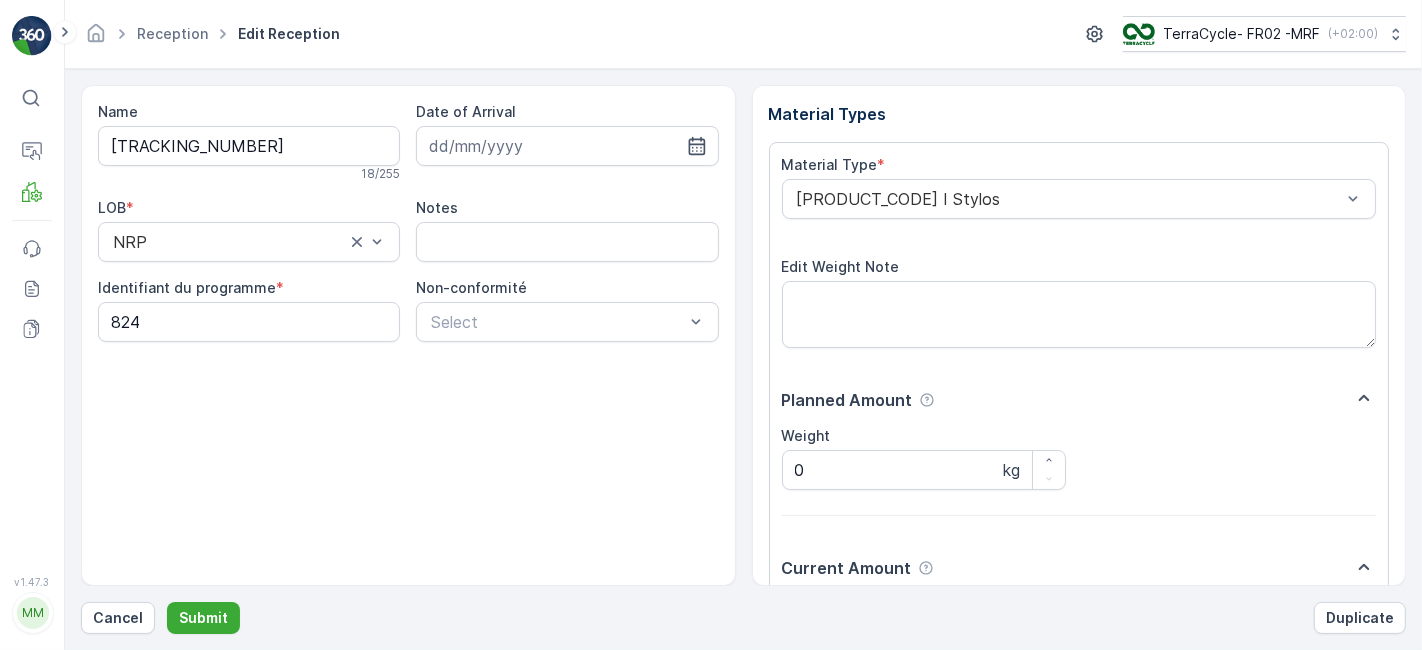 scroll, scrollTop: 246, scrollLeft: 0, axis: vertical 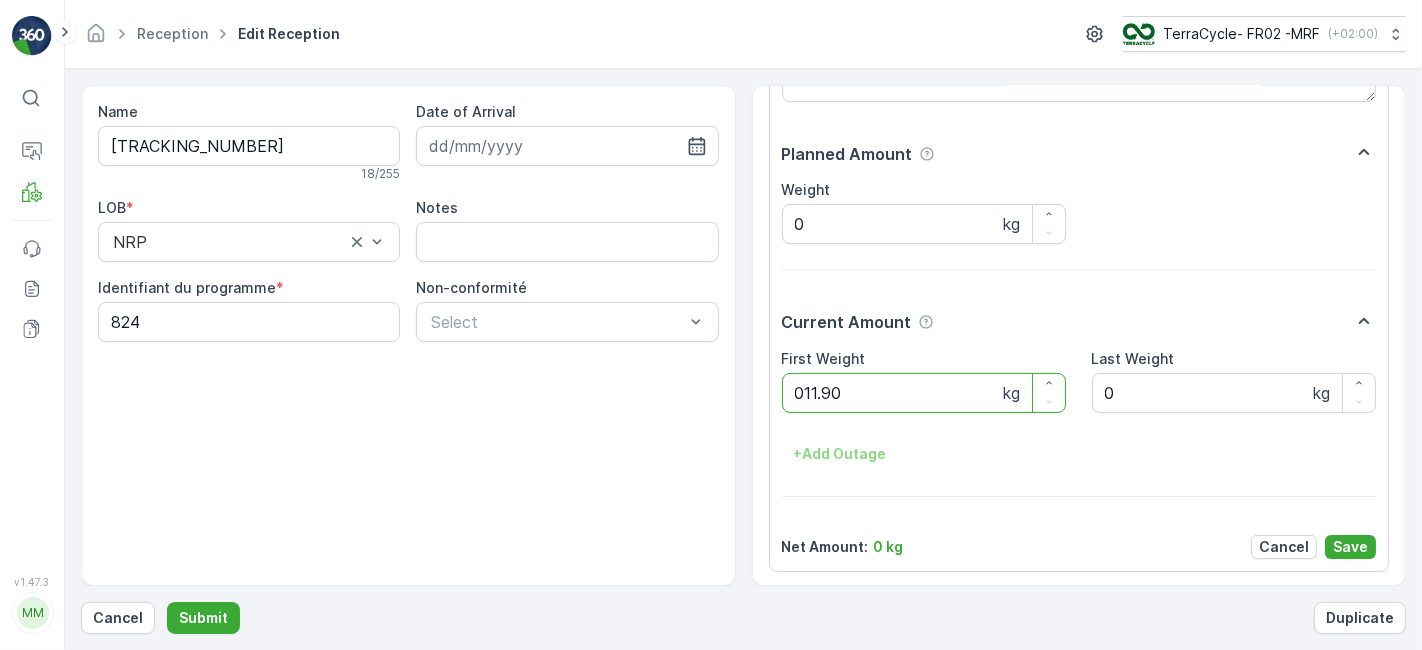 click on "Submit" at bounding box center (203, 618) 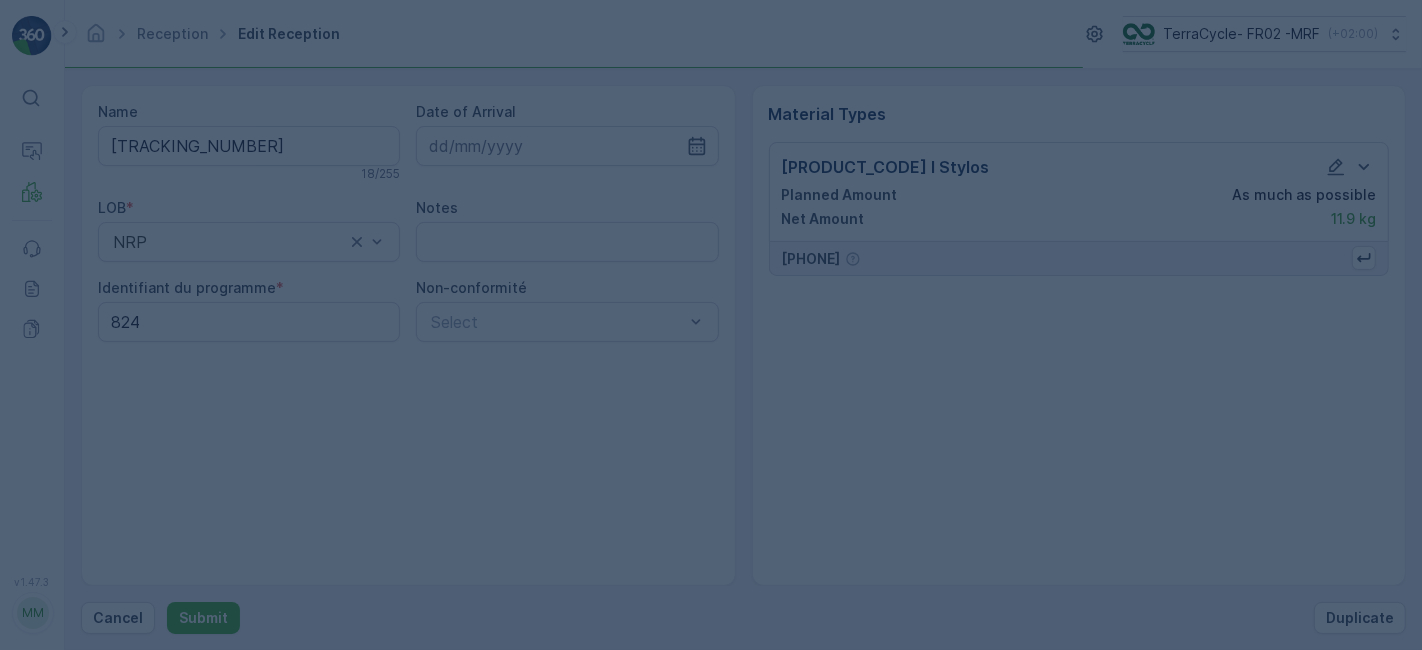 scroll, scrollTop: 0, scrollLeft: 0, axis: both 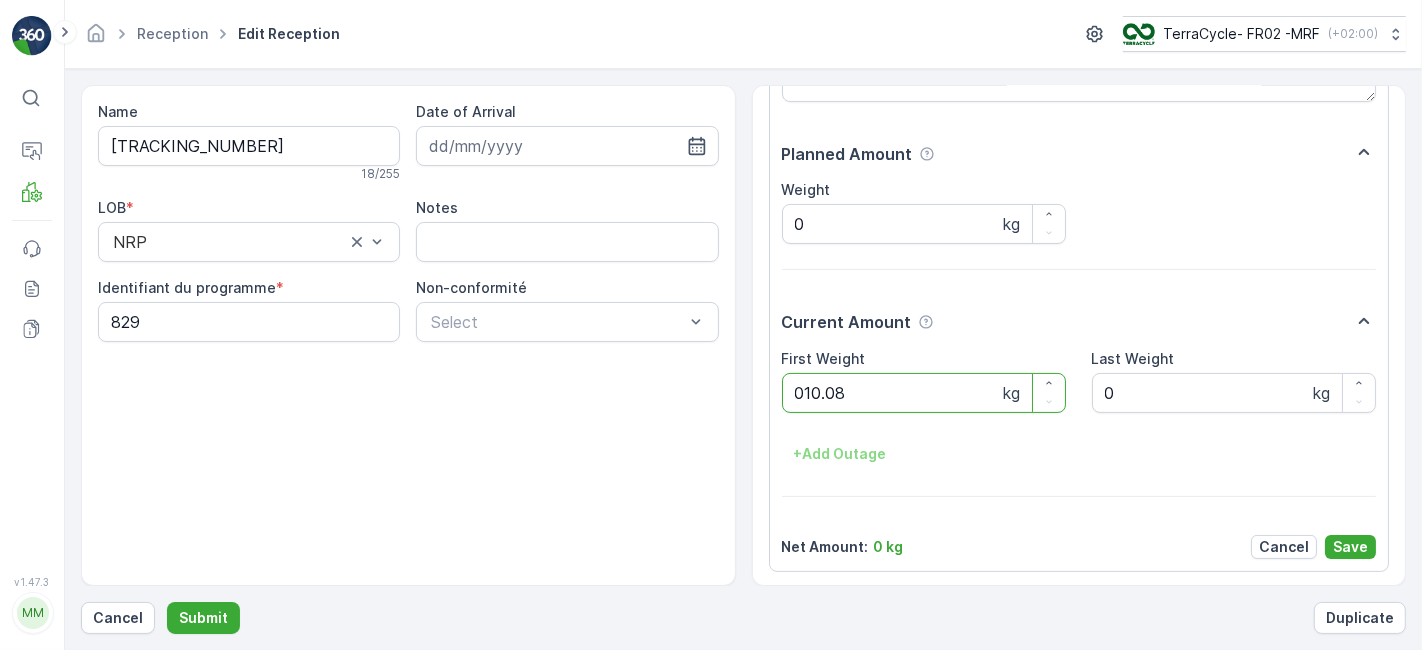 click on "Submit" at bounding box center [203, 618] 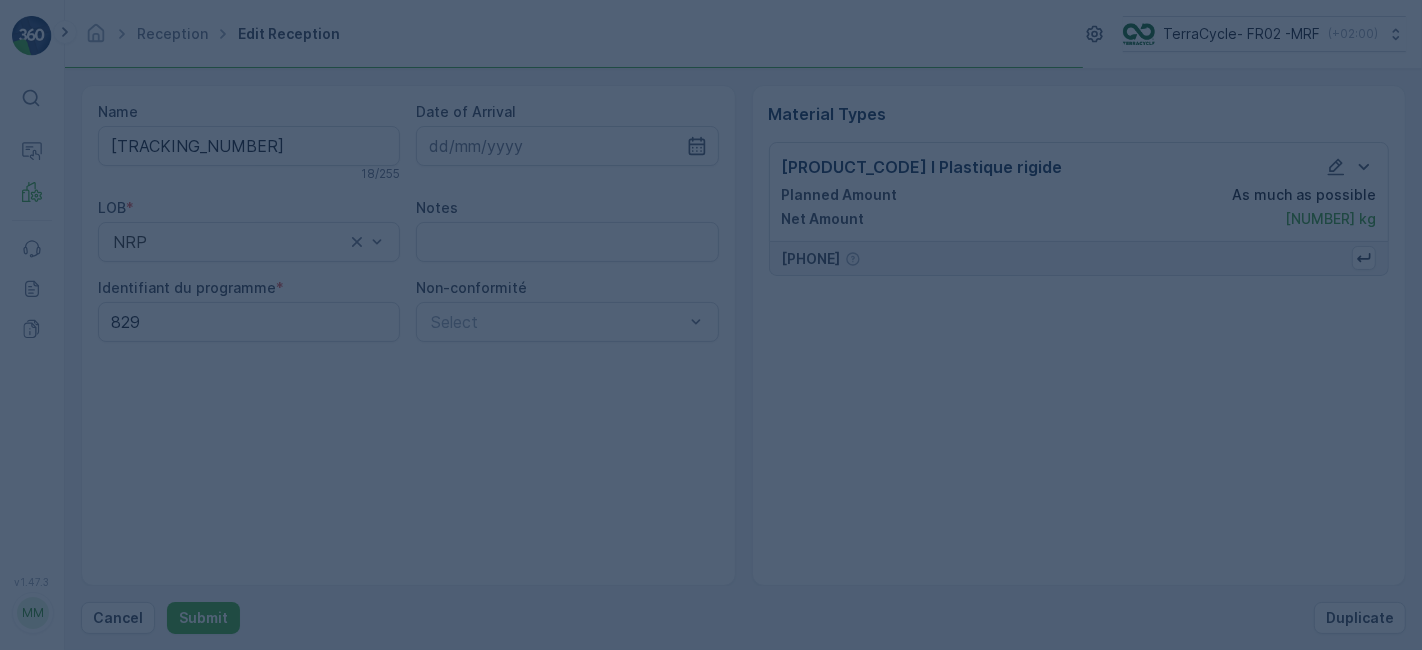 scroll, scrollTop: 0, scrollLeft: 0, axis: both 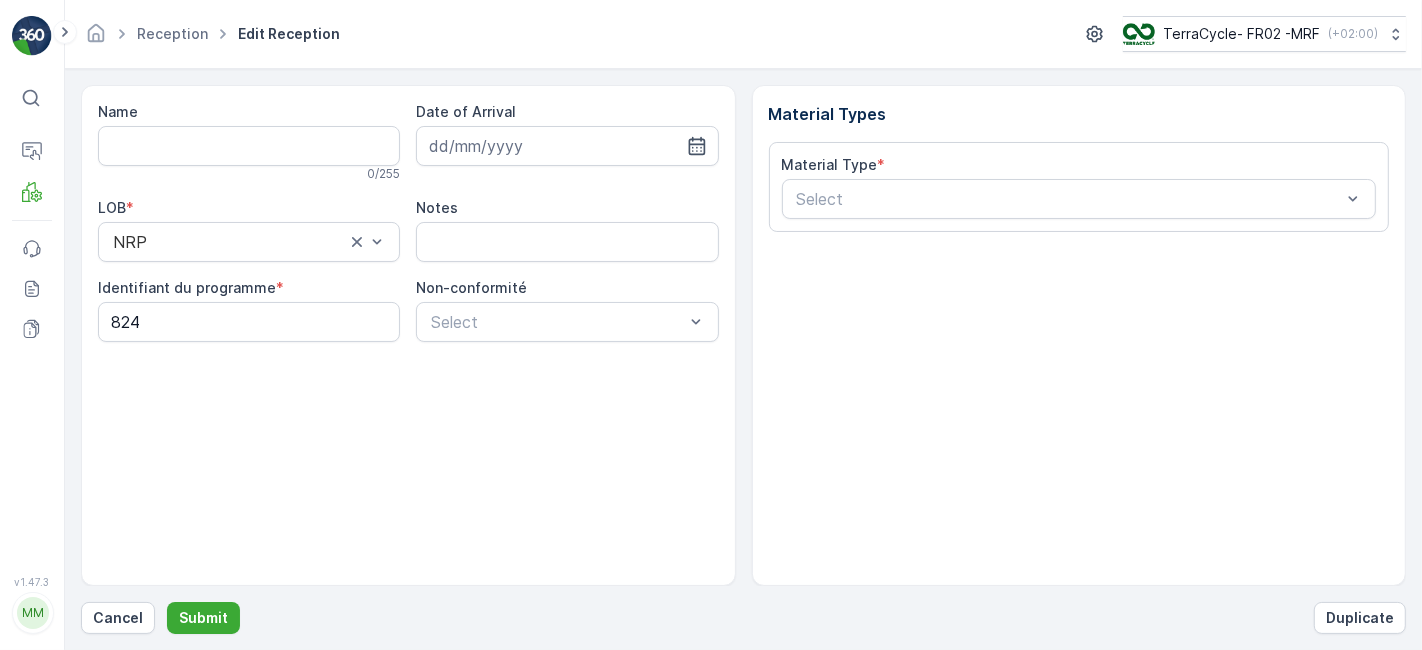 type on "[TRACKING_NUMBER]" 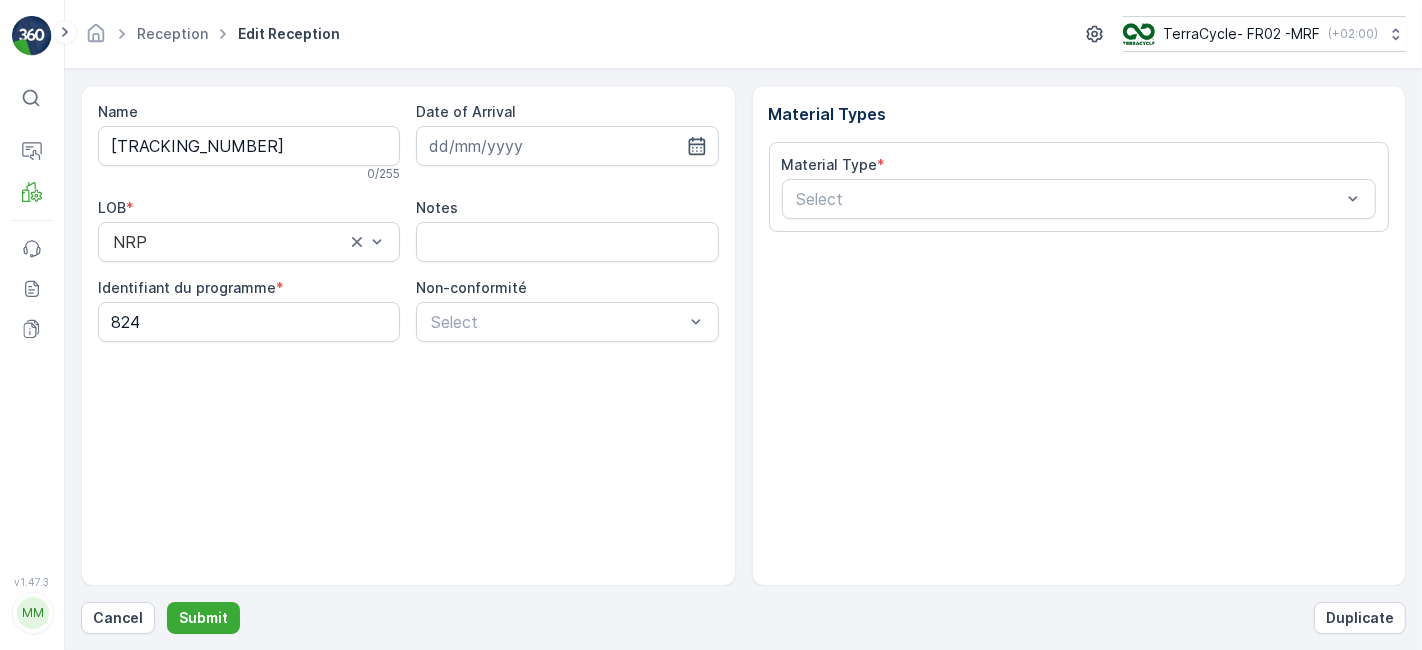 scroll, scrollTop: 246, scrollLeft: 0, axis: vertical 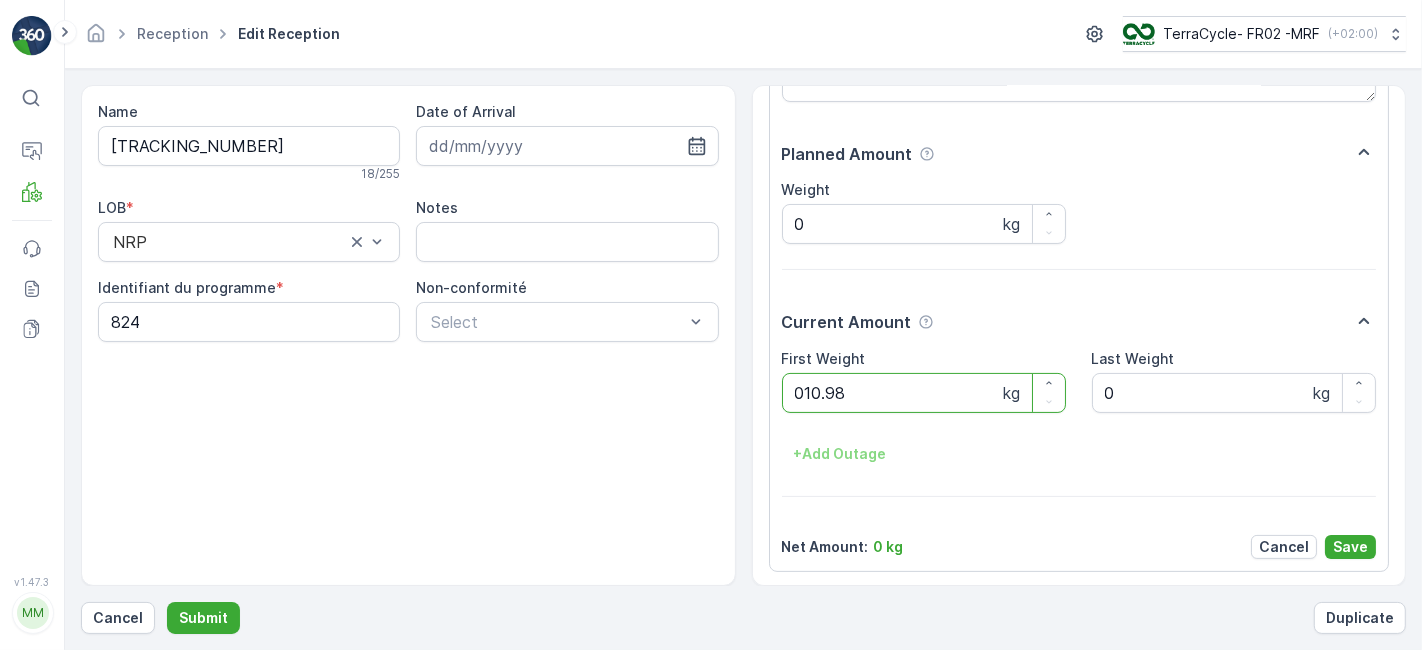 click on "Submit" at bounding box center (203, 618) 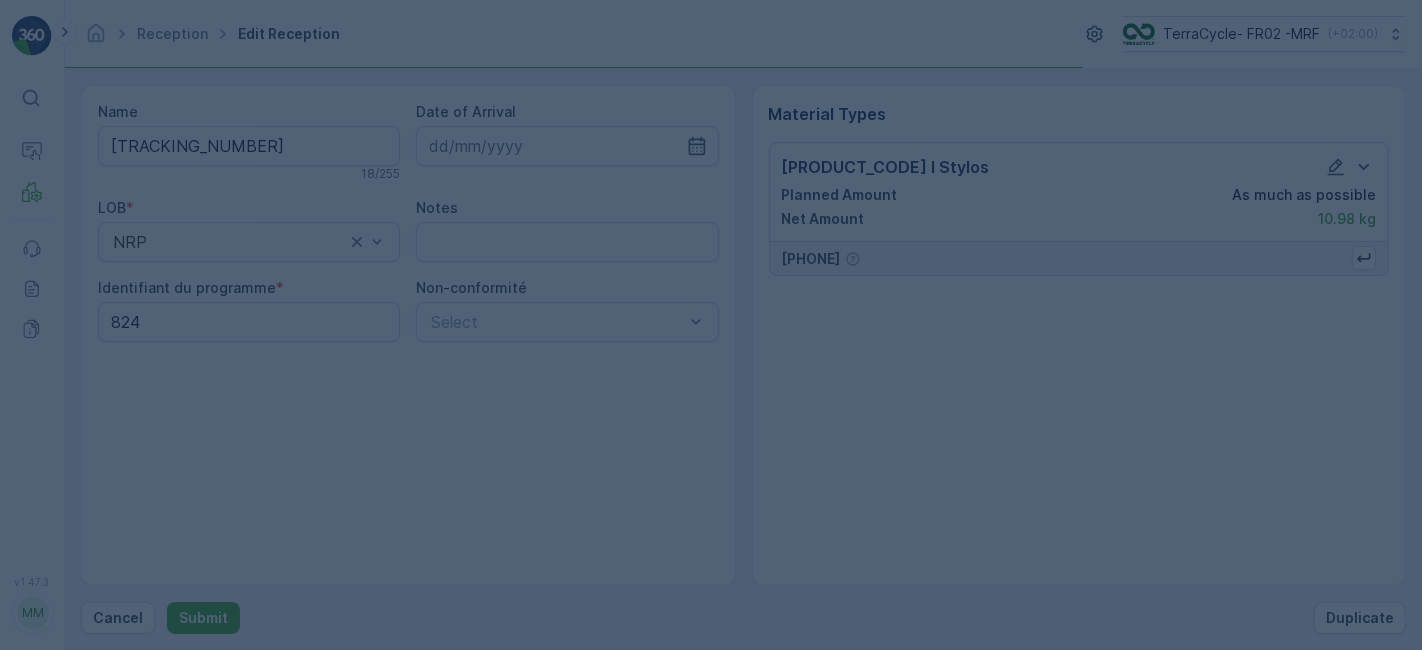 scroll, scrollTop: 0, scrollLeft: 0, axis: both 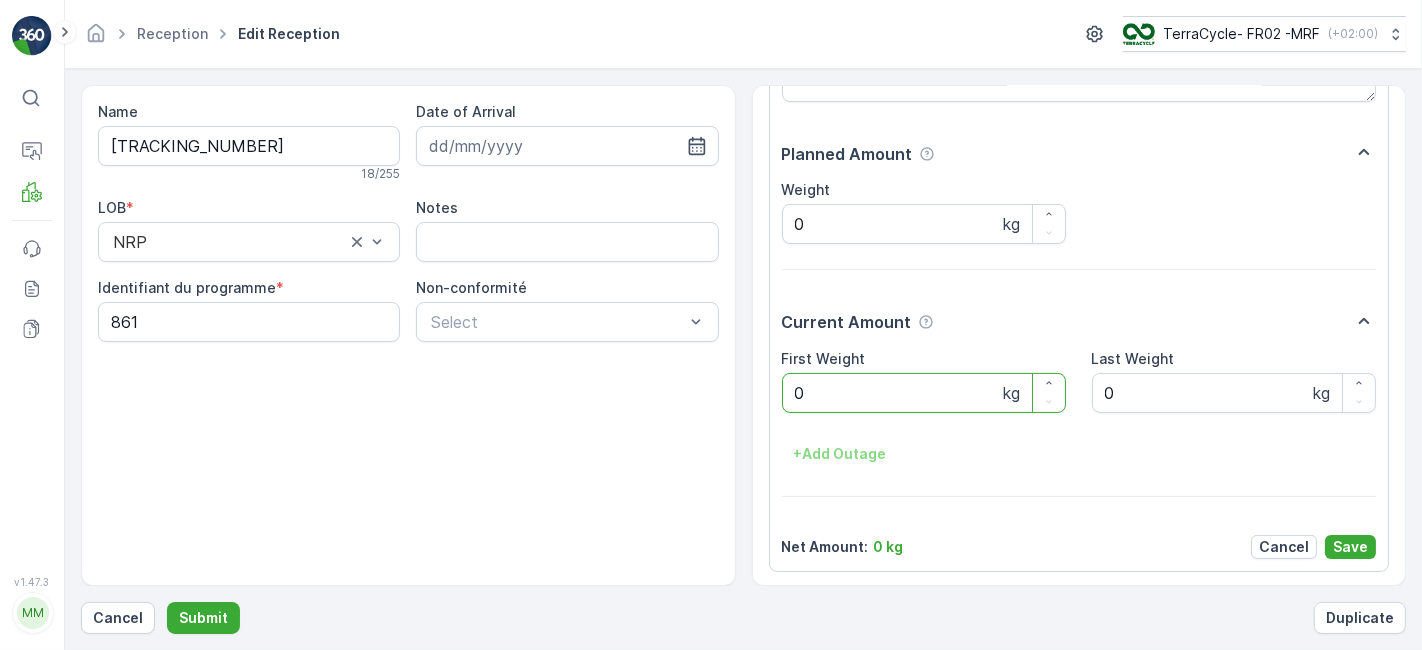 click on "Submit" at bounding box center [203, 618] 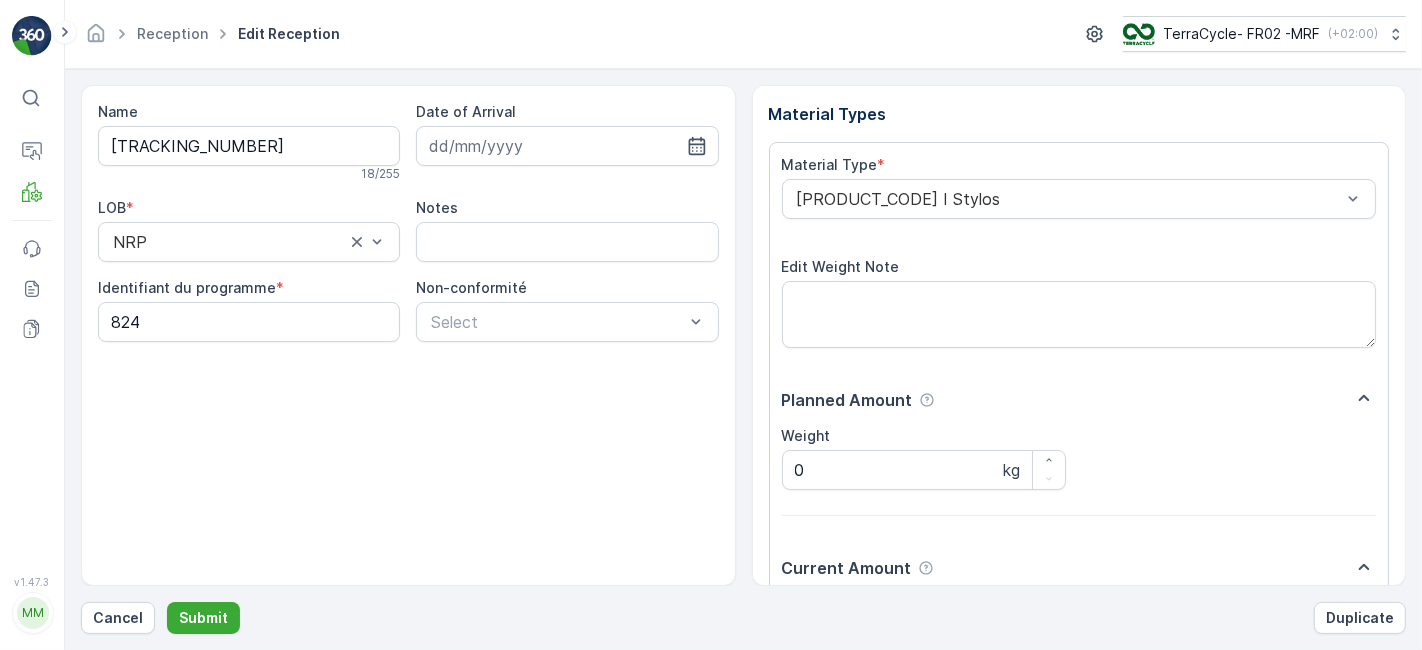 scroll, scrollTop: 246, scrollLeft: 0, axis: vertical 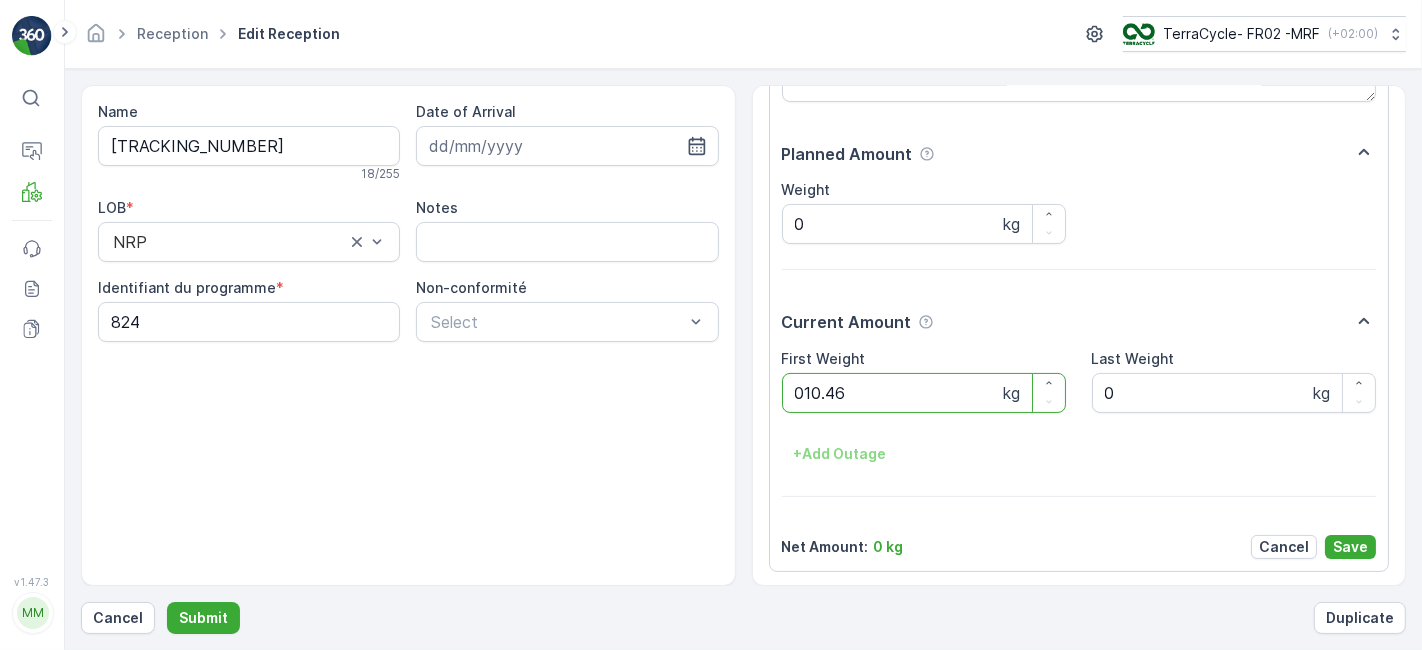 click on "Submit" at bounding box center (203, 618) 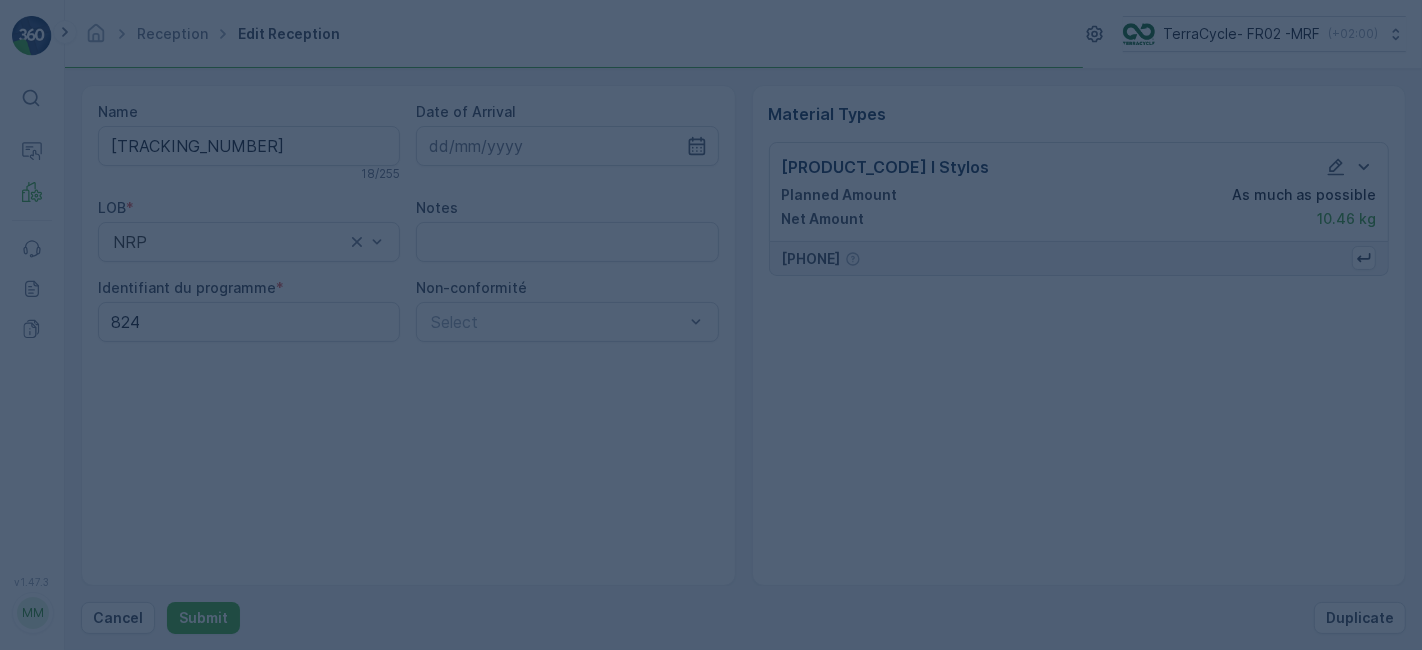 scroll, scrollTop: 0, scrollLeft: 0, axis: both 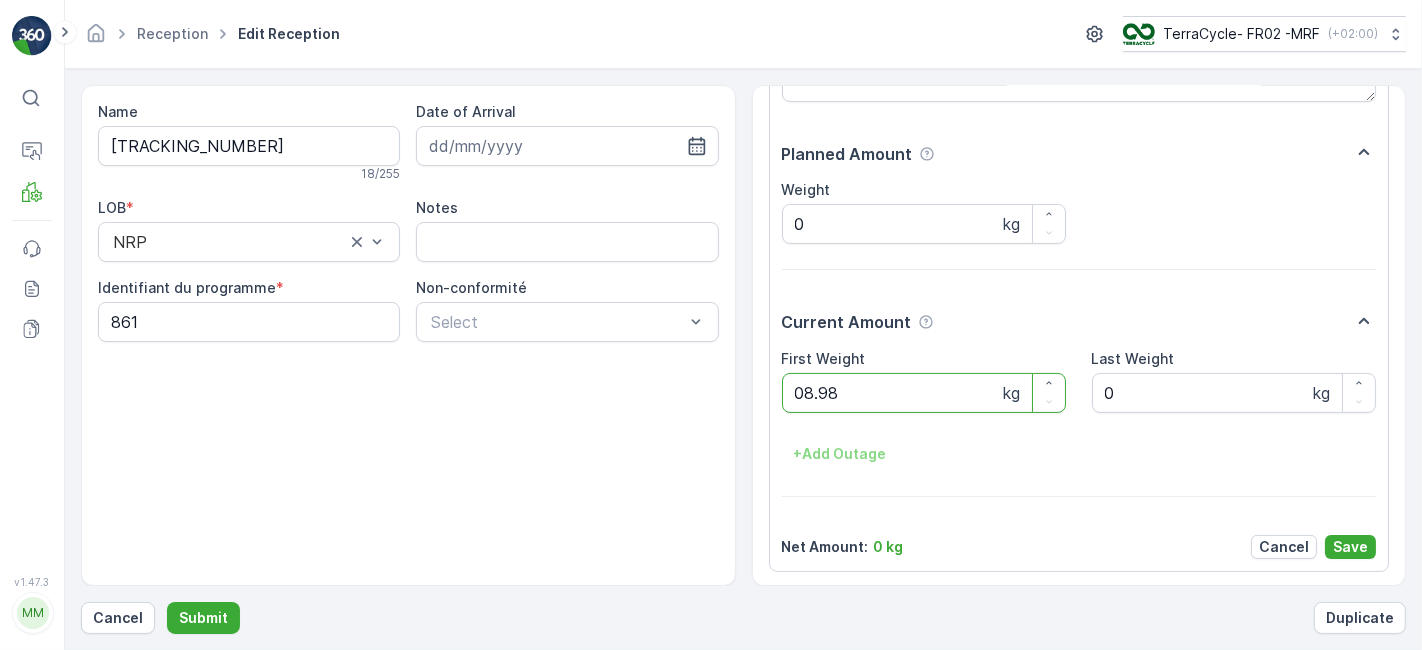 click on "Submit" at bounding box center [203, 618] 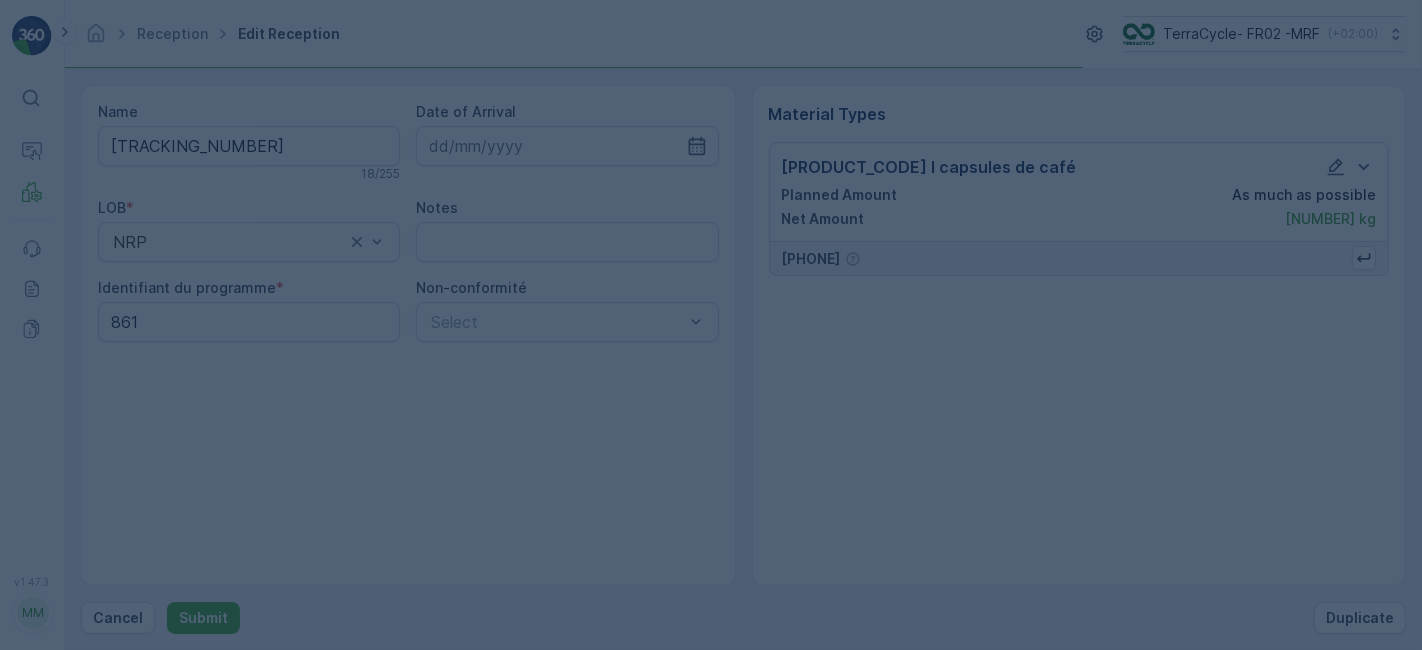 scroll, scrollTop: 0, scrollLeft: 0, axis: both 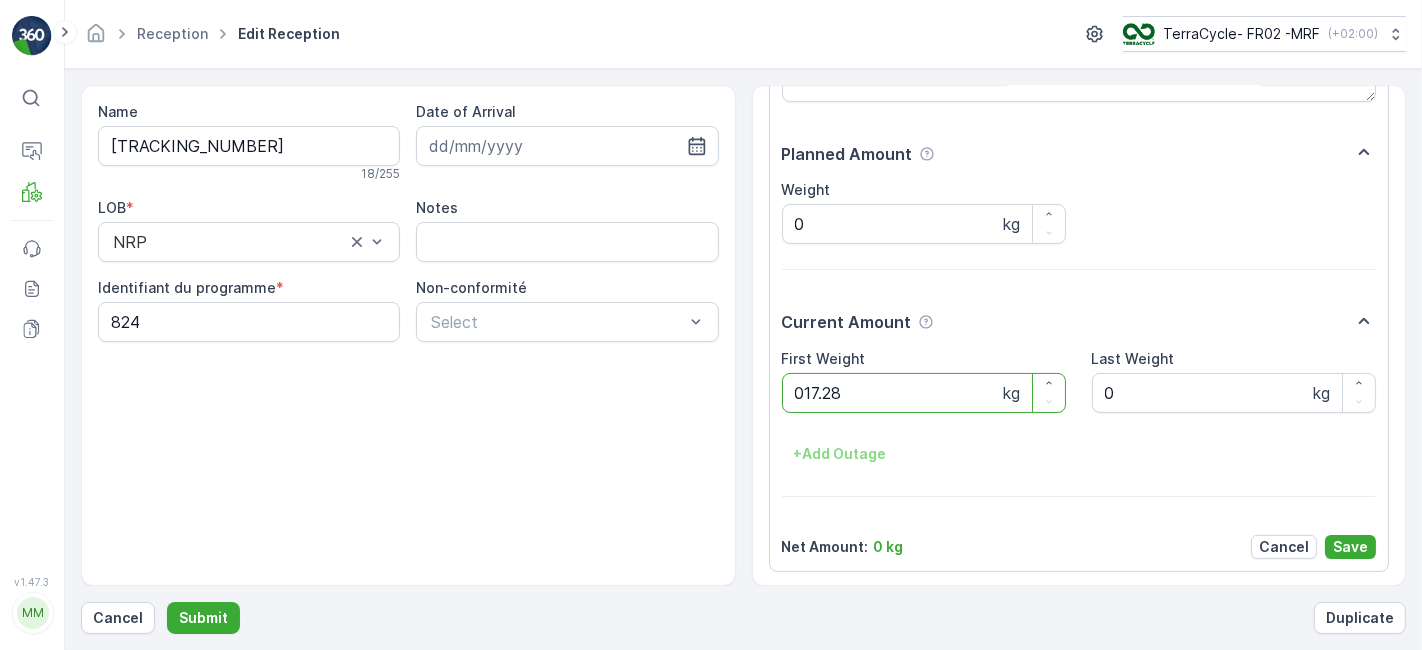 click on "Submit" at bounding box center (203, 618) 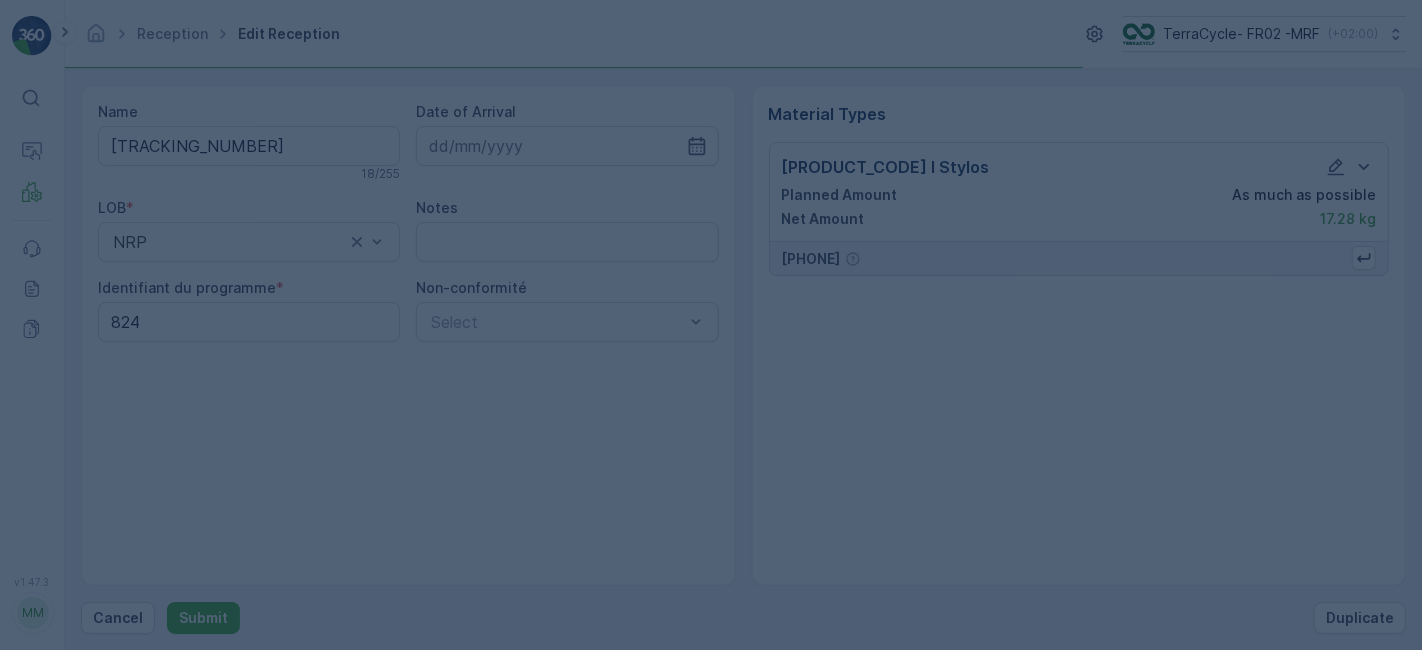 scroll, scrollTop: 0, scrollLeft: 0, axis: both 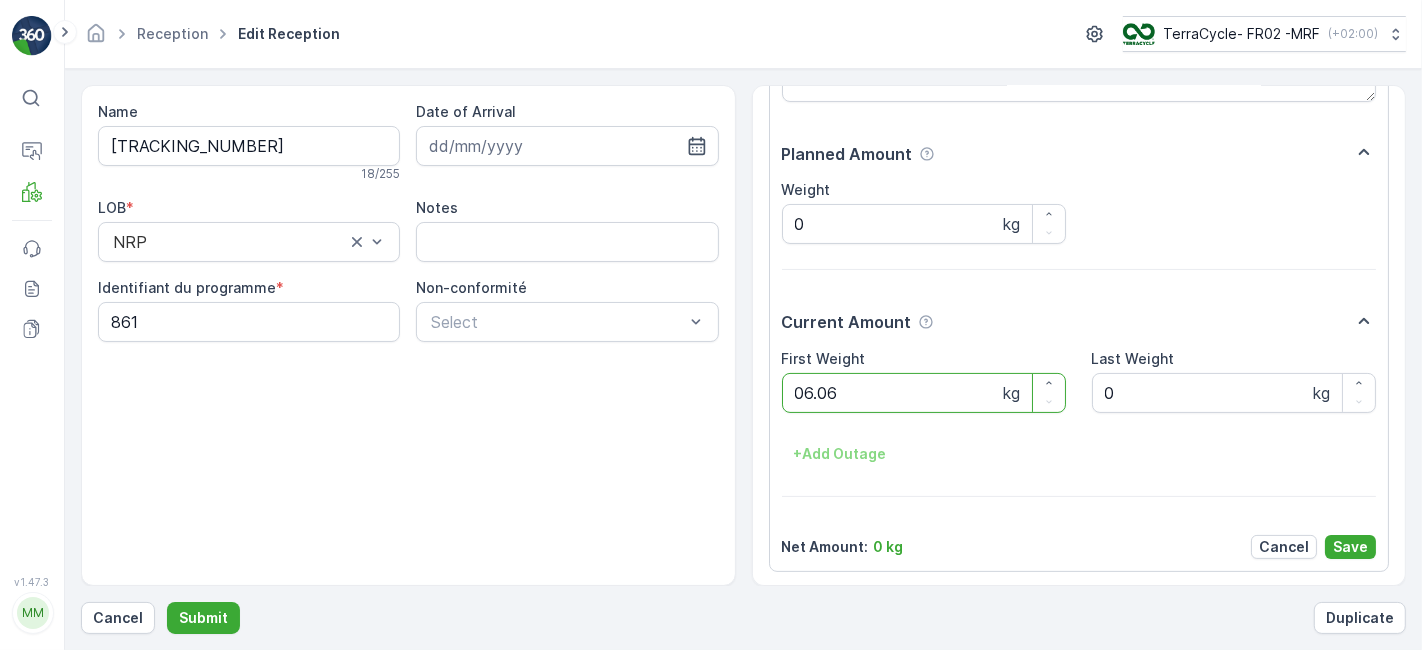 click on "Submit" at bounding box center (203, 618) 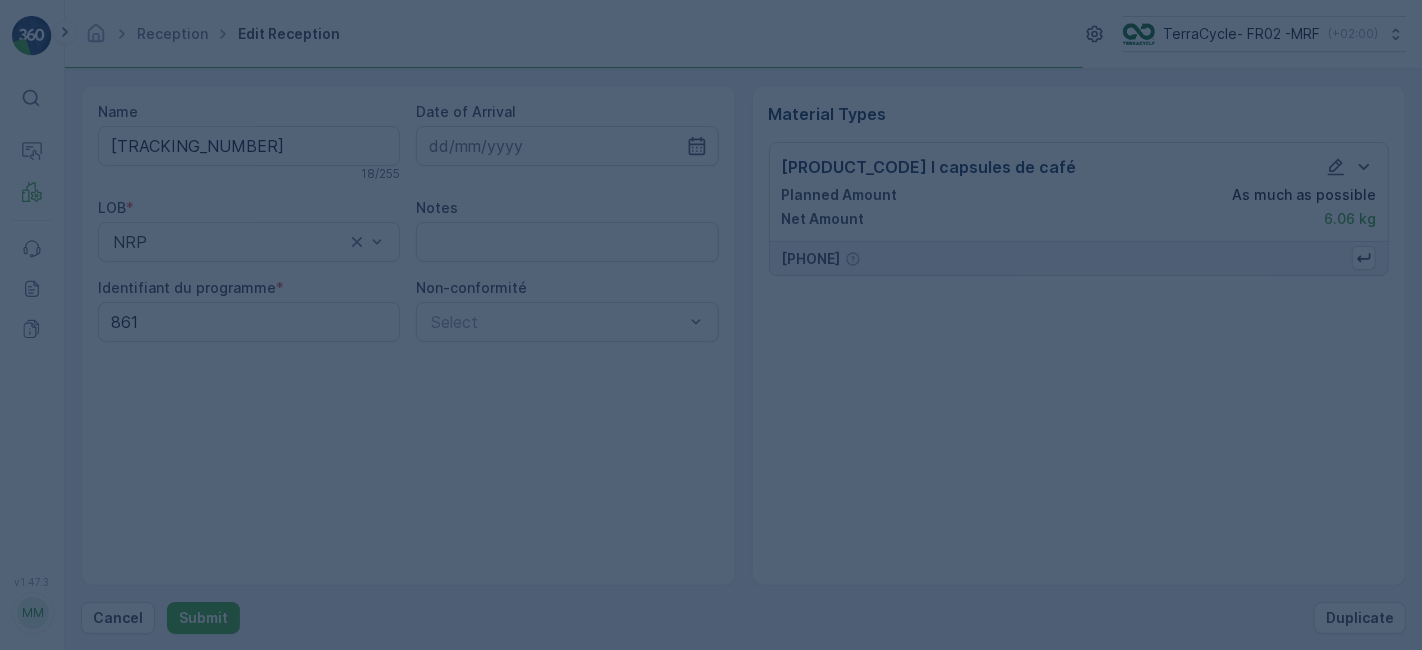 scroll, scrollTop: 0, scrollLeft: 0, axis: both 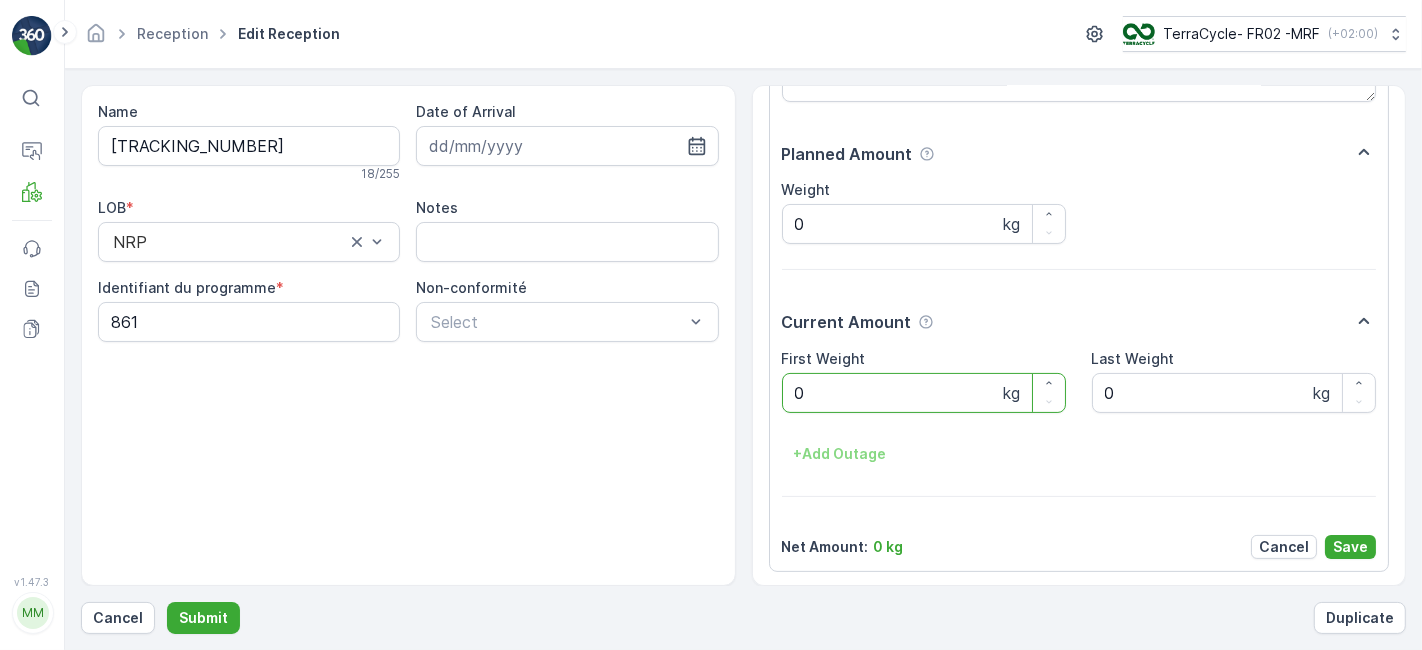 click on "Submit" at bounding box center [203, 618] 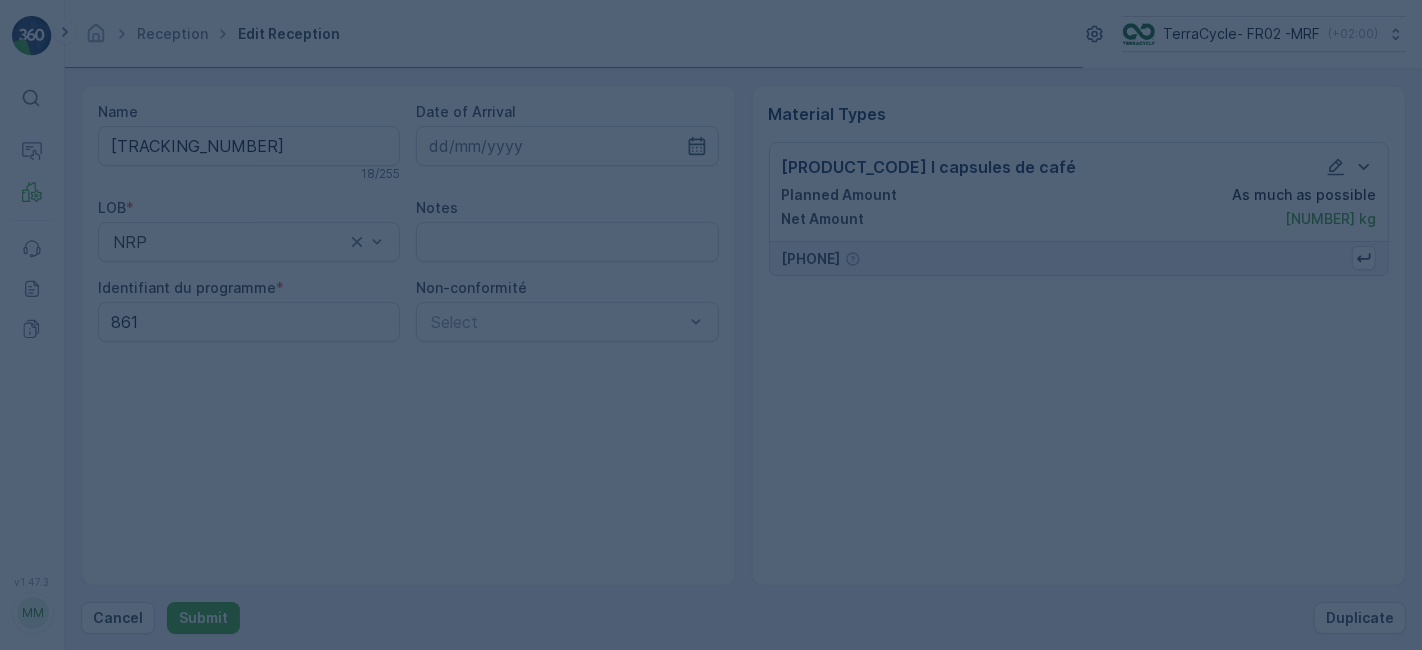 scroll, scrollTop: 0, scrollLeft: 0, axis: both 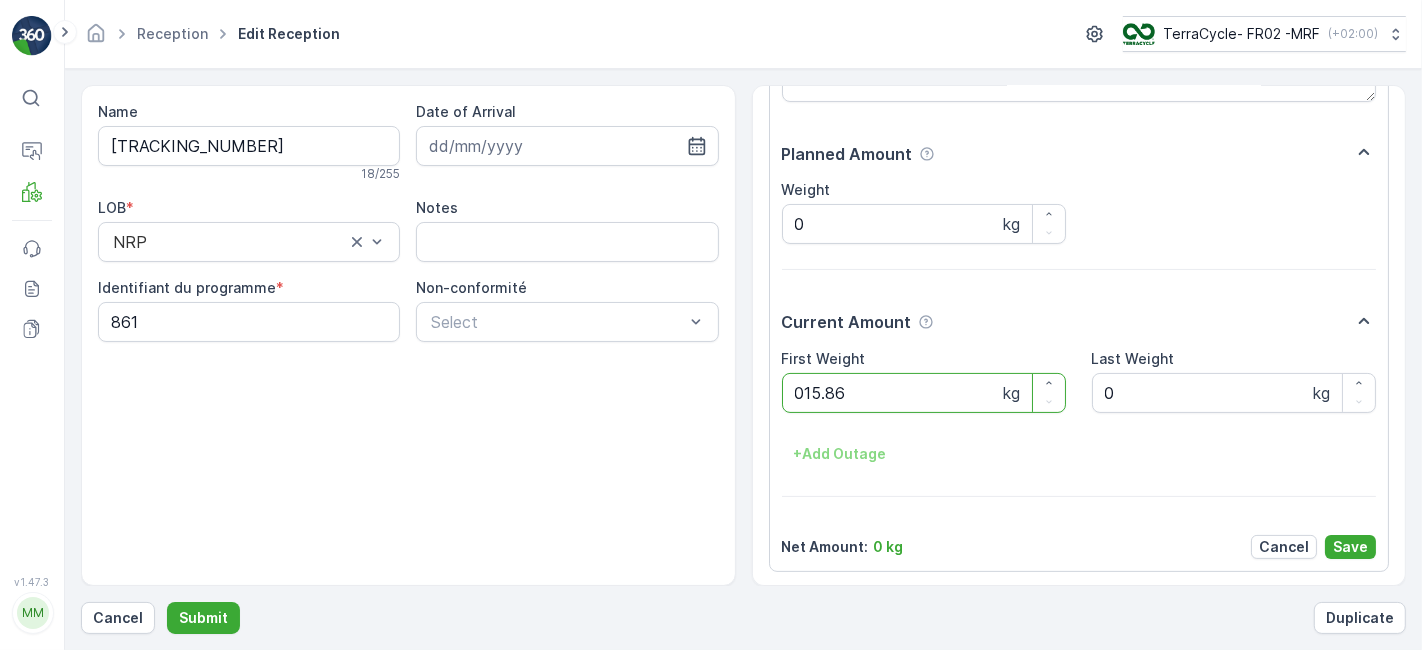 click on "Submit" at bounding box center [203, 618] 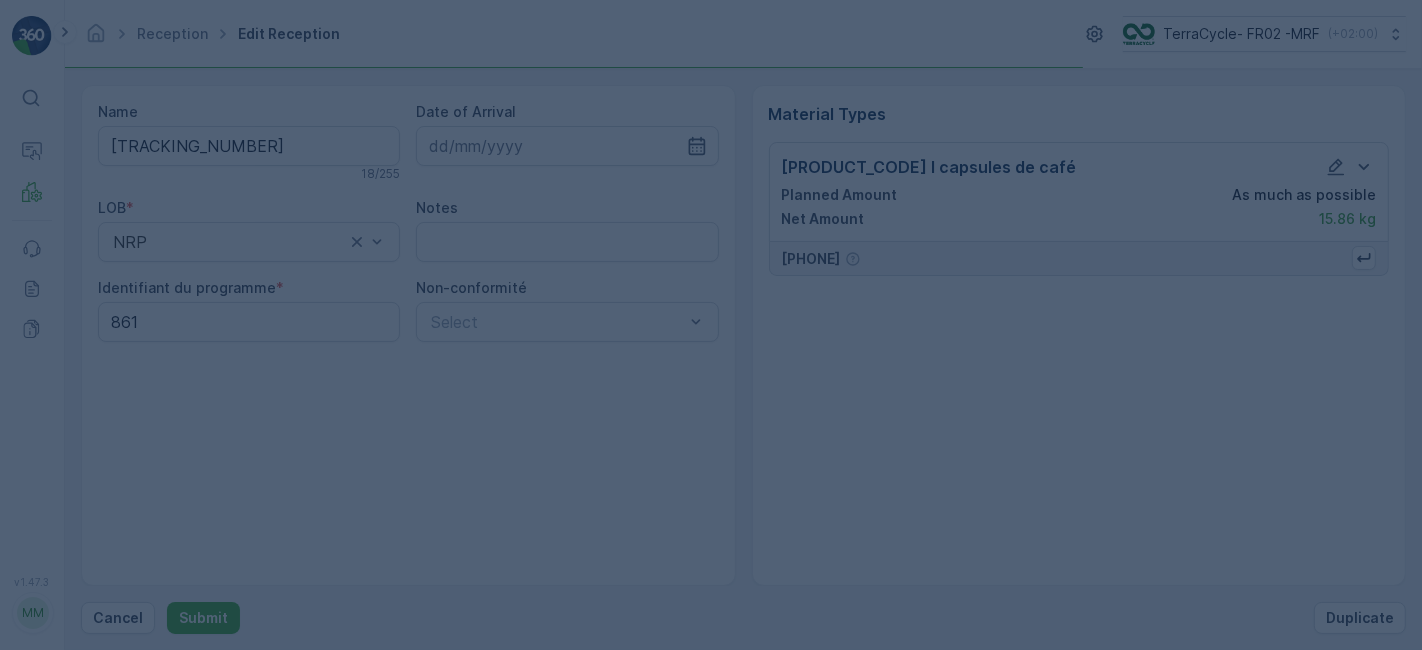 scroll, scrollTop: 0, scrollLeft: 0, axis: both 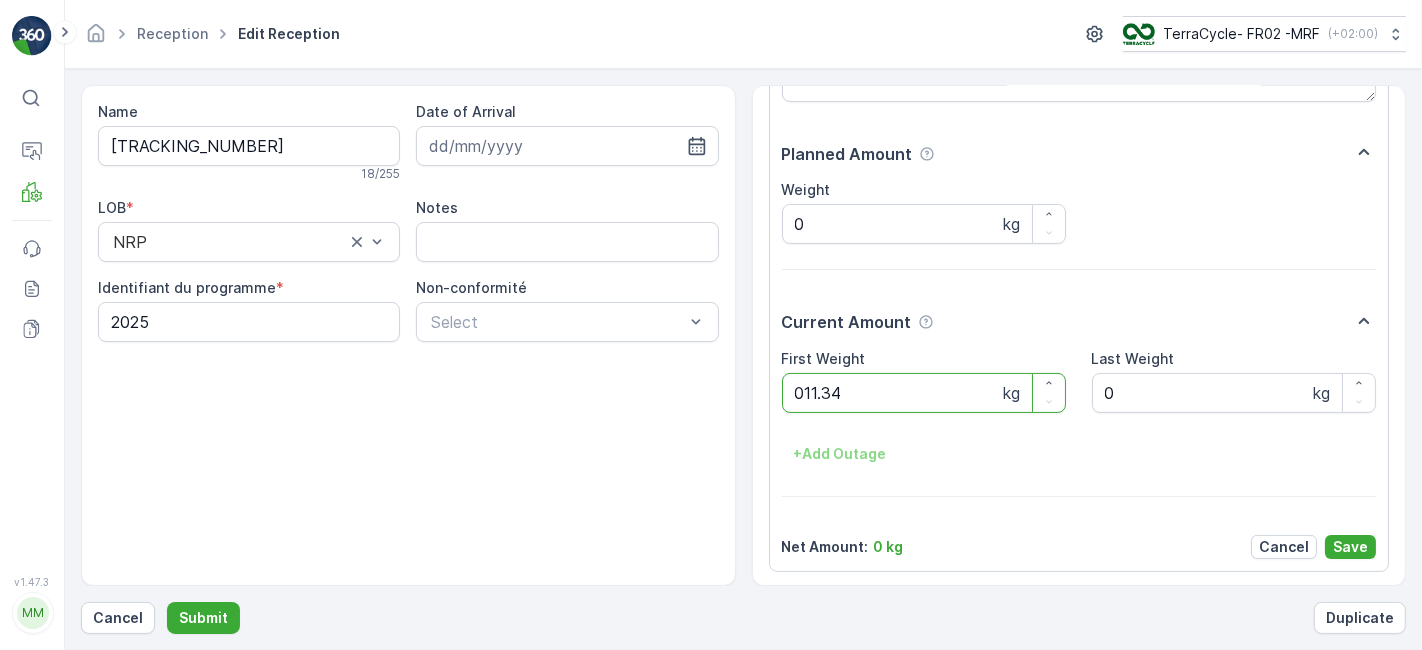 click on "Submit" at bounding box center [203, 618] 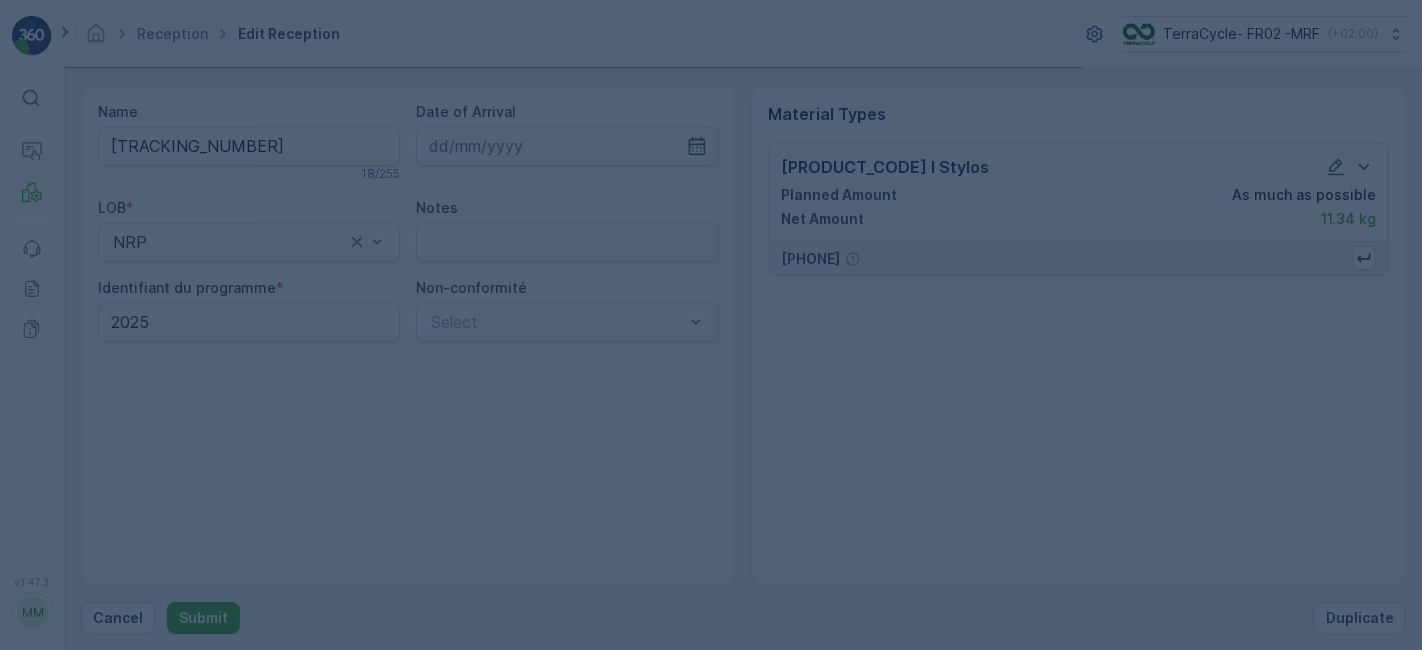 scroll, scrollTop: 0, scrollLeft: 0, axis: both 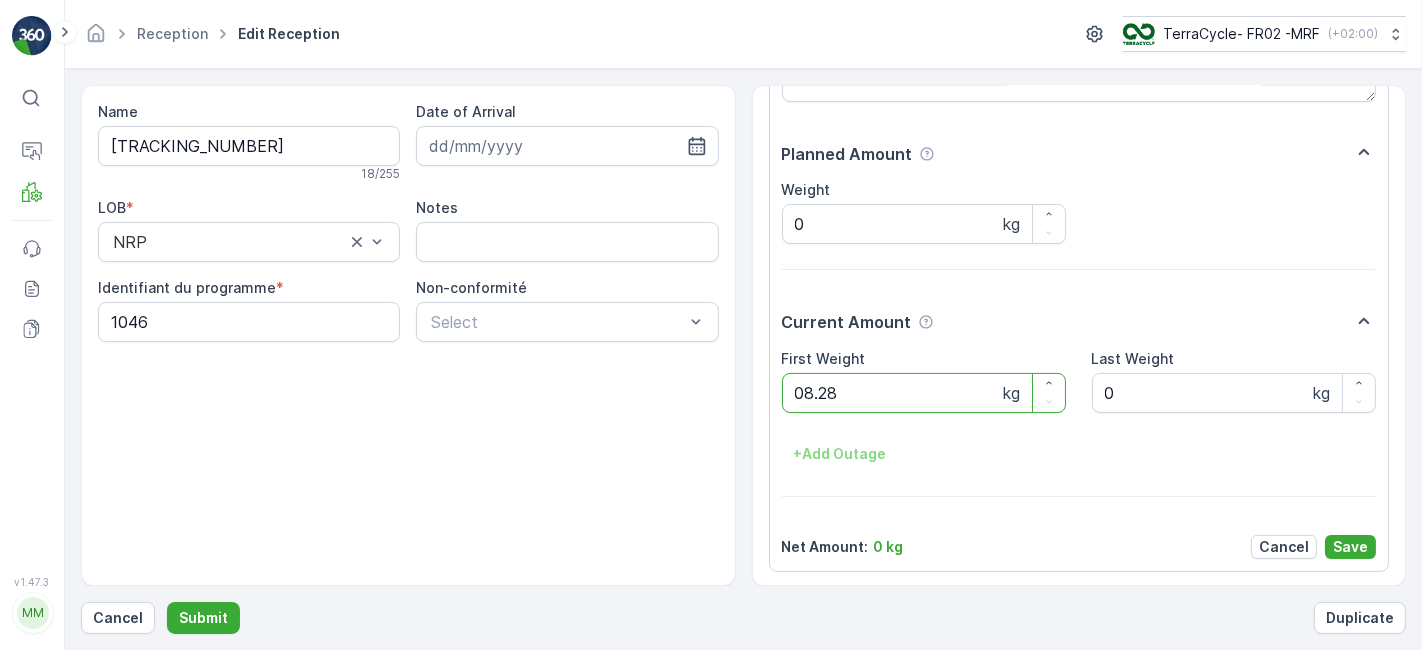 click on "Submit" at bounding box center (203, 618) 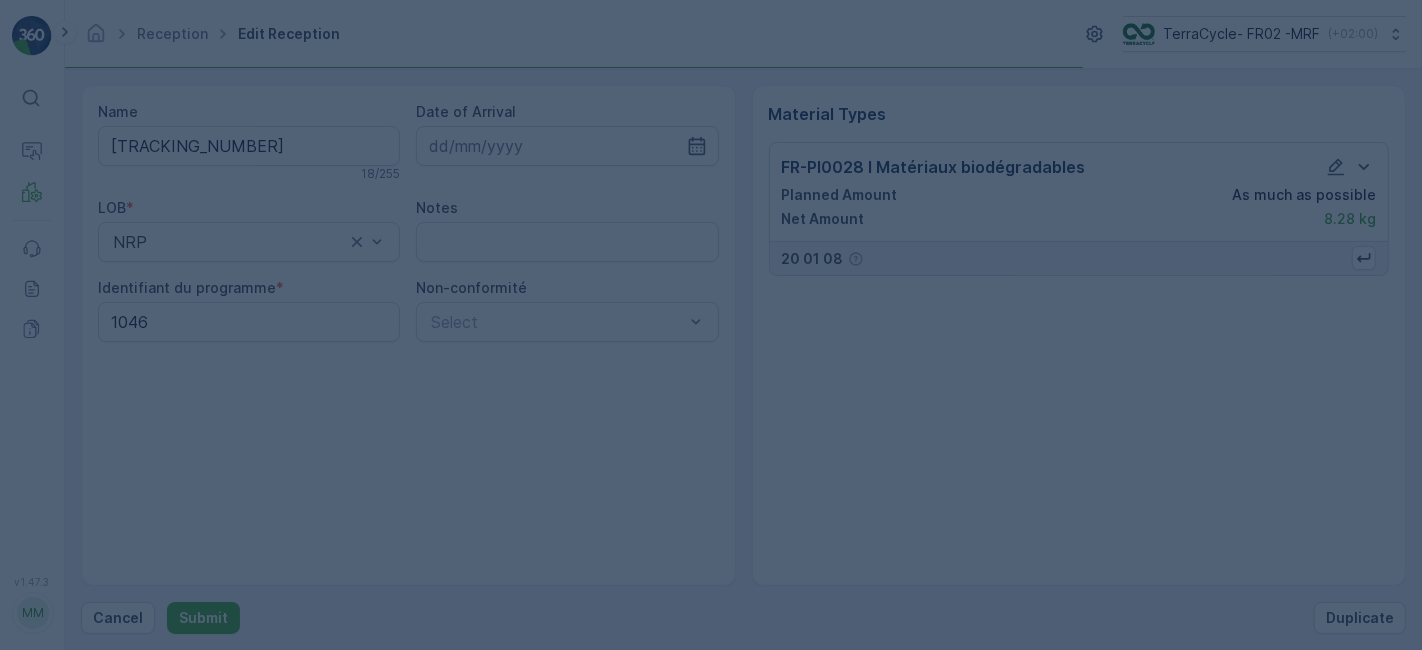 scroll, scrollTop: 0, scrollLeft: 0, axis: both 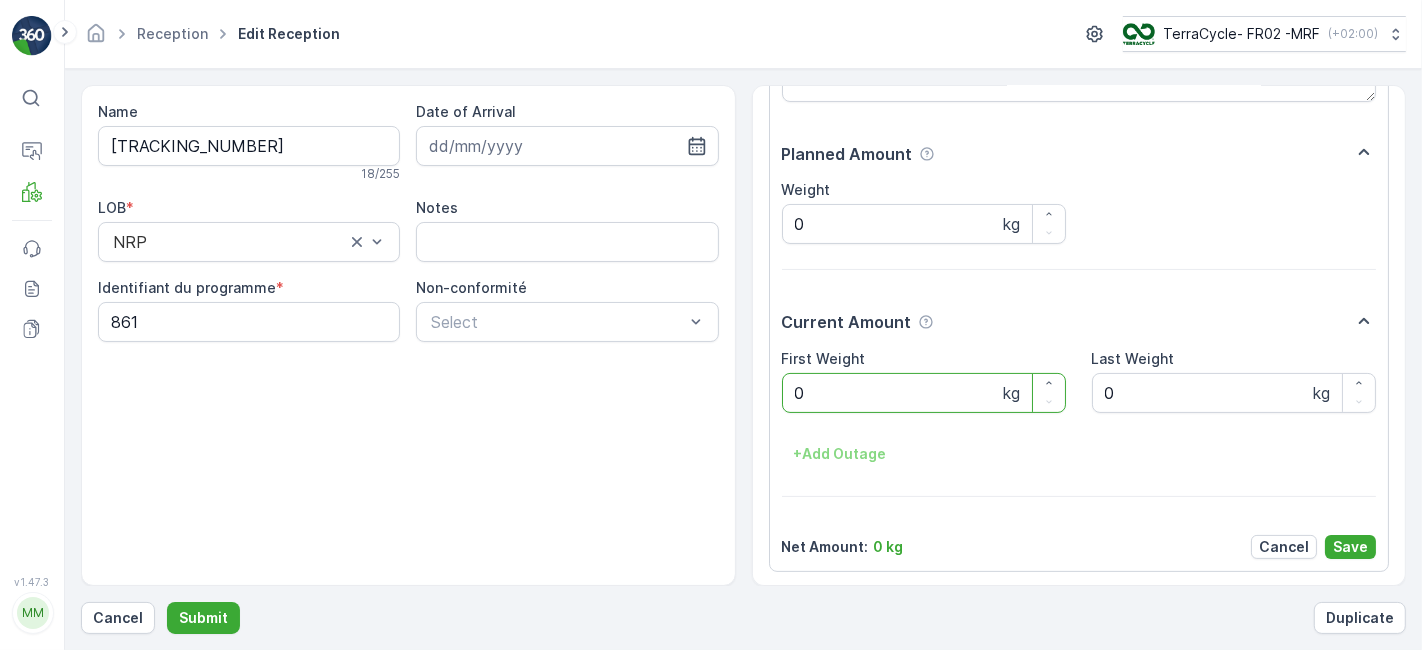 click on "Submit" at bounding box center (203, 618) 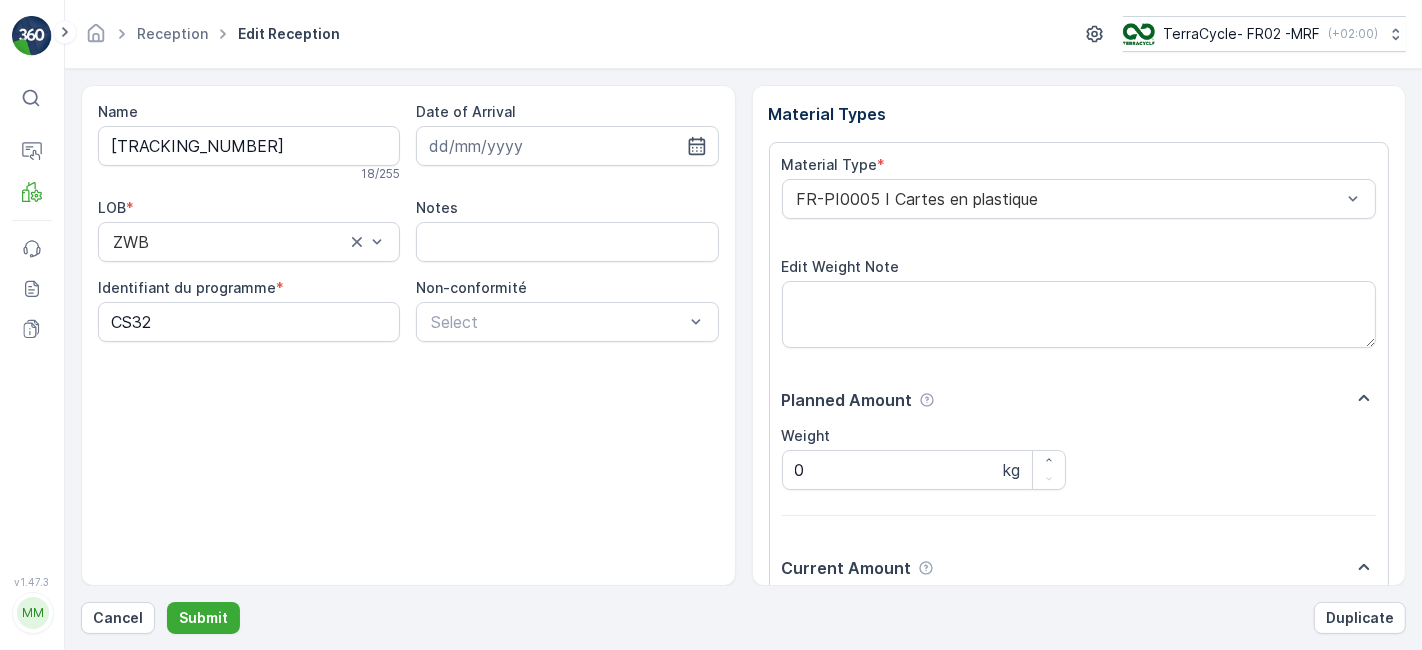 scroll, scrollTop: 246, scrollLeft: 0, axis: vertical 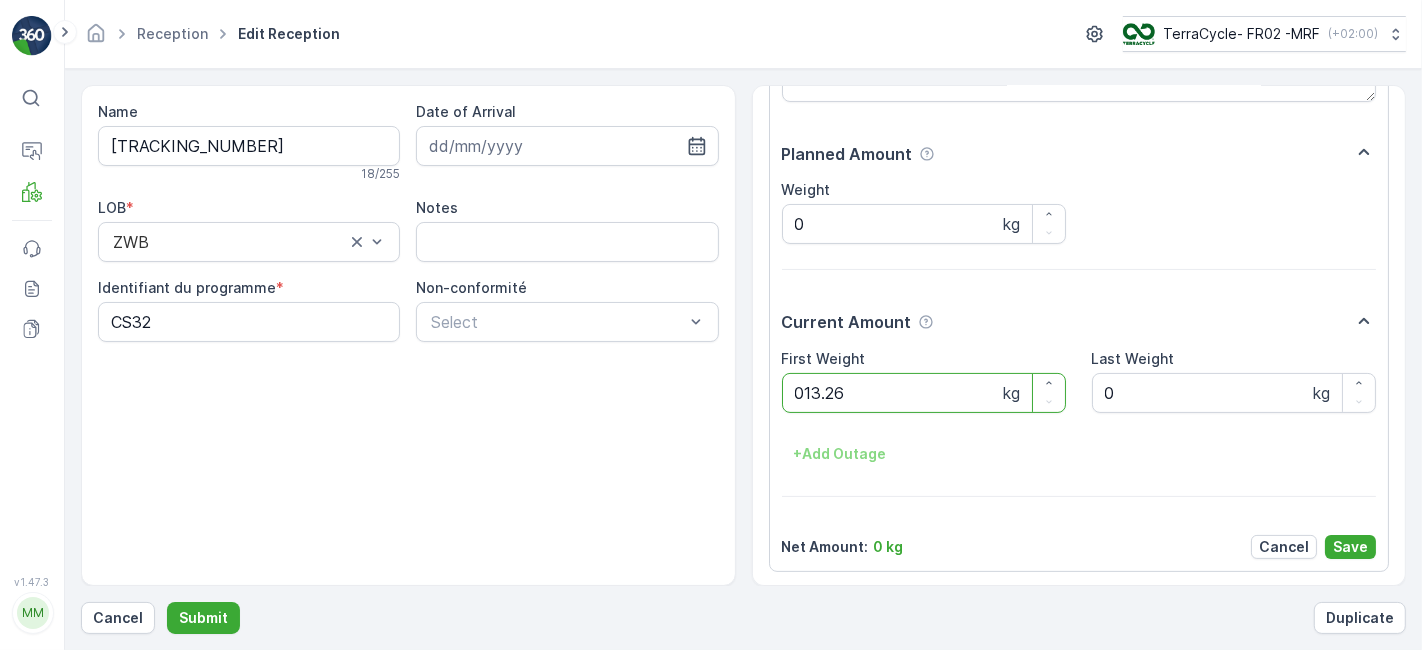 click on "Submit" at bounding box center [203, 618] 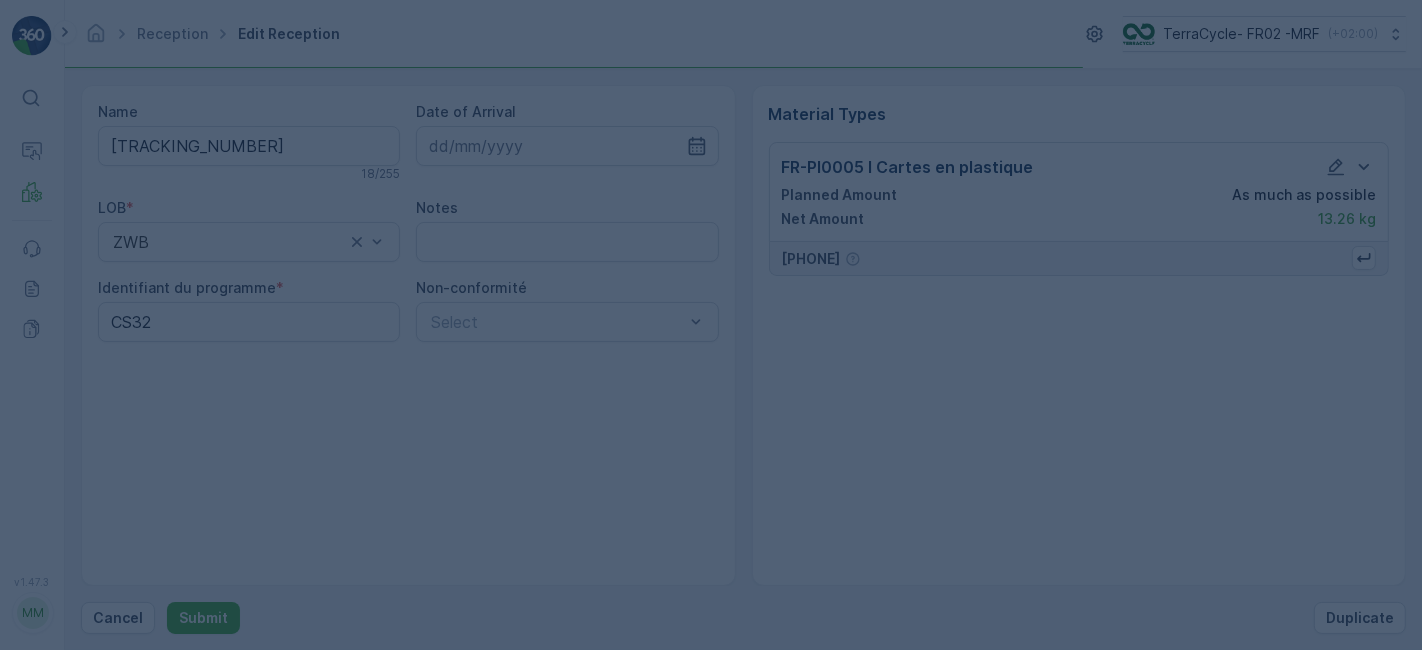 scroll, scrollTop: 0, scrollLeft: 0, axis: both 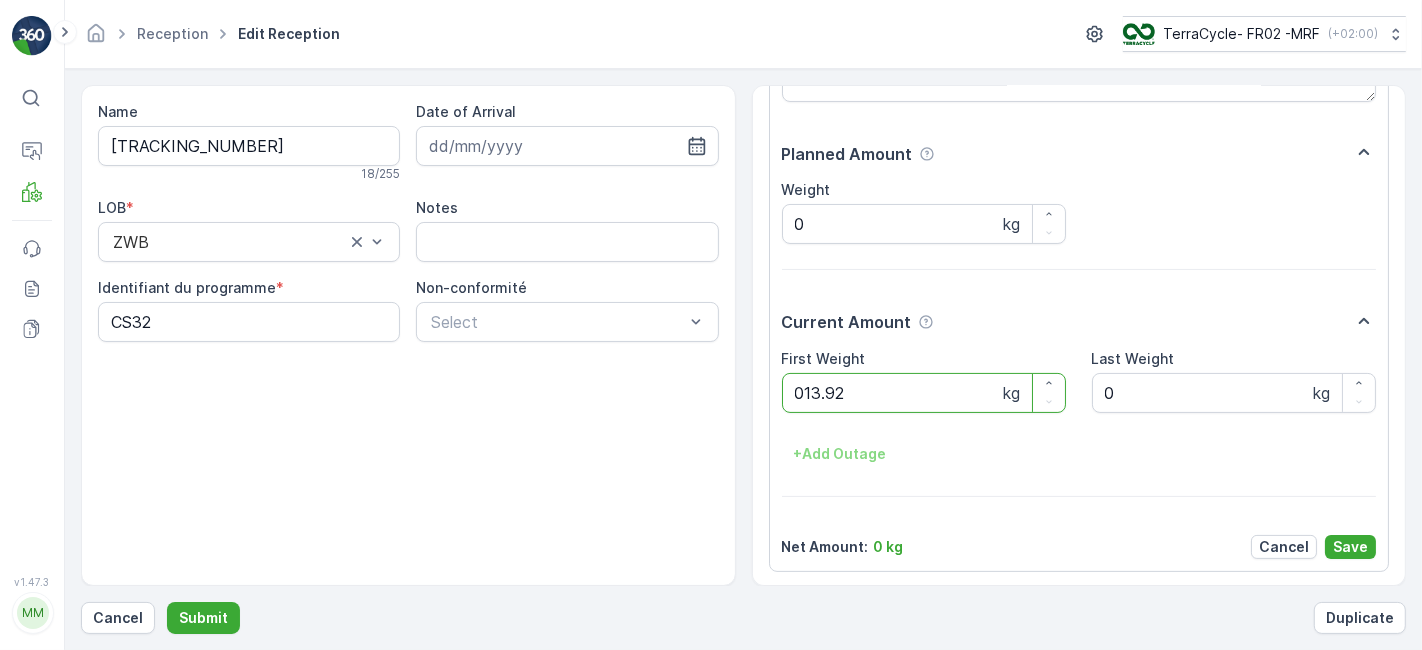 click on "Submit" at bounding box center [203, 618] 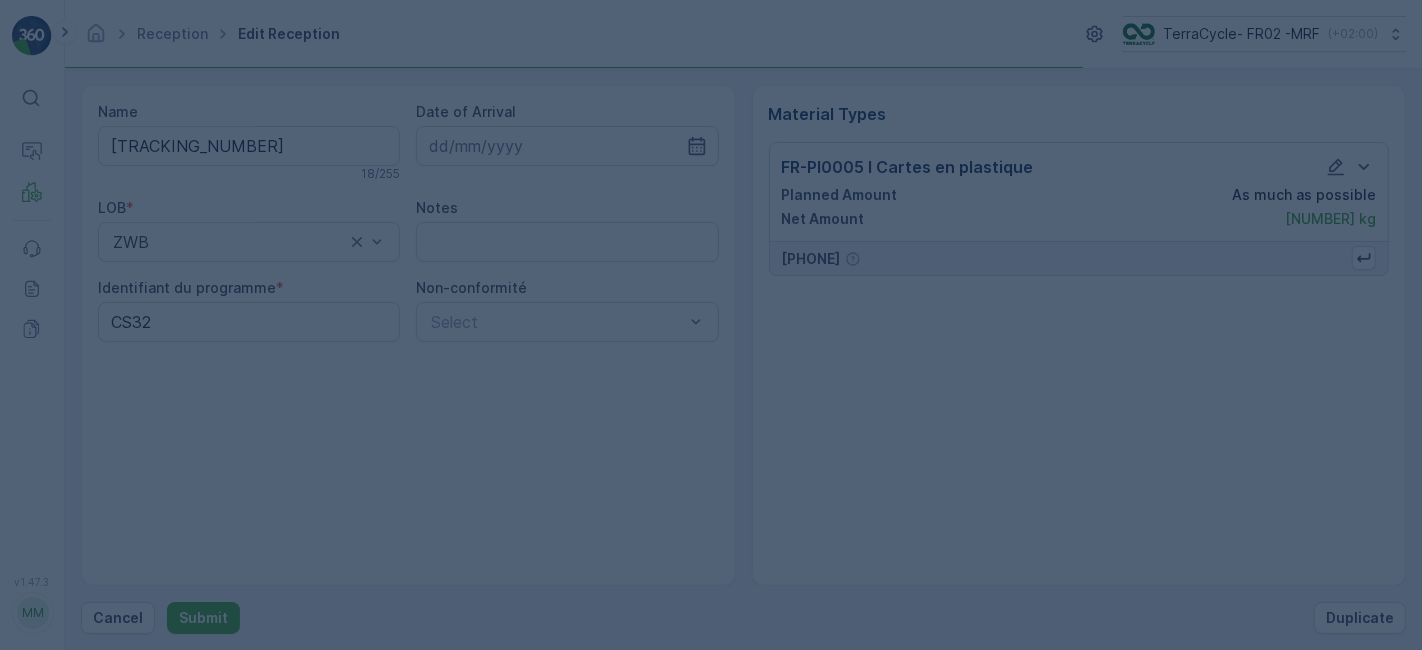 scroll, scrollTop: 0, scrollLeft: 0, axis: both 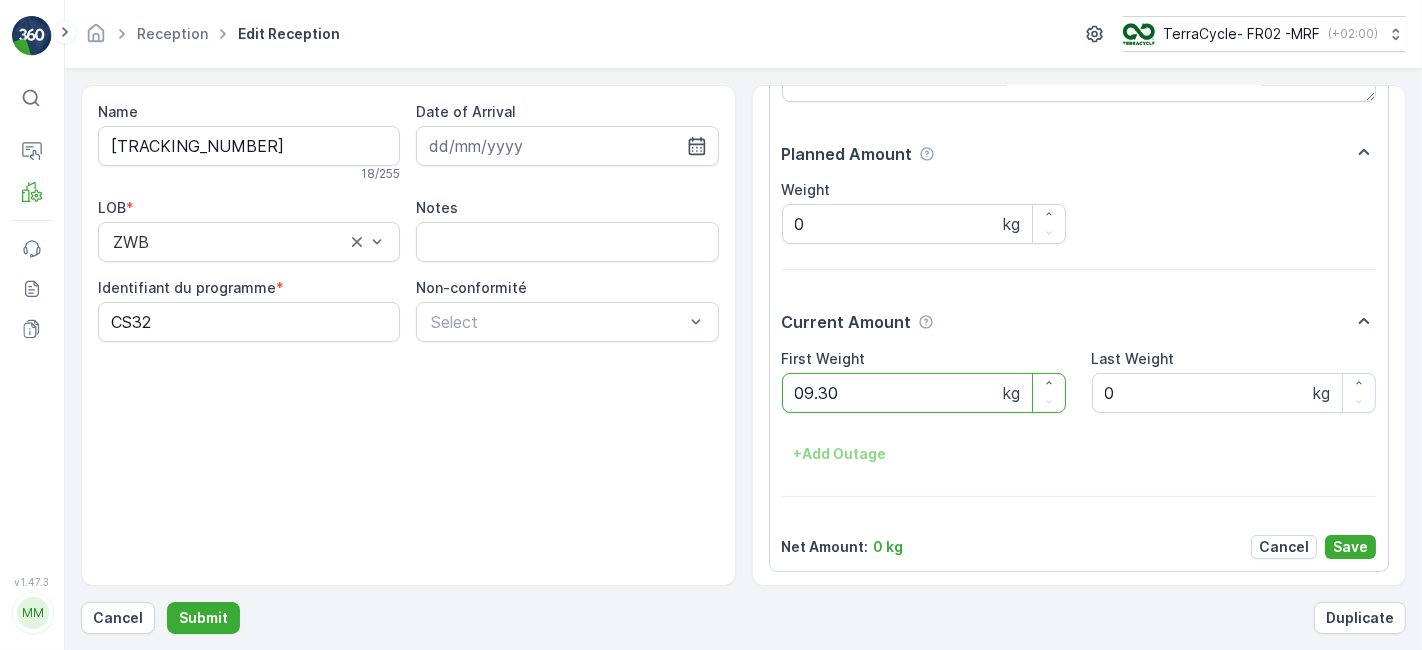 click on "Submit" at bounding box center (203, 618) 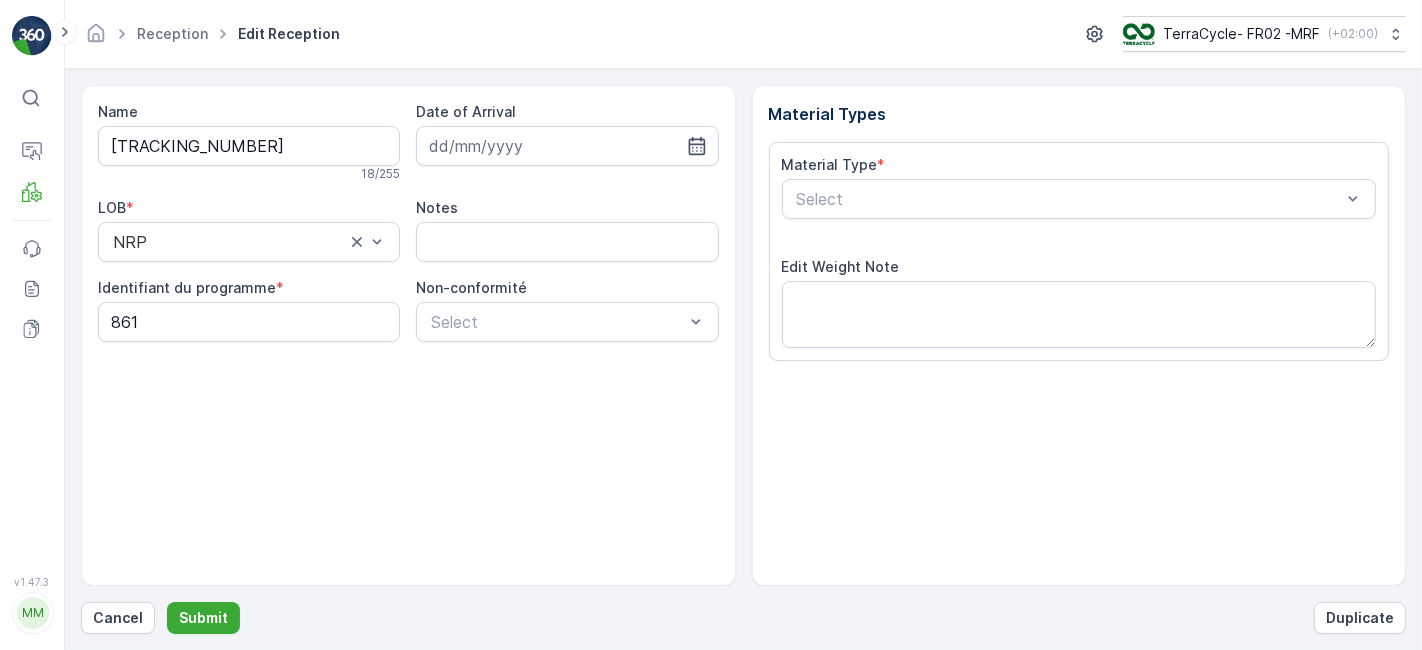 scroll, scrollTop: 246, scrollLeft: 0, axis: vertical 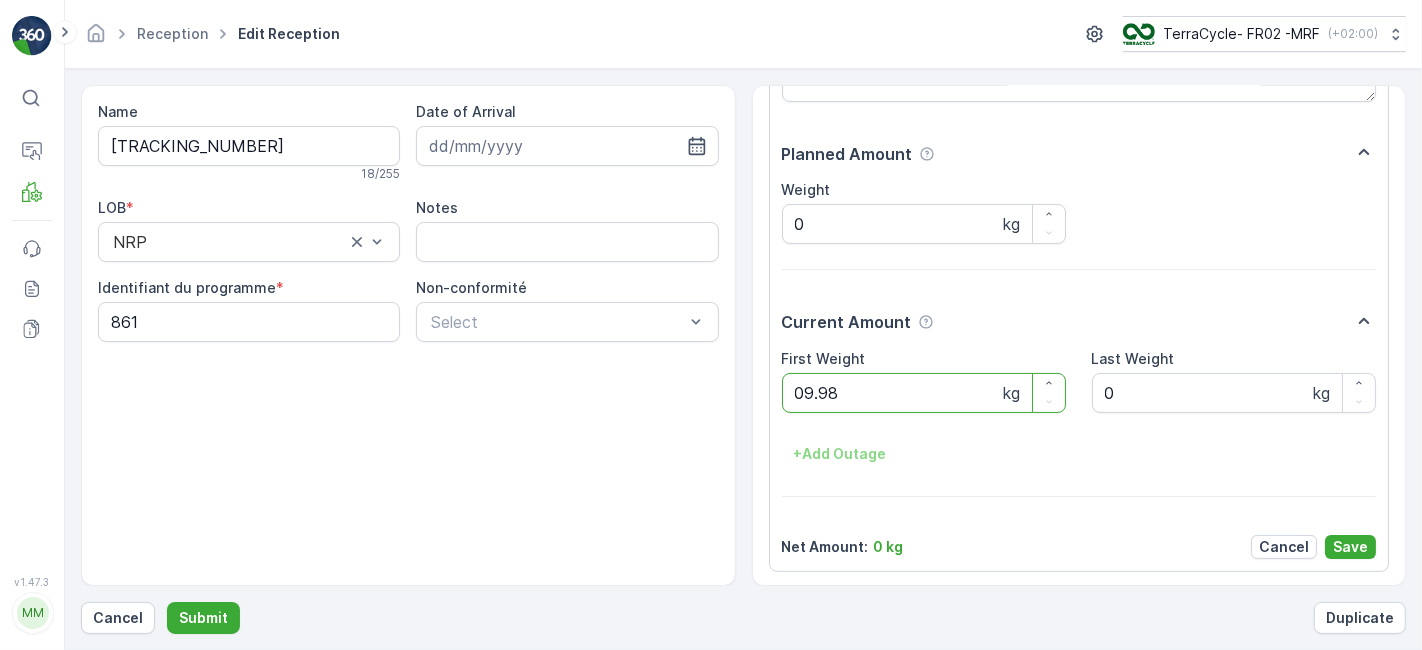 click on "Submit" at bounding box center [203, 618] 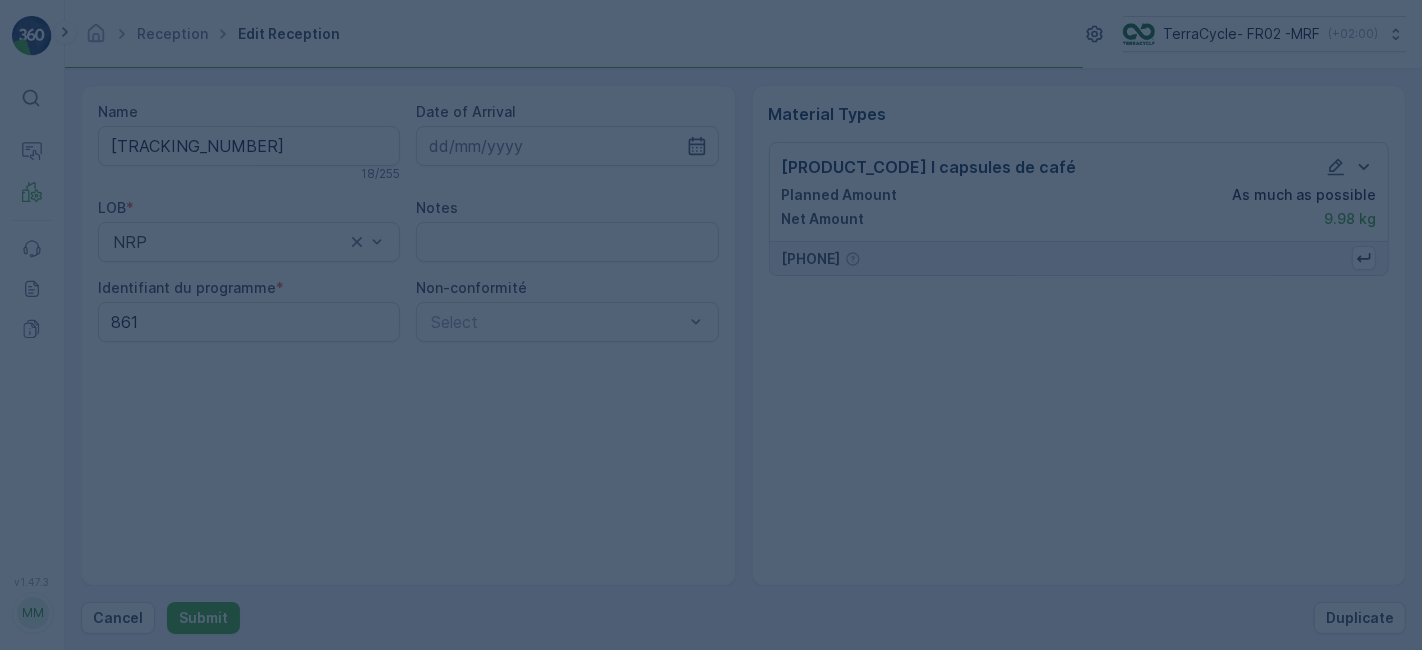 scroll, scrollTop: 0, scrollLeft: 0, axis: both 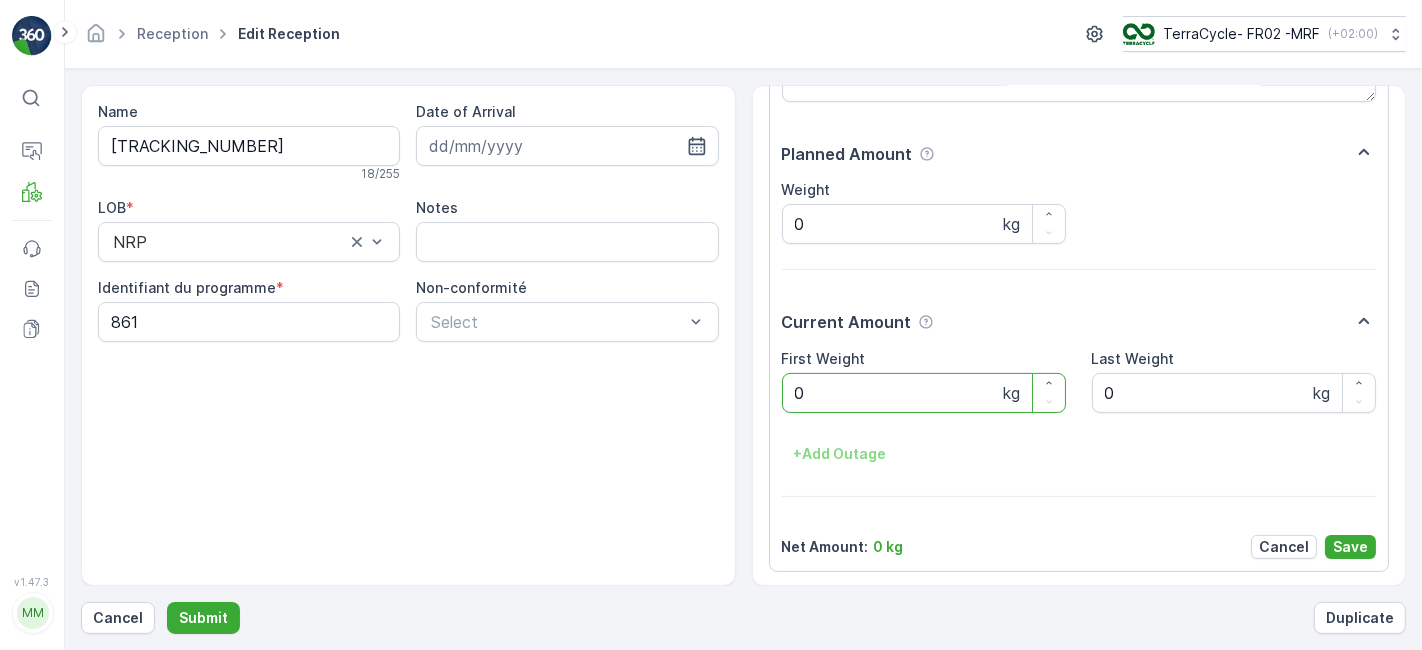 click on "Submit" at bounding box center [203, 618] 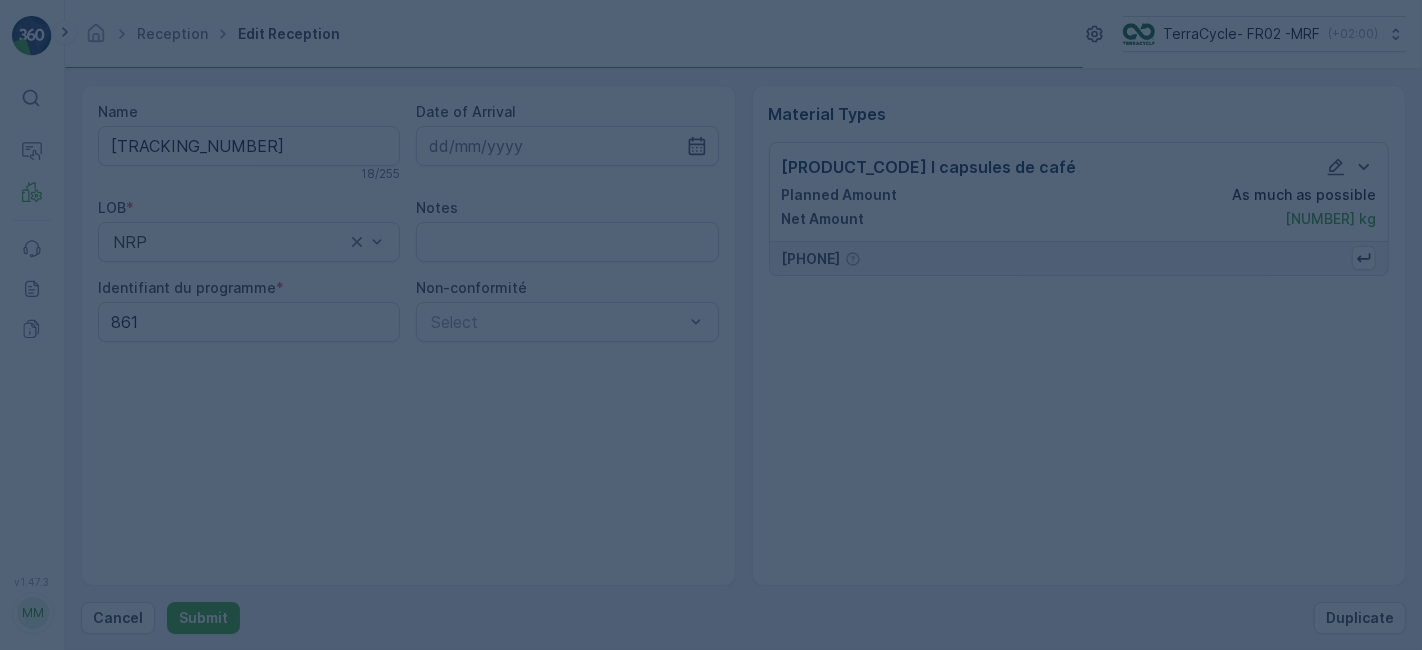 scroll, scrollTop: 0, scrollLeft: 0, axis: both 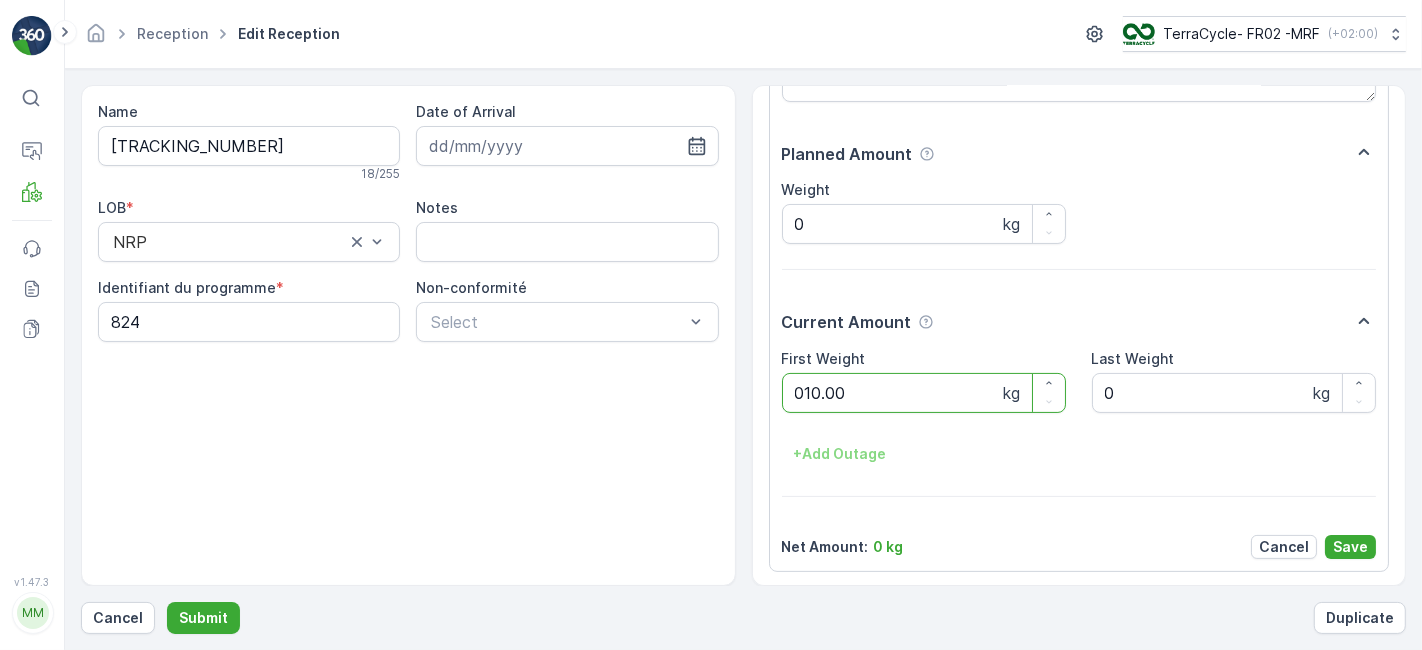 click on "Submit" at bounding box center (203, 618) 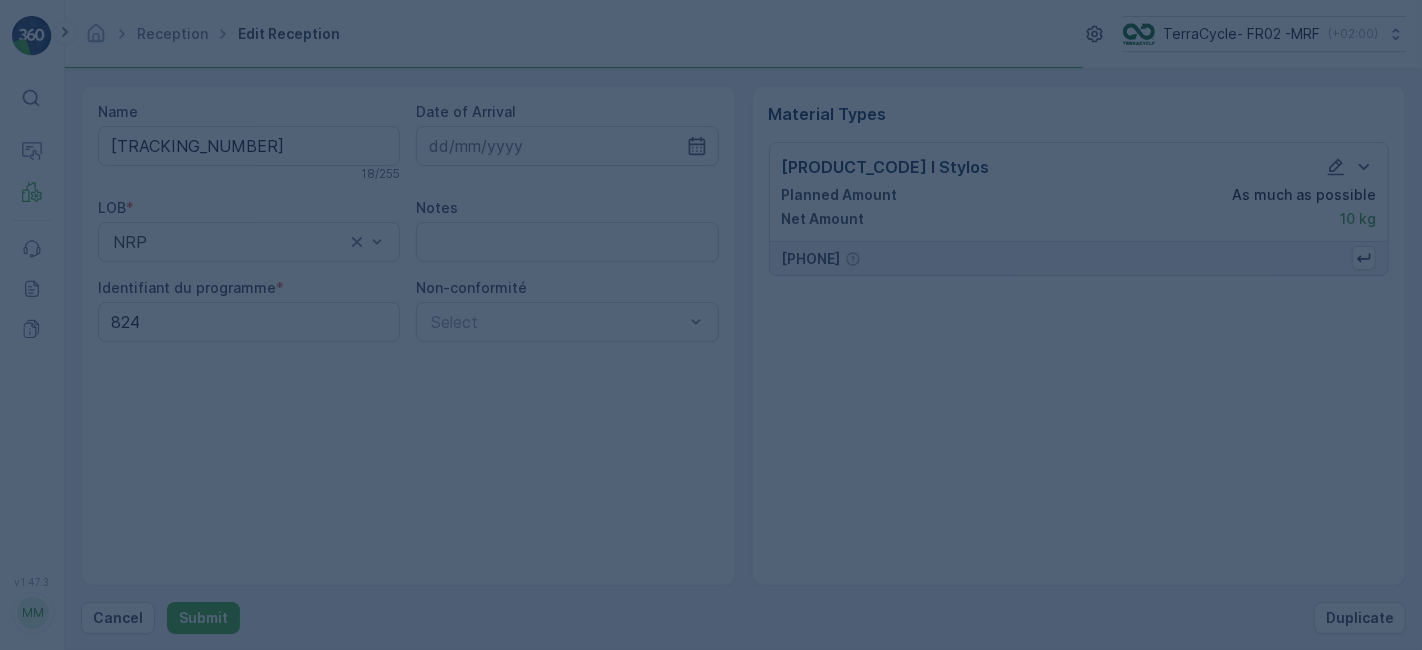 scroll, scrollTop: 0, scrollLeft: 0, axis: both 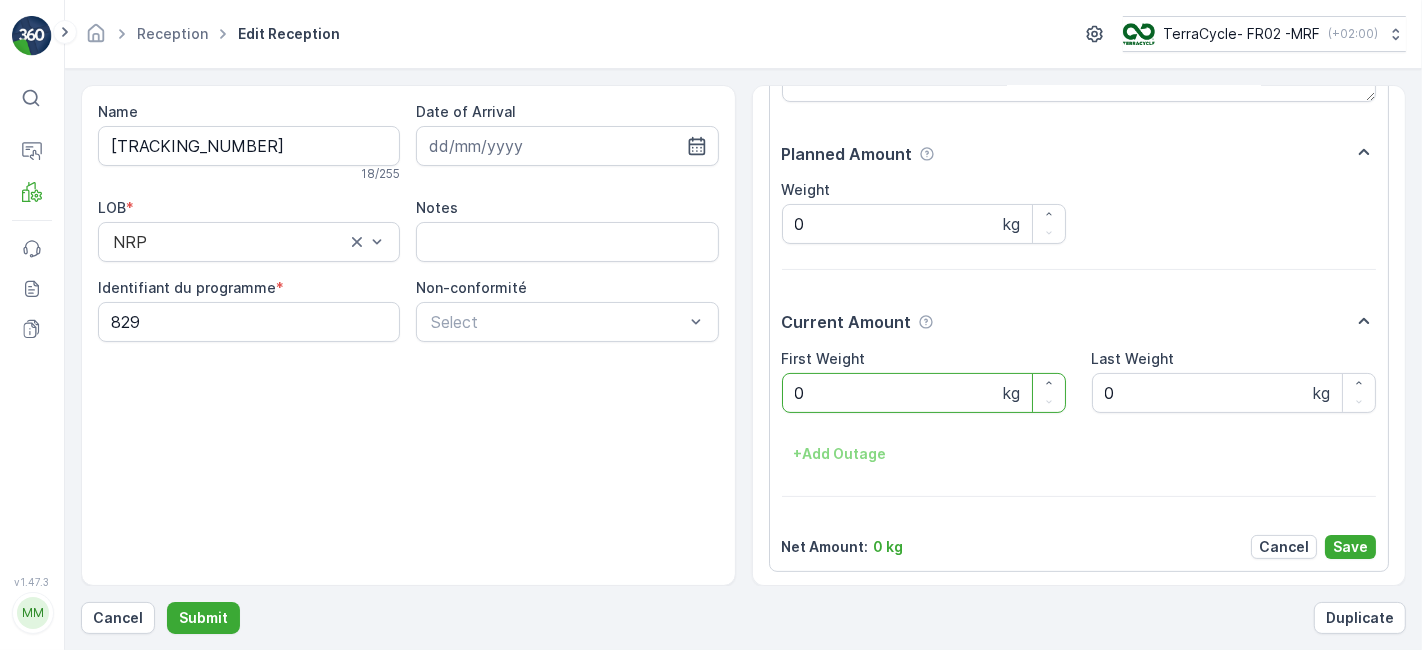 click on "Submit" at bounding box center [203, 618] 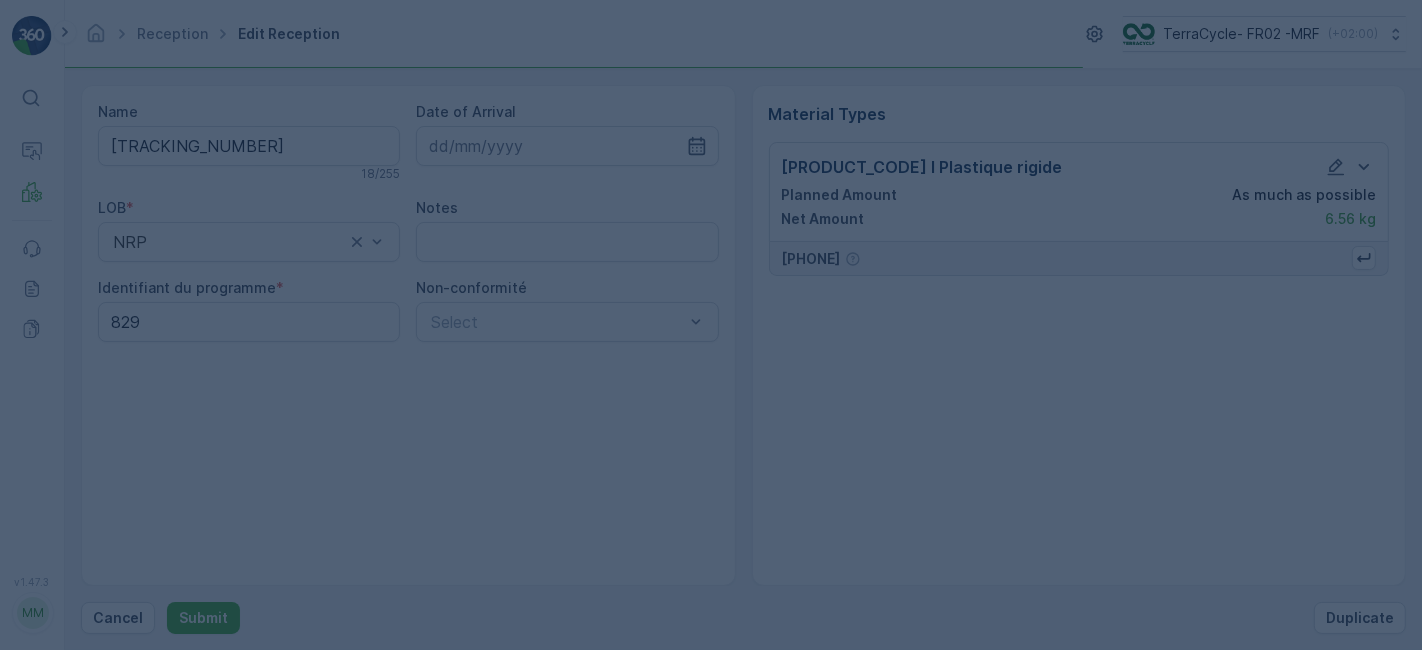 scroll, scrollTop: 0, scrollLeft: 0, axis: both 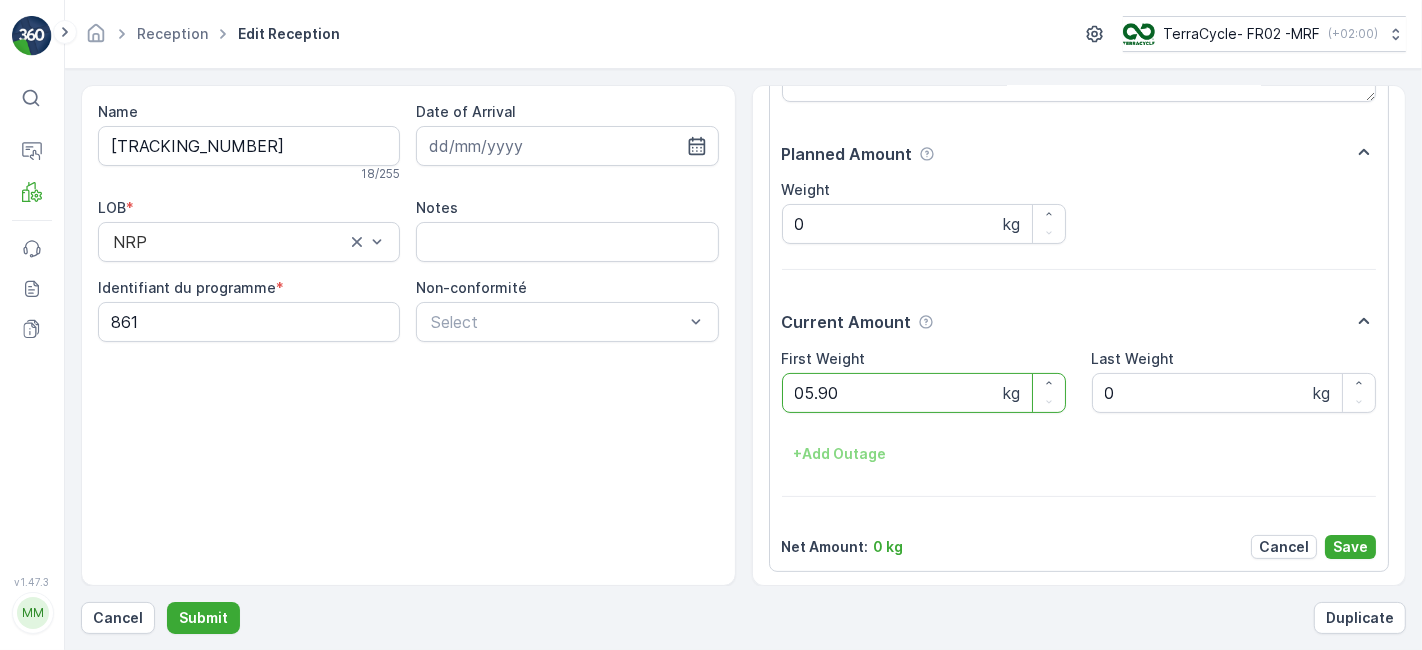 click on "Submit" at bounding box center (203, 618) 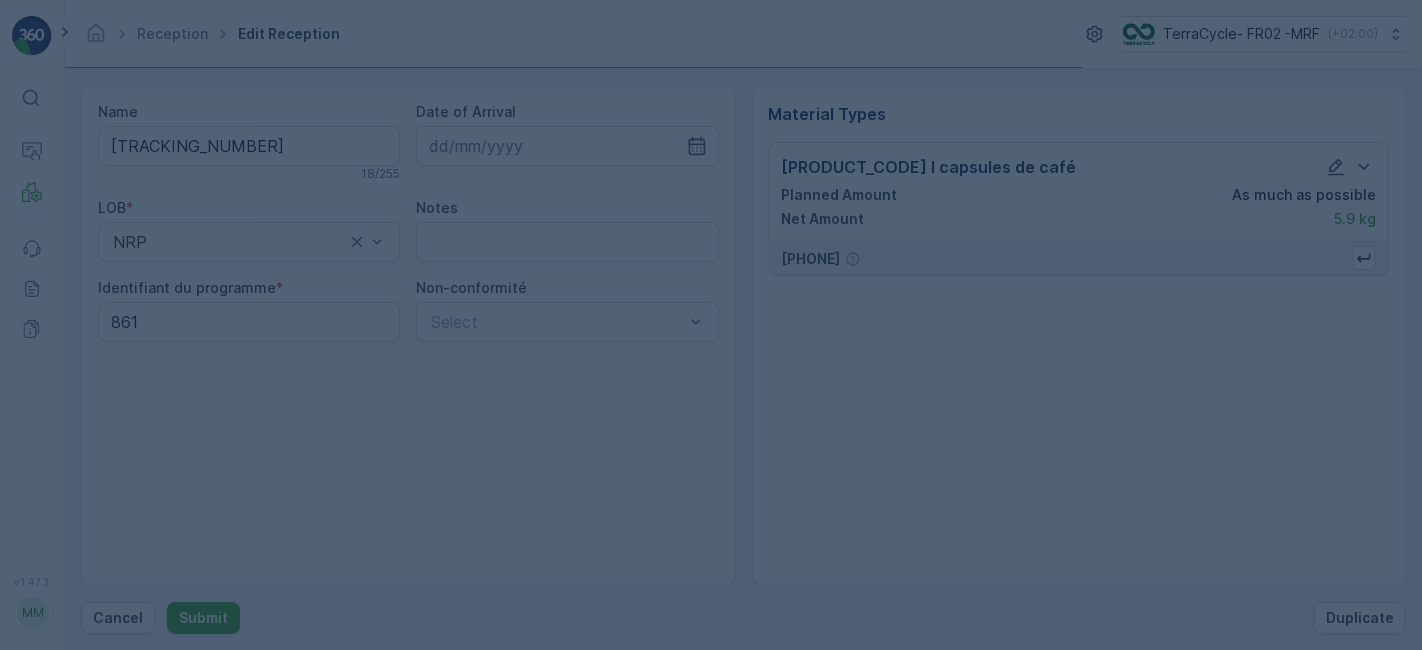 scroll, scrollTop: 0, scrollLeft: 0, axis: both 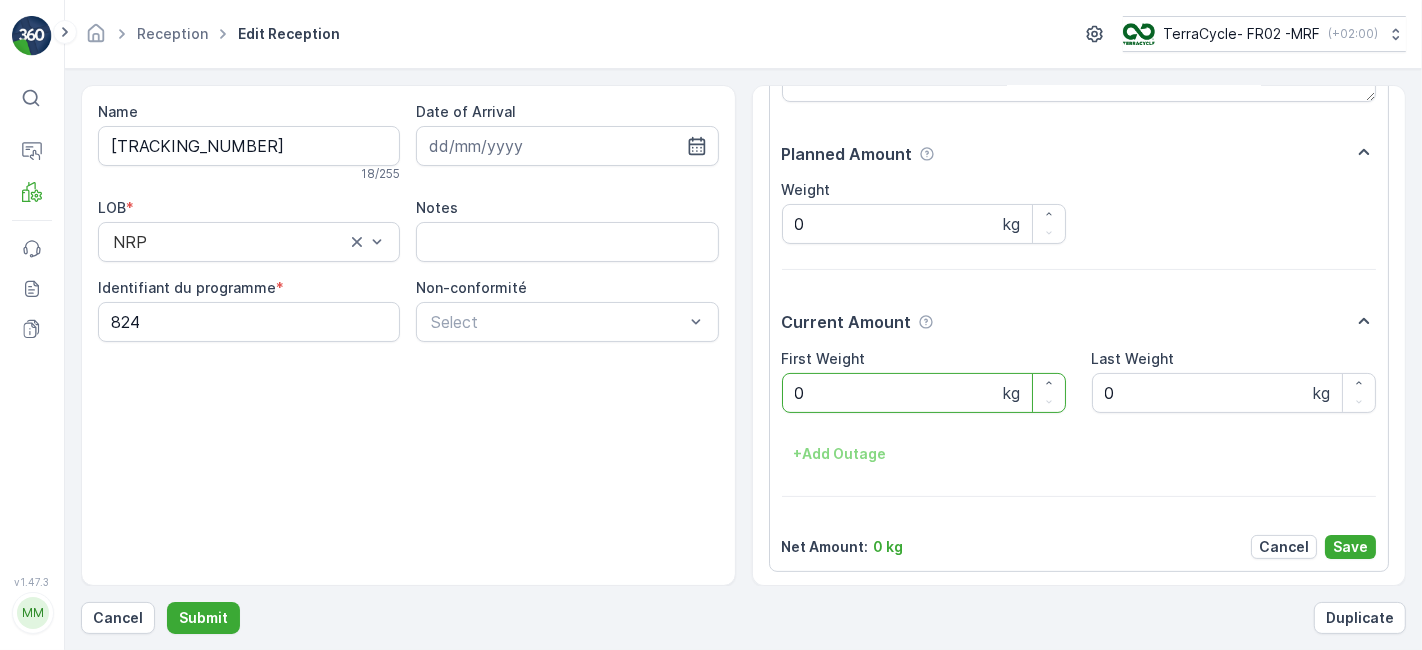 click on "Submit" at bounding box center (203, 618) 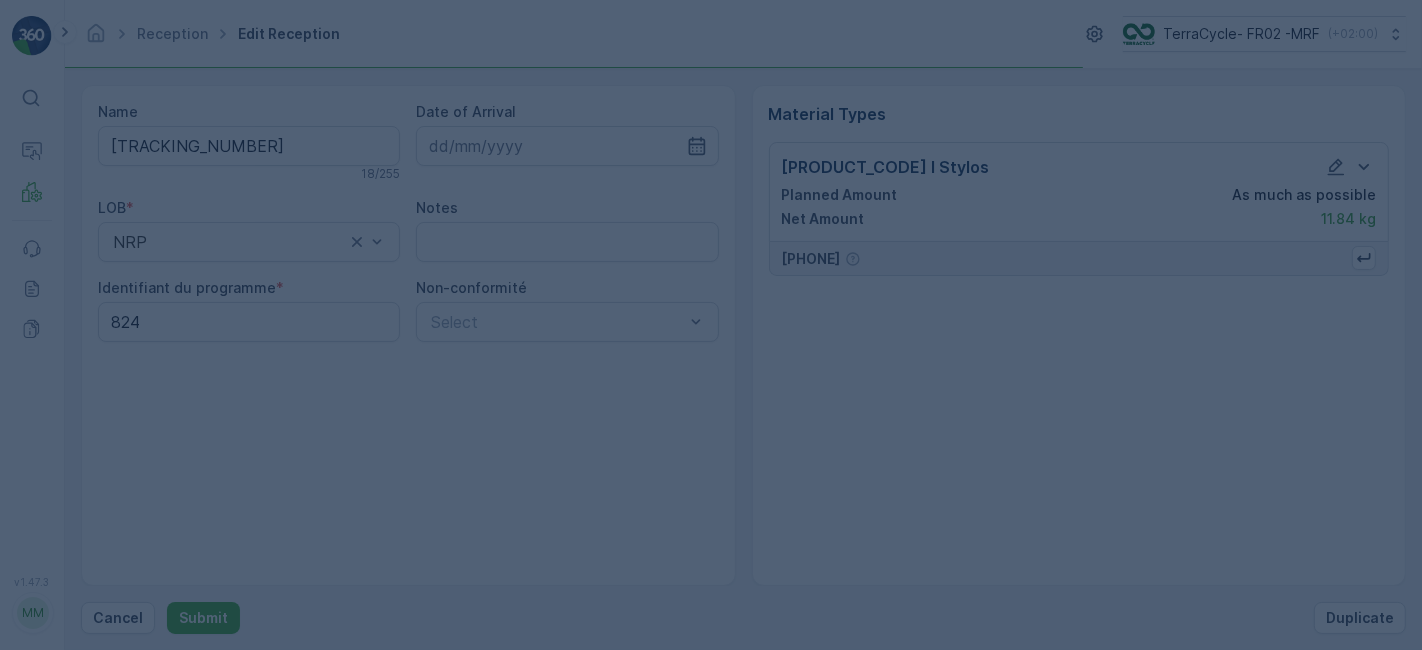 scroll, scrollTop: 0, scrollLeft: 0, axis: both 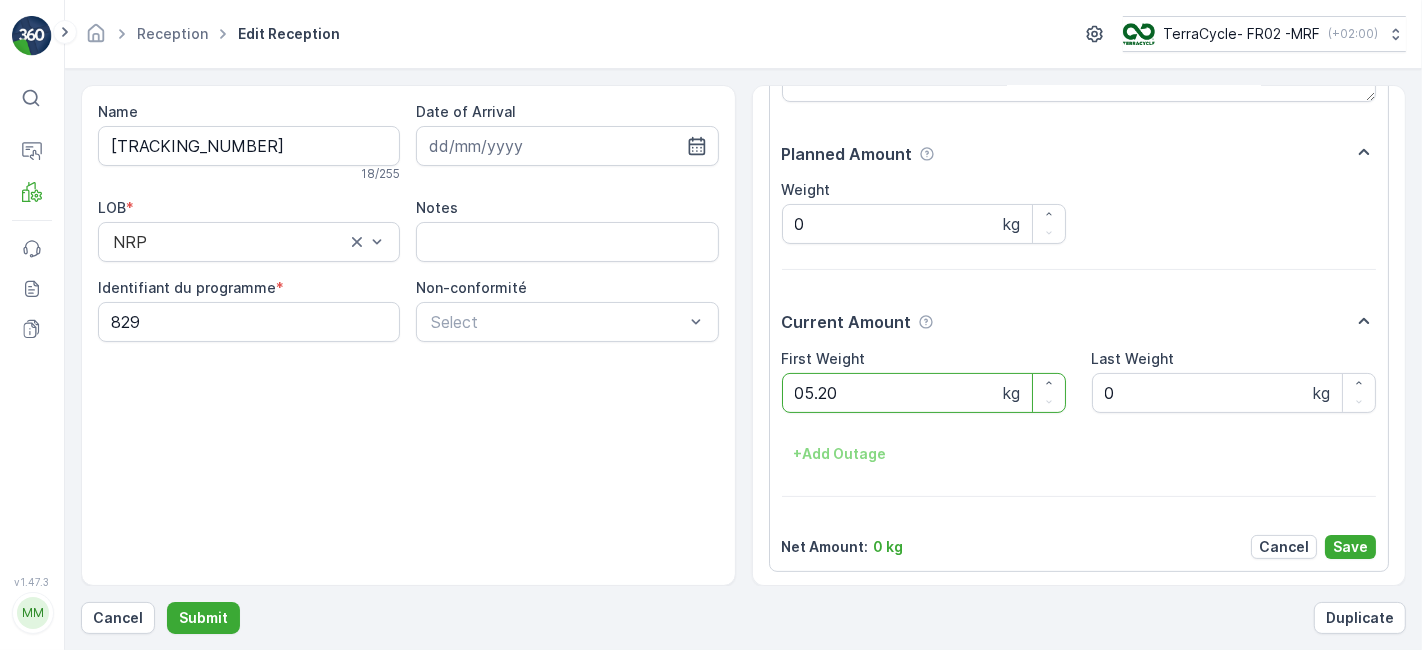 click on "Submit" at bounding box center [203, 618] 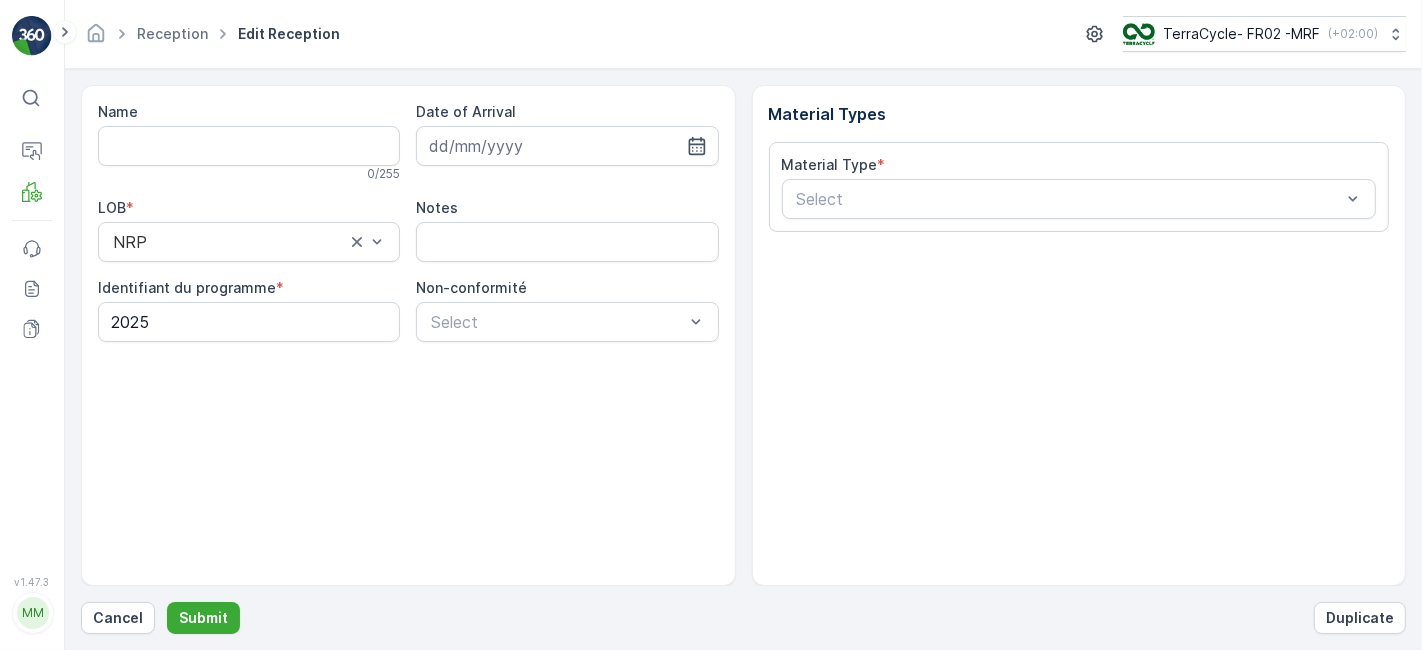 type on "[TRACKING_NUMBER]" 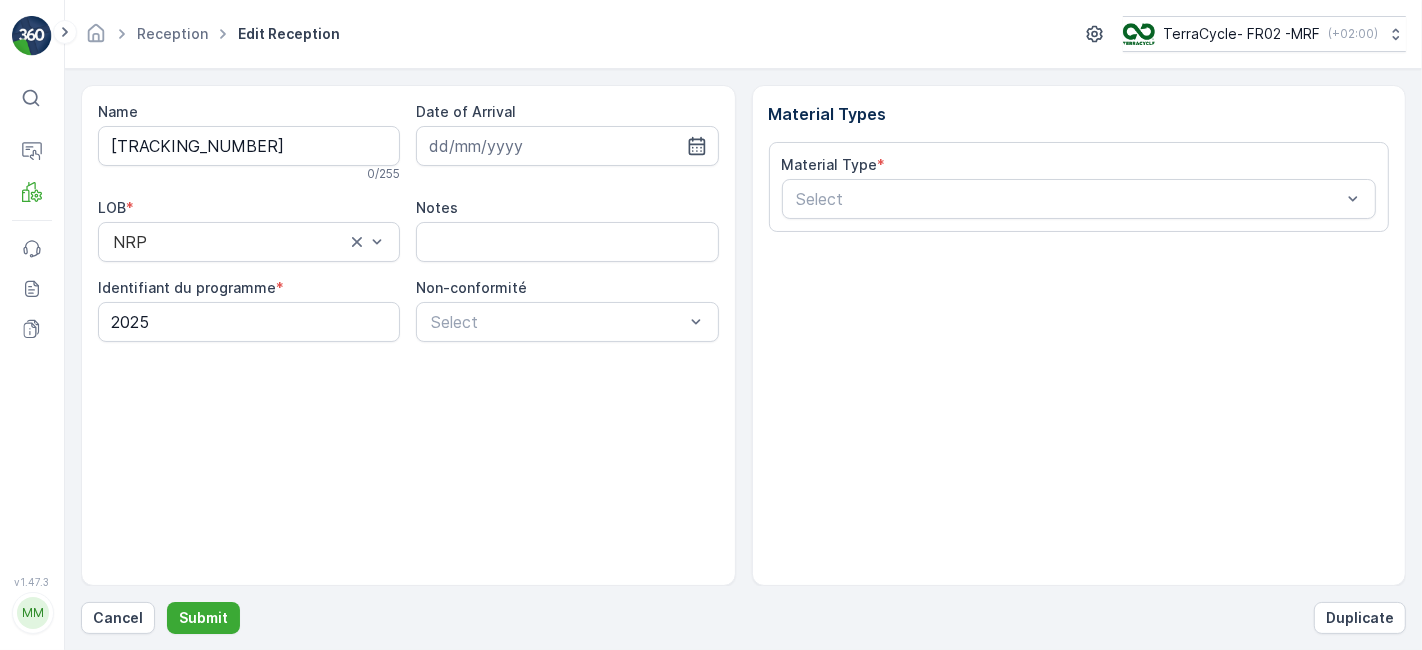 scroll, scrollTop: 246, scrollLeft: 0, axis: vertical 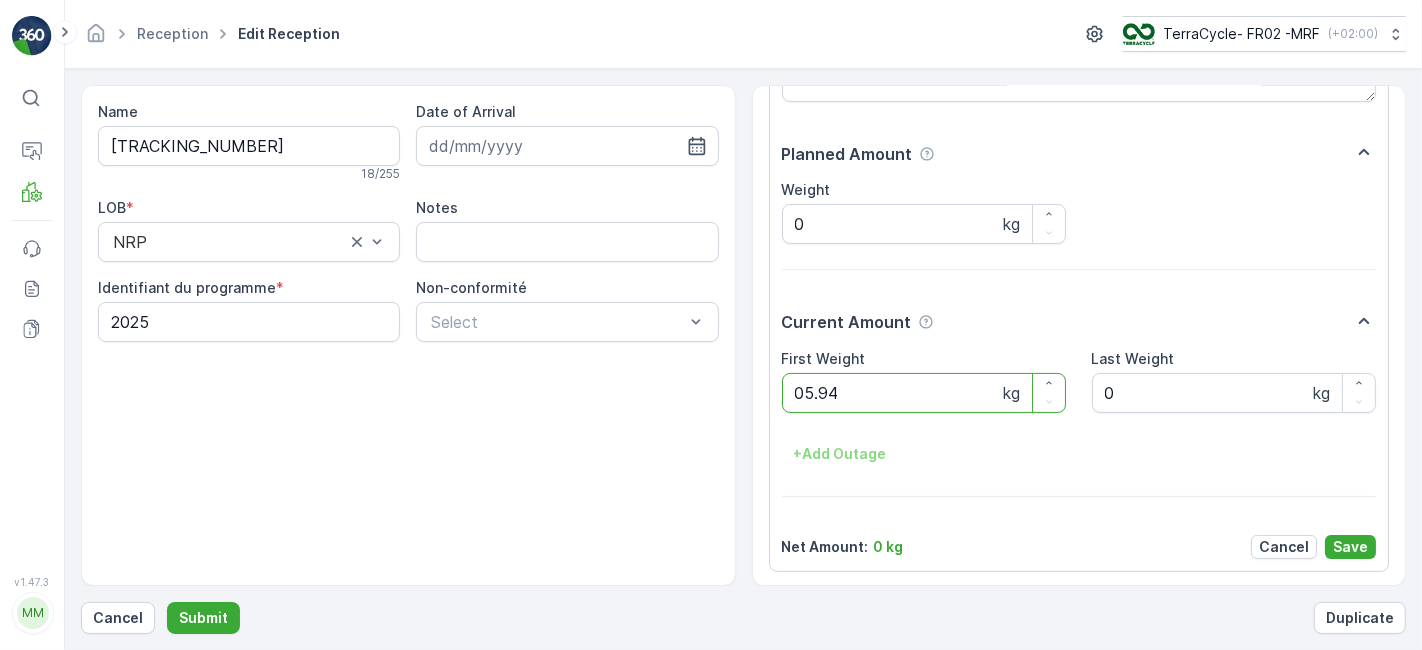 click on "Submit" at bounding box center (203, 618) 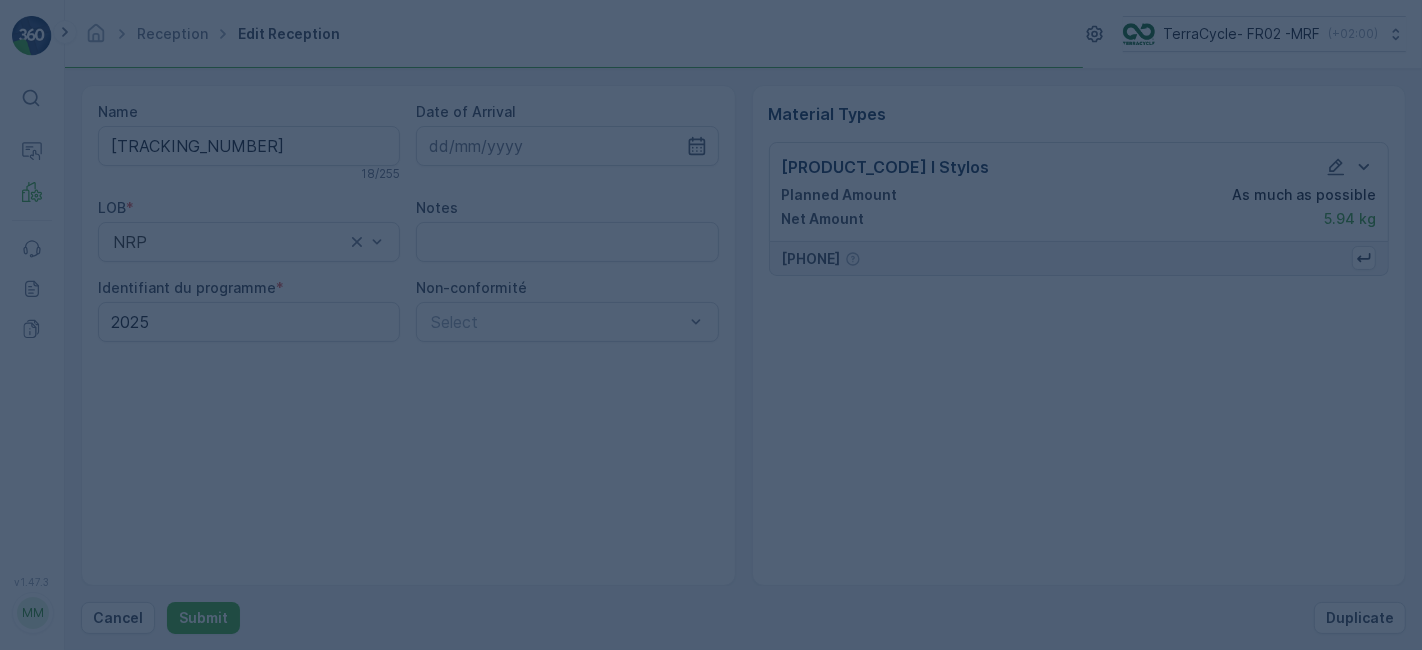 scroll, scrollTop: 0, scrollLeft: 0, axis: both 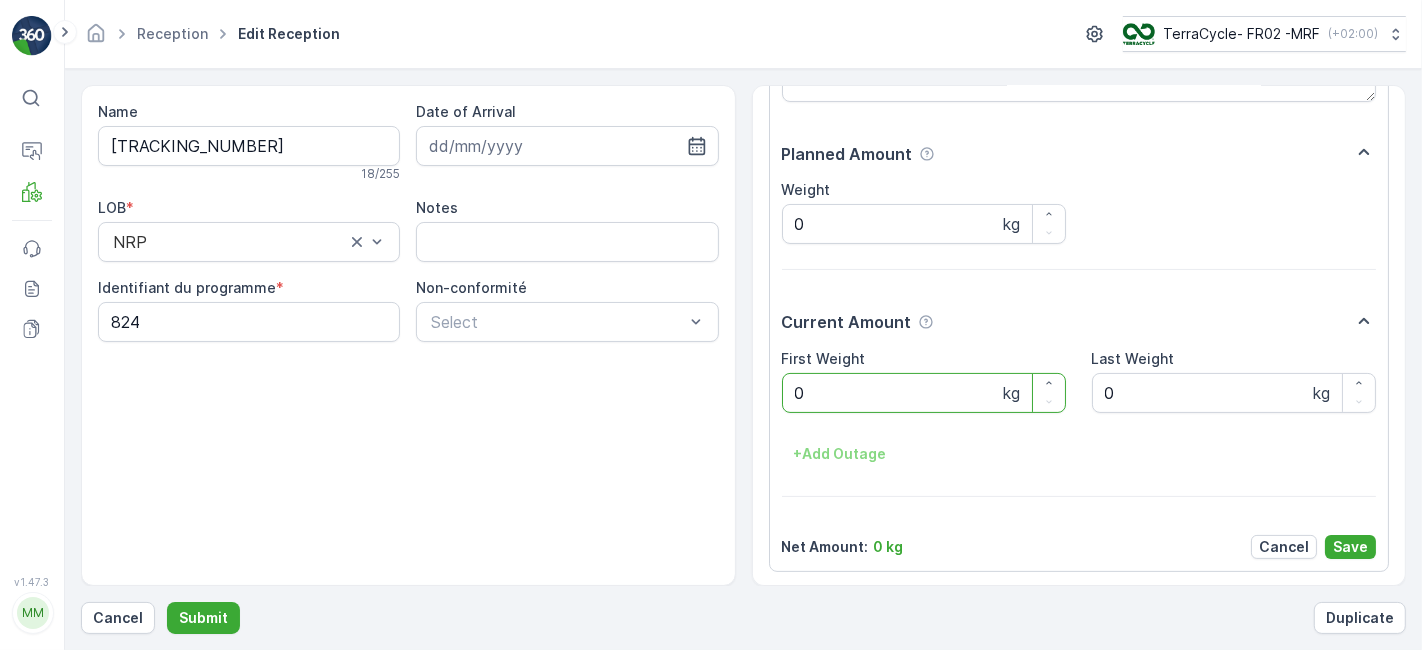 click on "Submit" at bounding box center (203, 618) 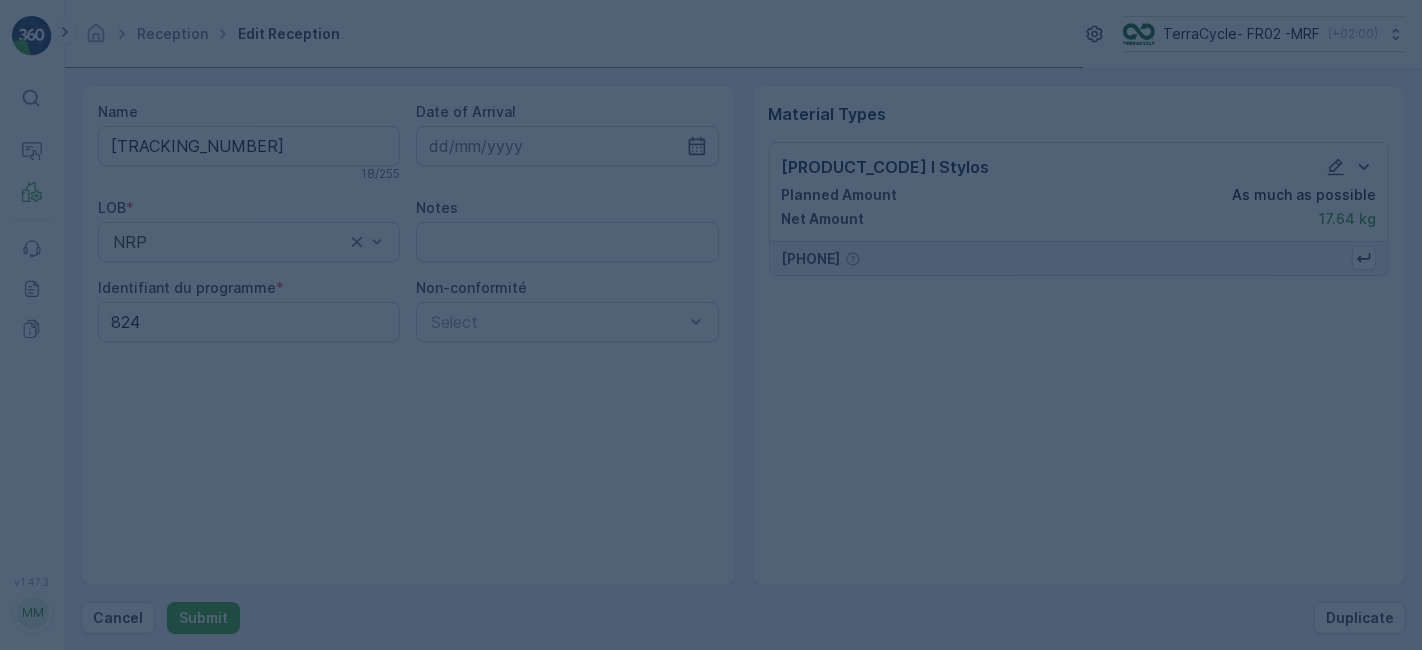 scroll, scrollTop: 0, scrollLeft: 0, axis: both 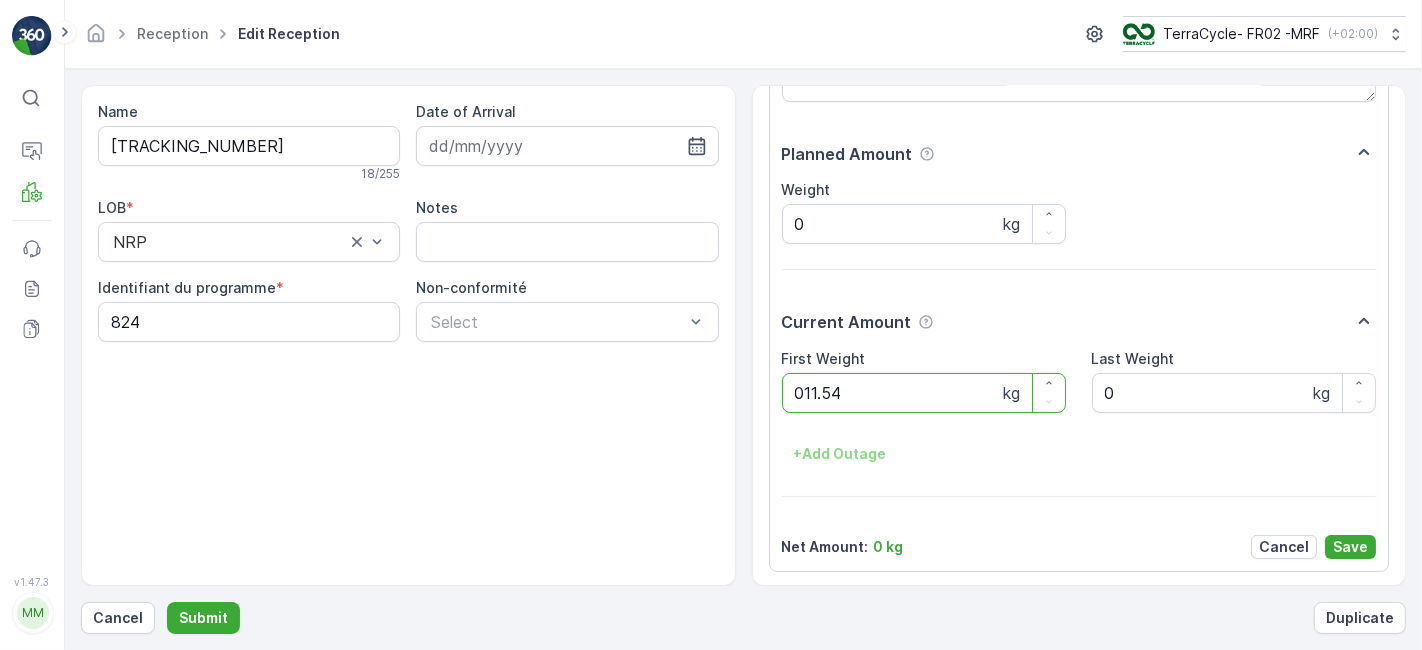 click on "Submit" at bounding box center [203, 618] 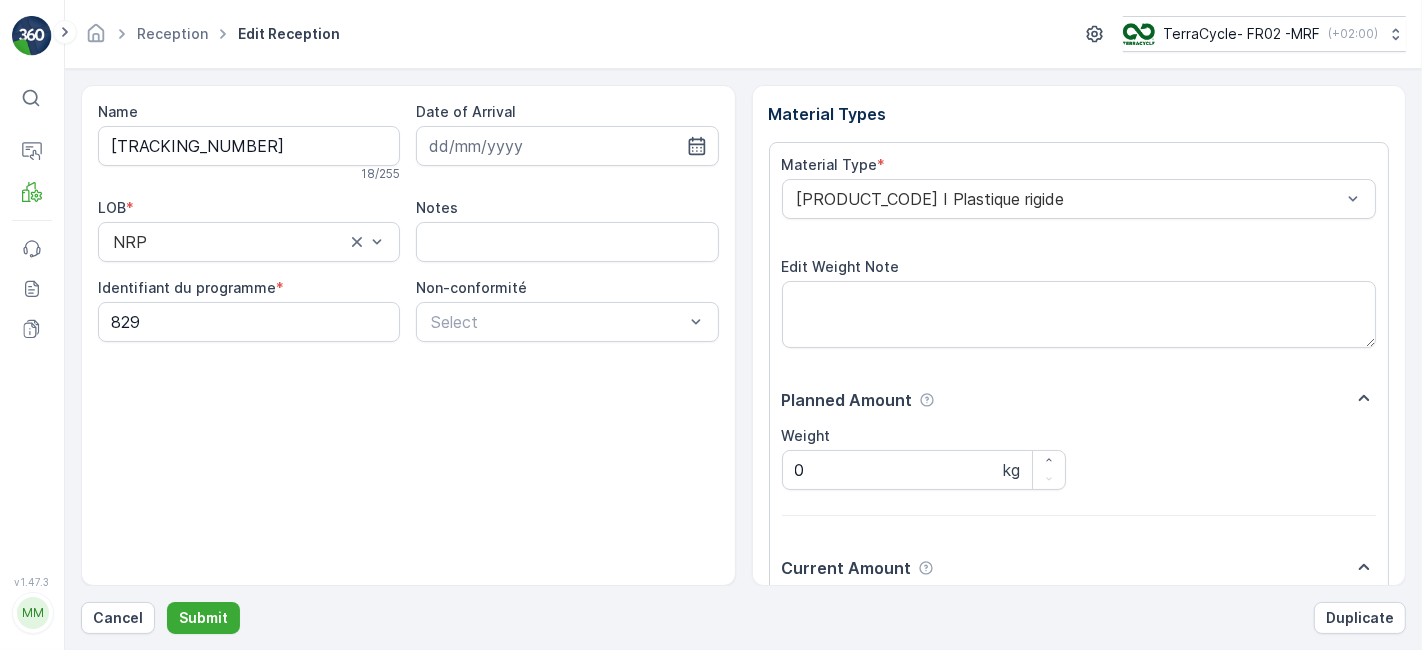 scroll, scrollTop: 246, scrollLeft: 0, axis: vertical 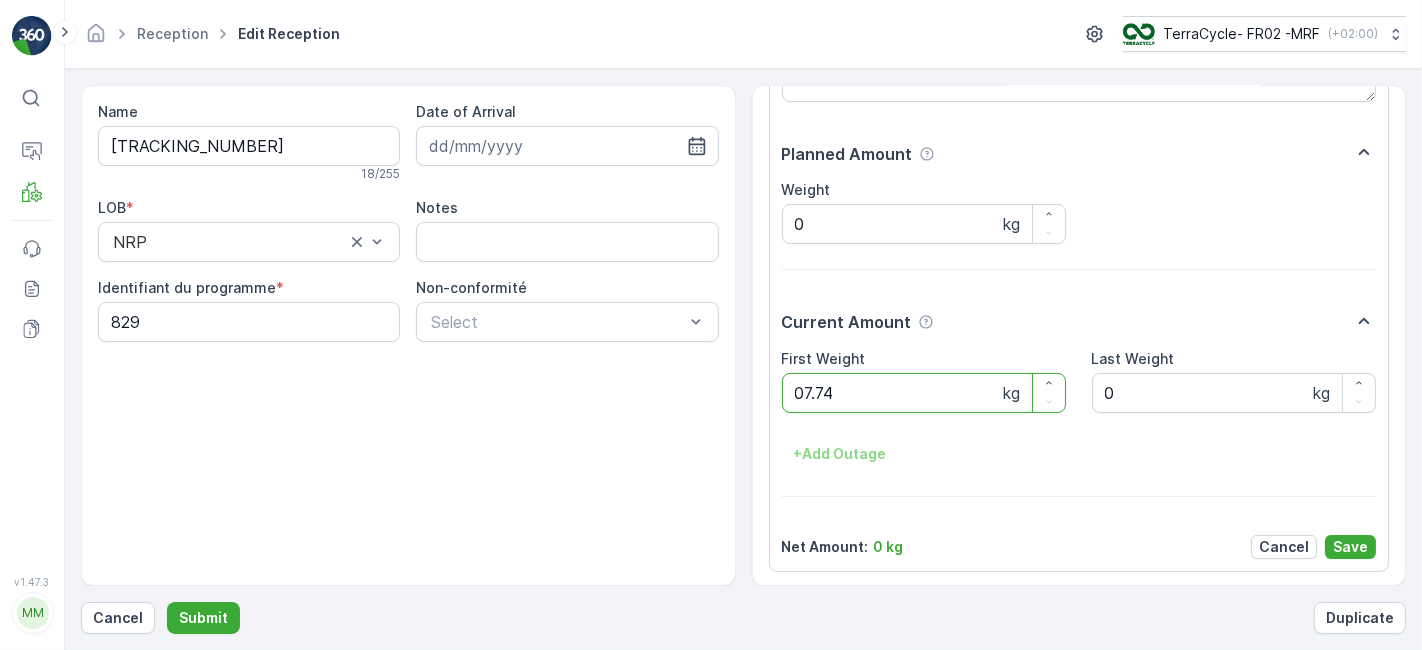 click on "Submit" at bounding box center (203, 618) 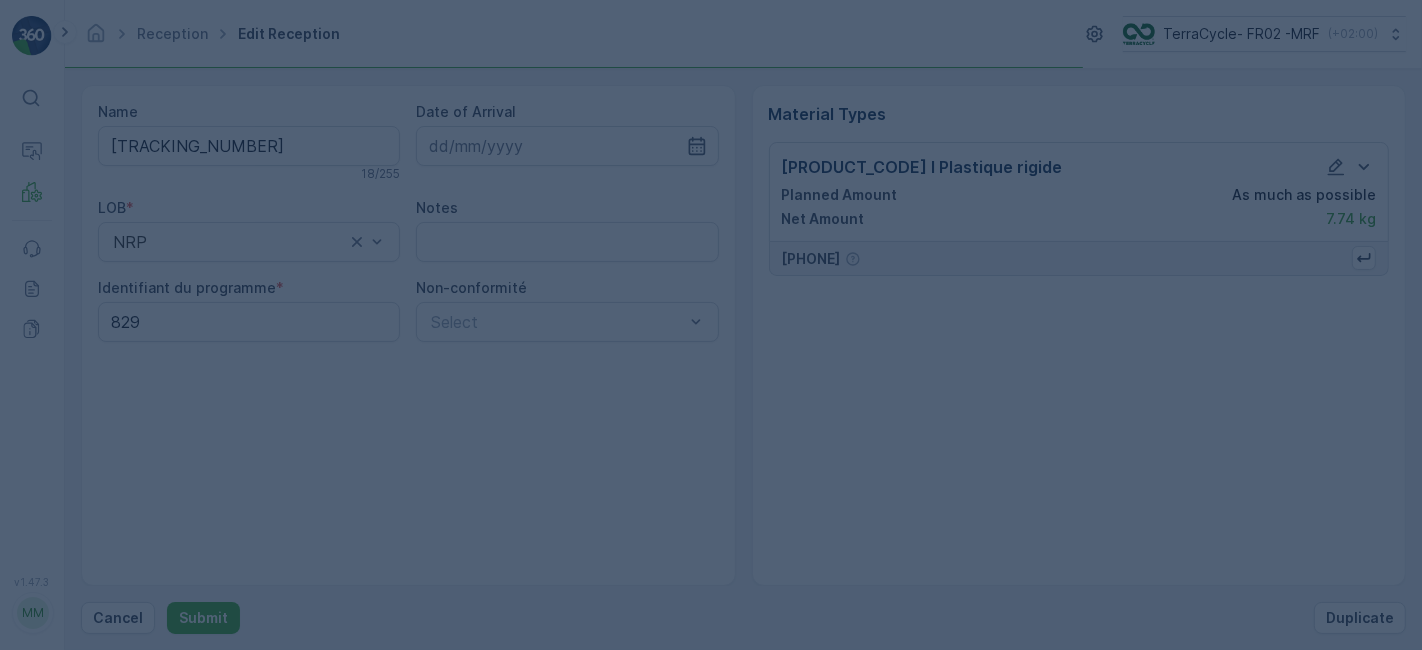 scroll, scrollTop: 0, scrollLeft: 0, axis: both 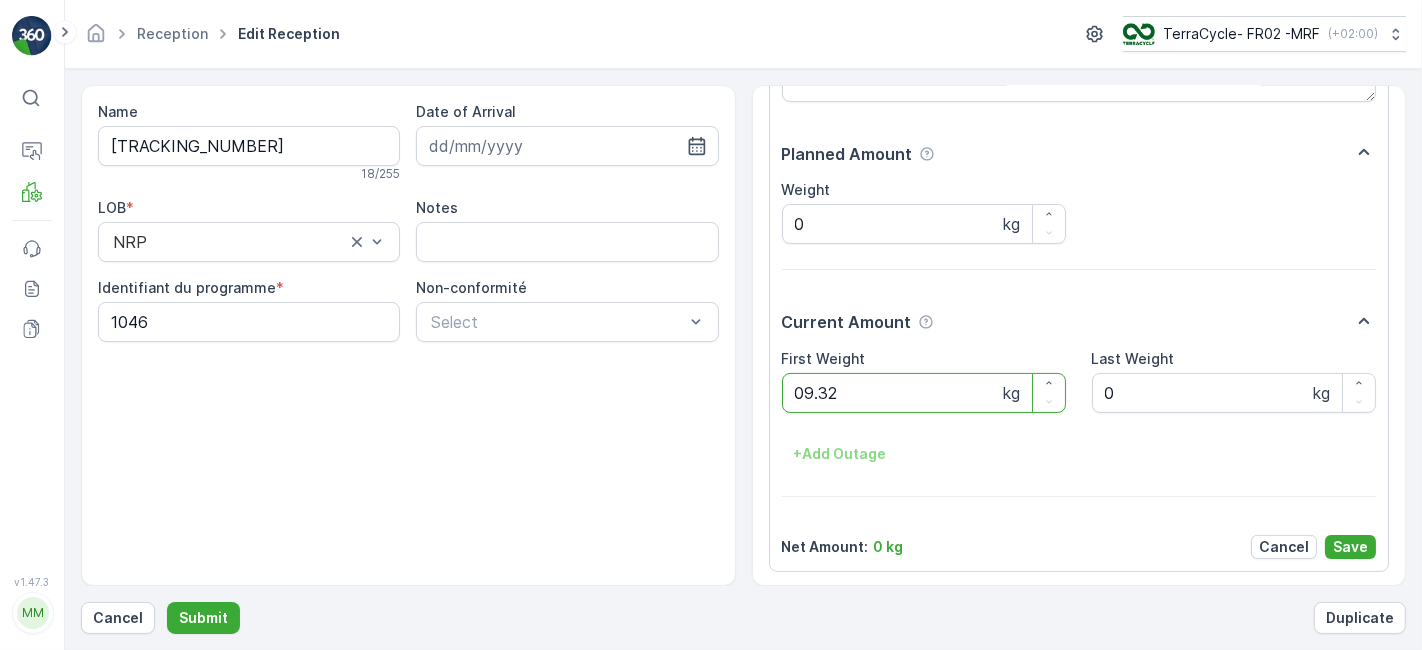 click on "Submit" at bounding box center [203, 618] 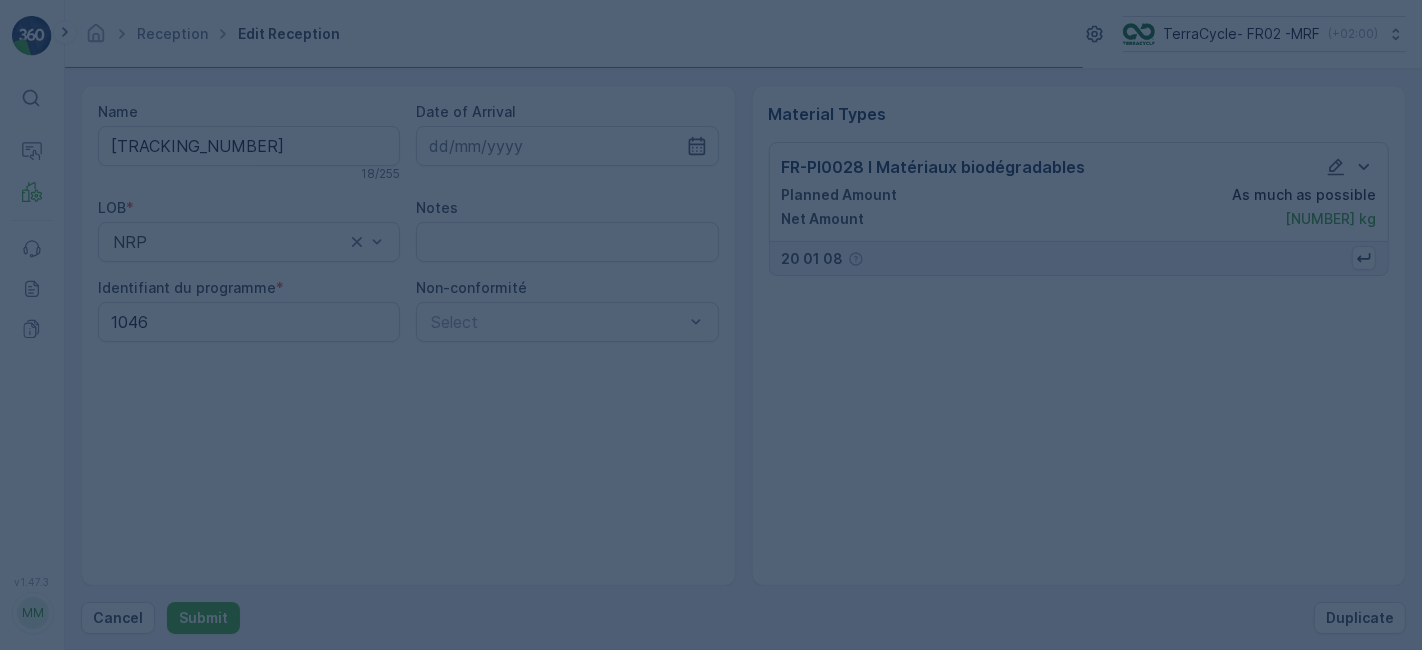 scroll, scrollTop: 0, scrollLeft: 0, axis: both 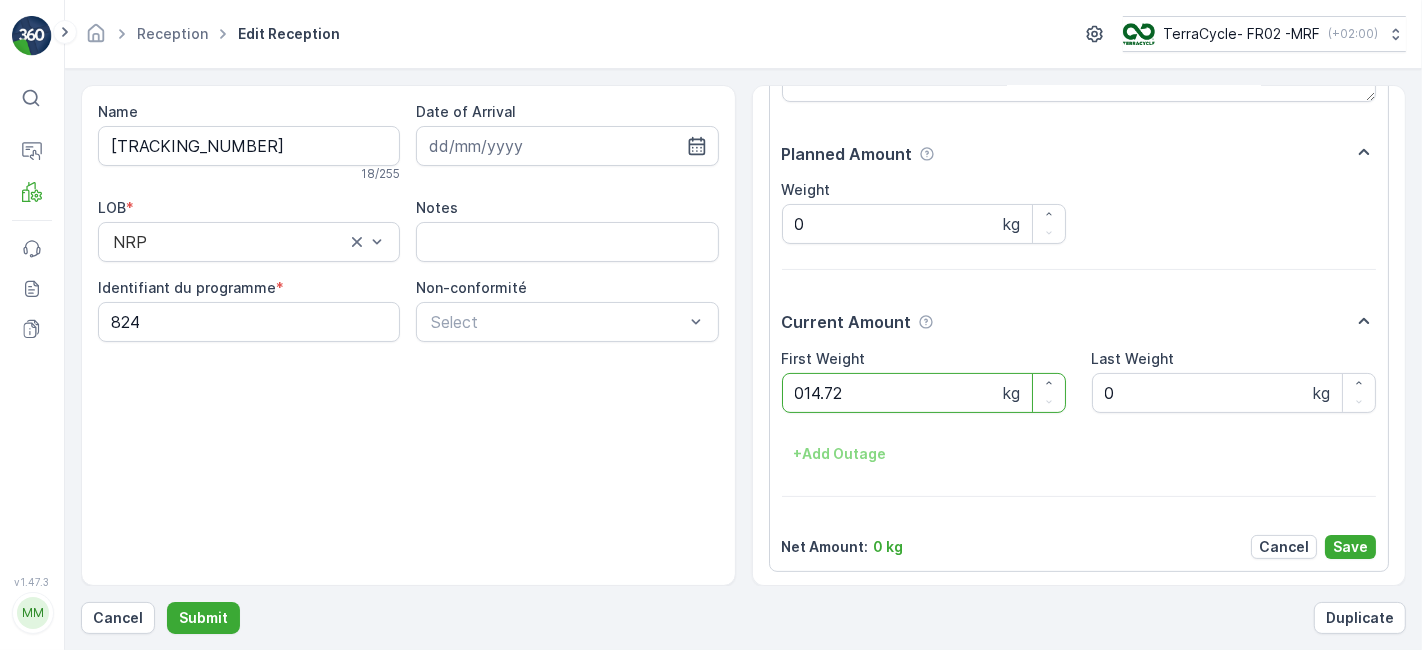 click on "Submit" at bounding box center (203, 618) 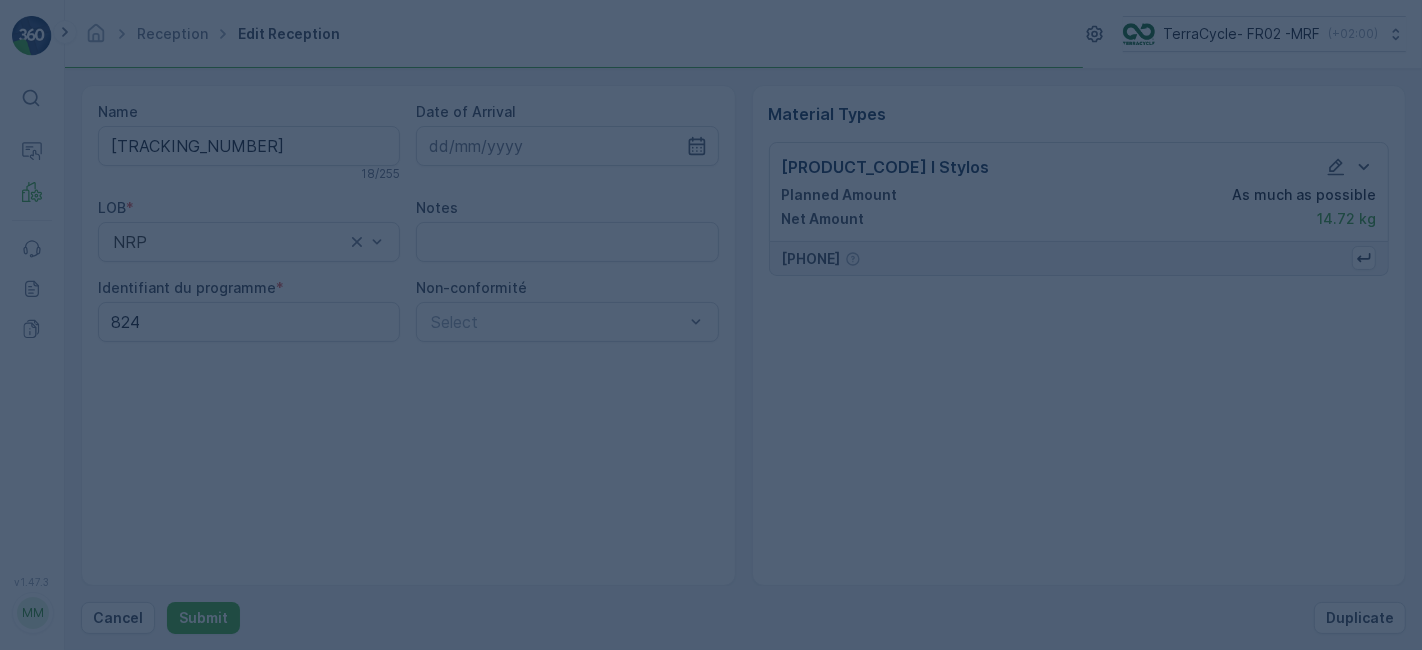 scroll, scrollTop: 0, scrollLeft: 0, axis: both 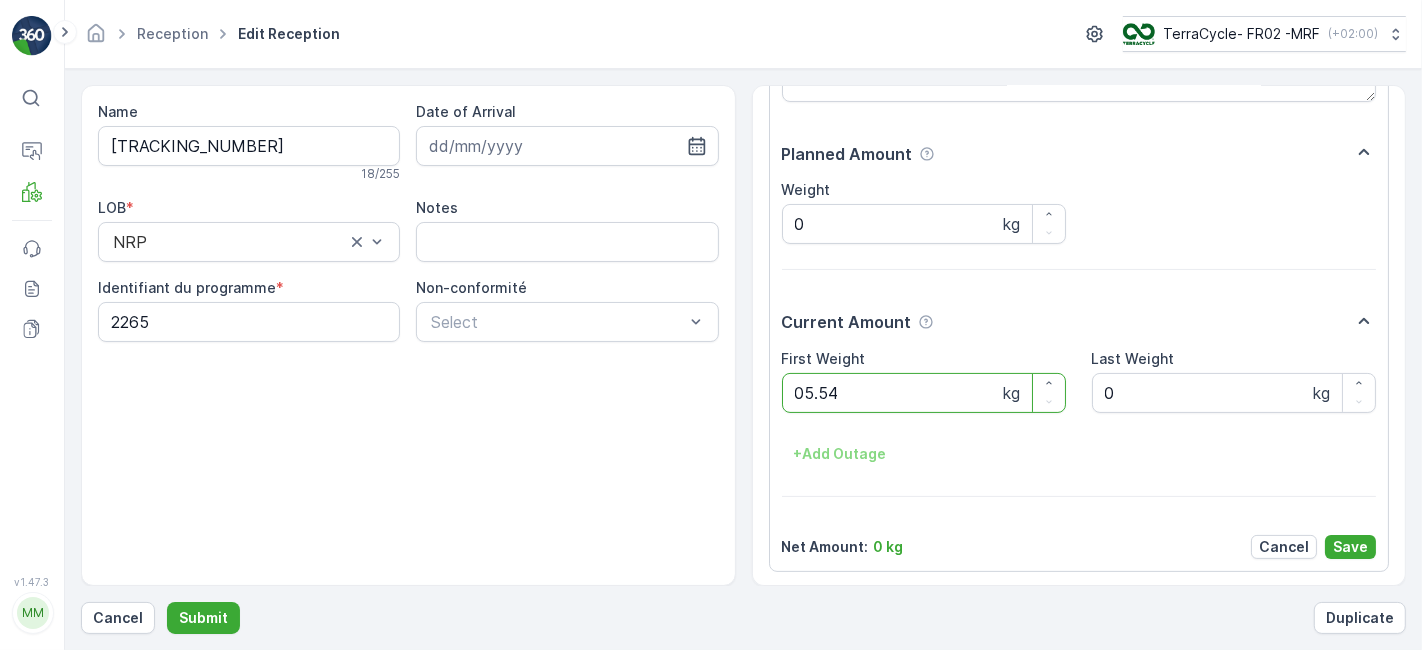click on "Submit" at bounding box center [203, 618] 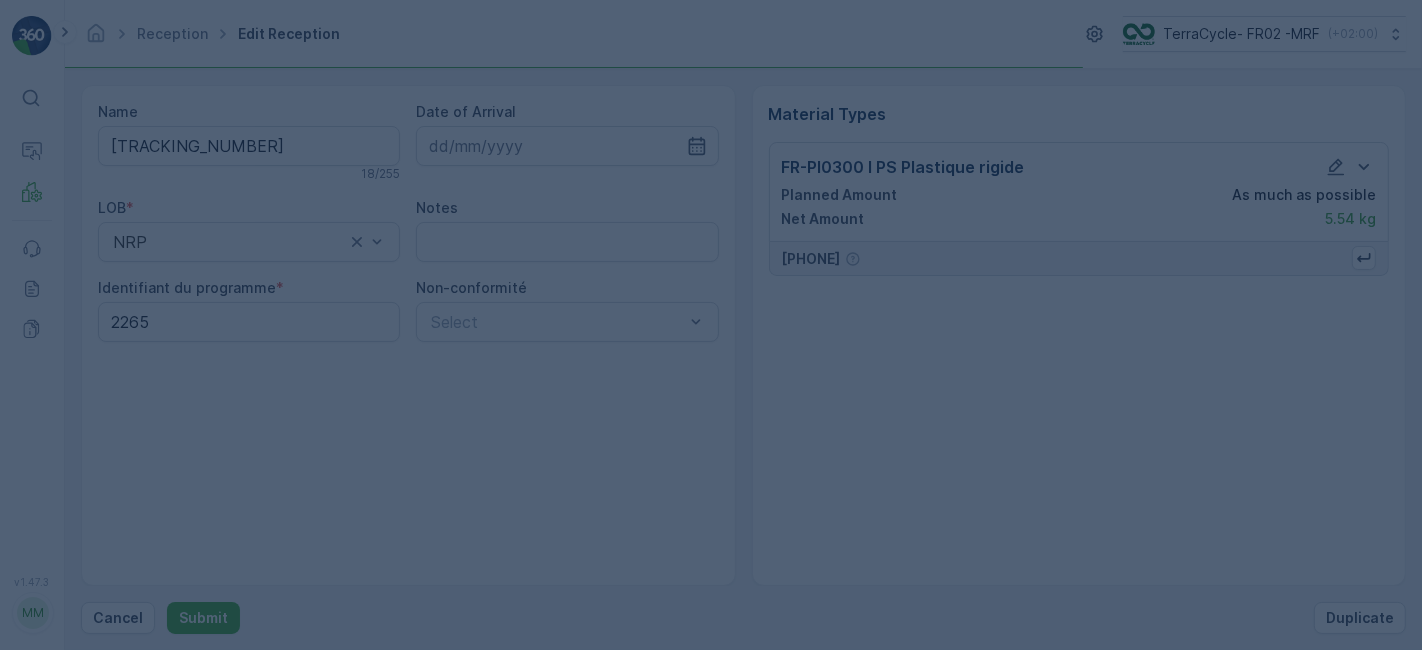 scroll, scrollTop: 0, scrollLeft: 0, axis: both 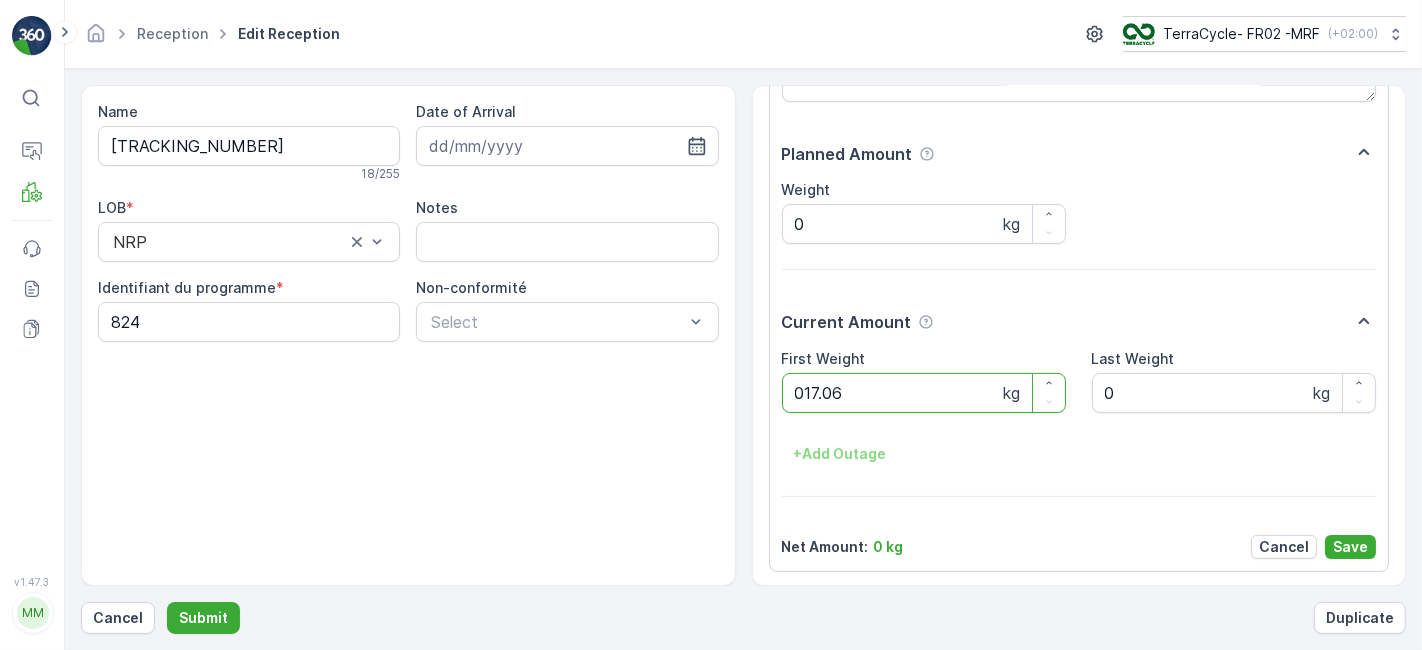 click on "Submit" at bounding box center (203, 618) 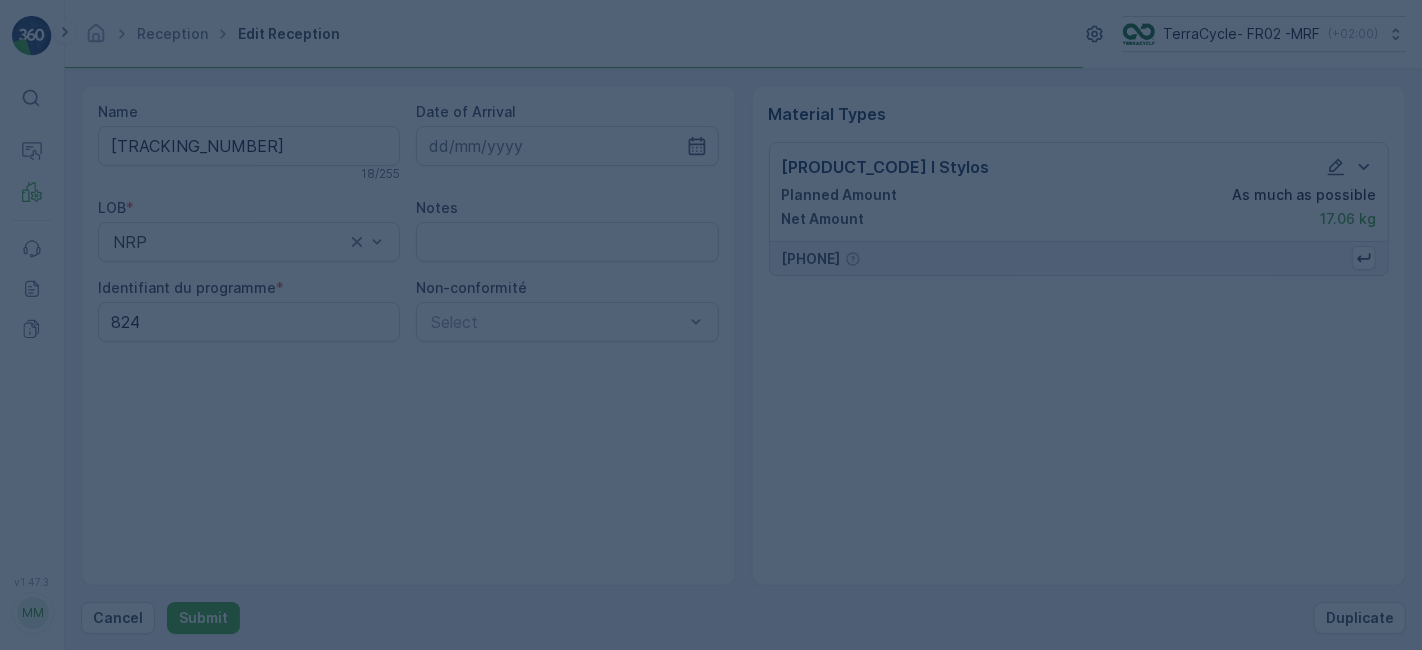 scroll, scrollTop: 0, scrollLeft: 0, axis: both 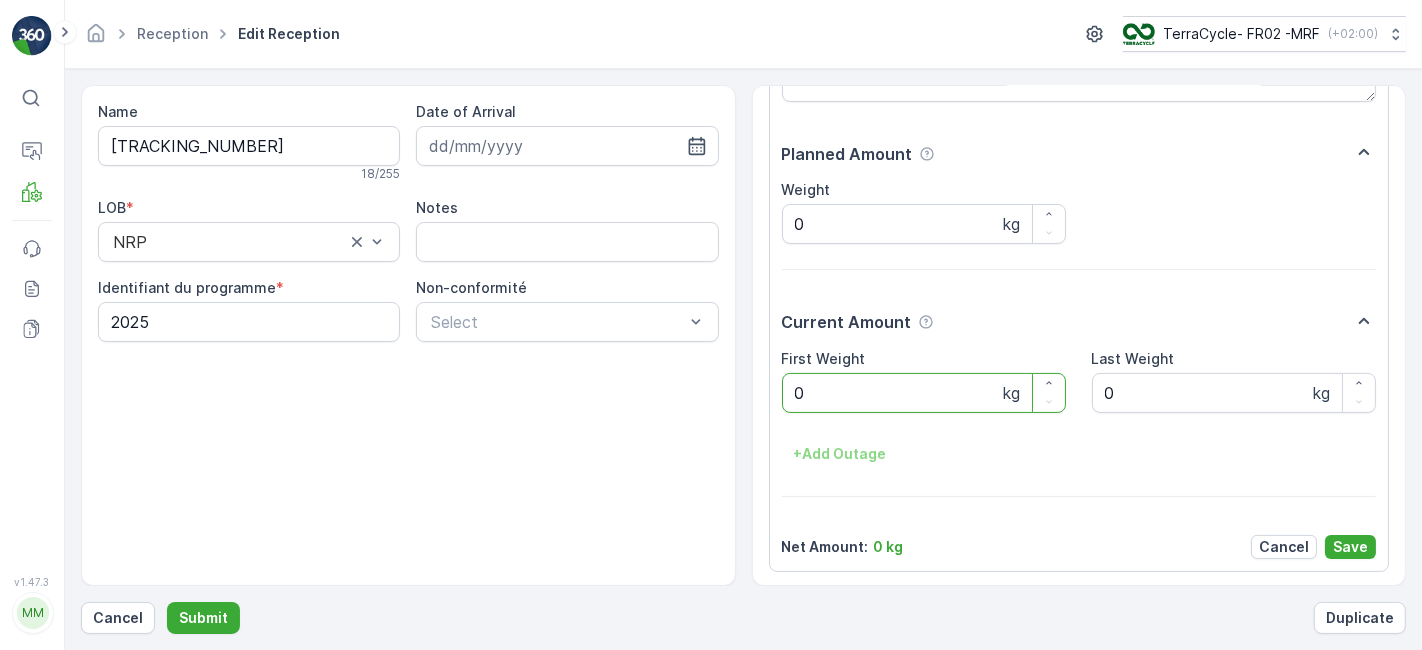 click on "Submit" at bounding box center (203, 618) 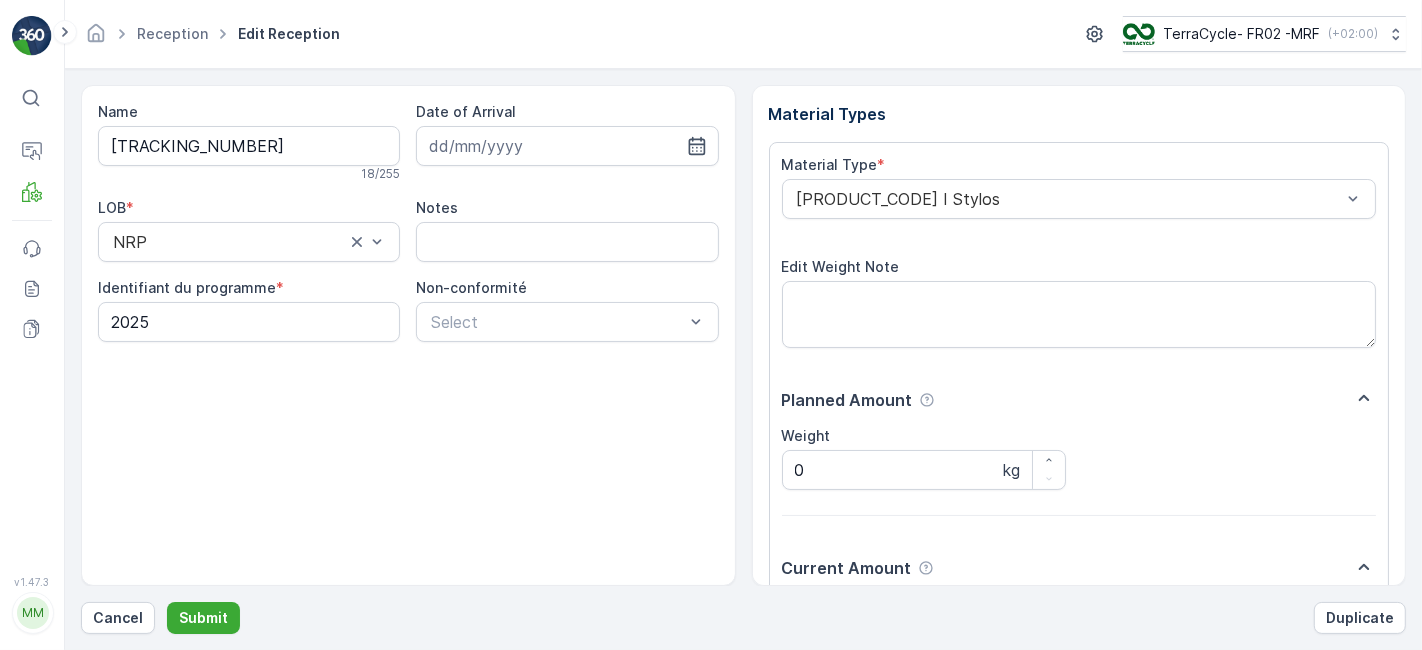scroll, scrollTop: 246, scrollLeft: 0, axis: vertical 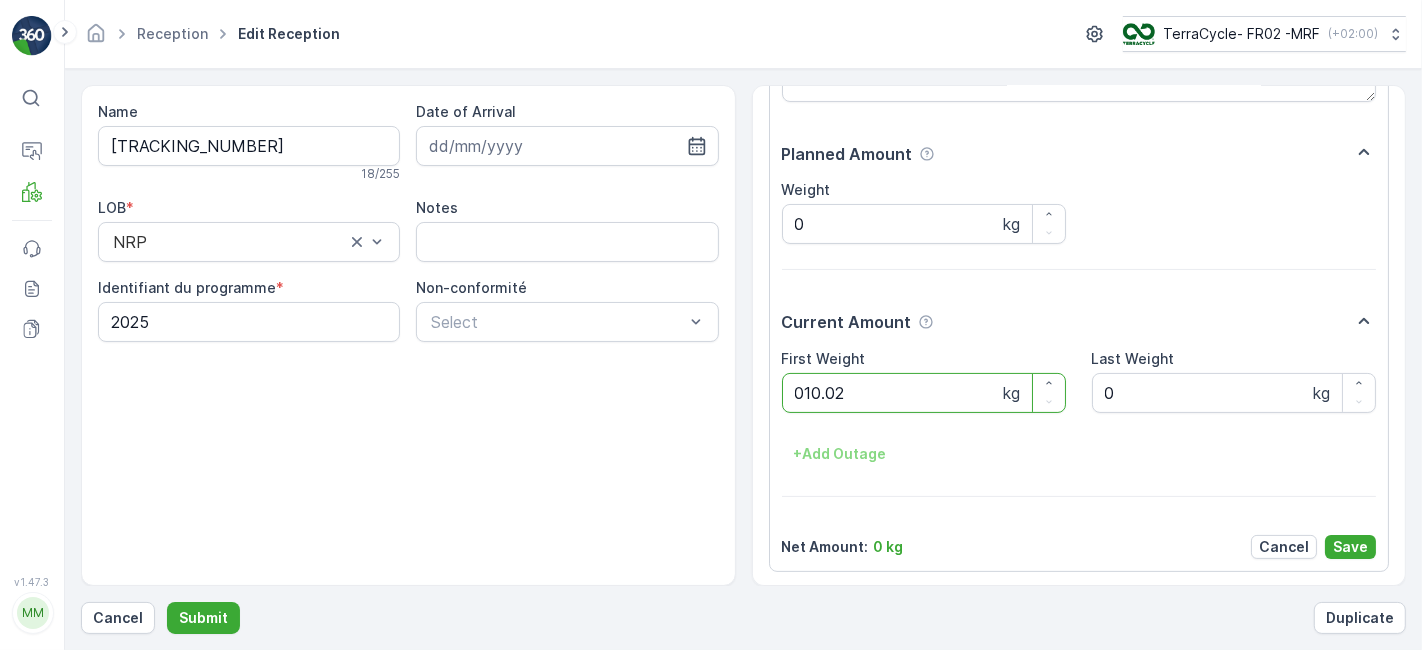 click on "Submit" at bounding box center [203, 618] 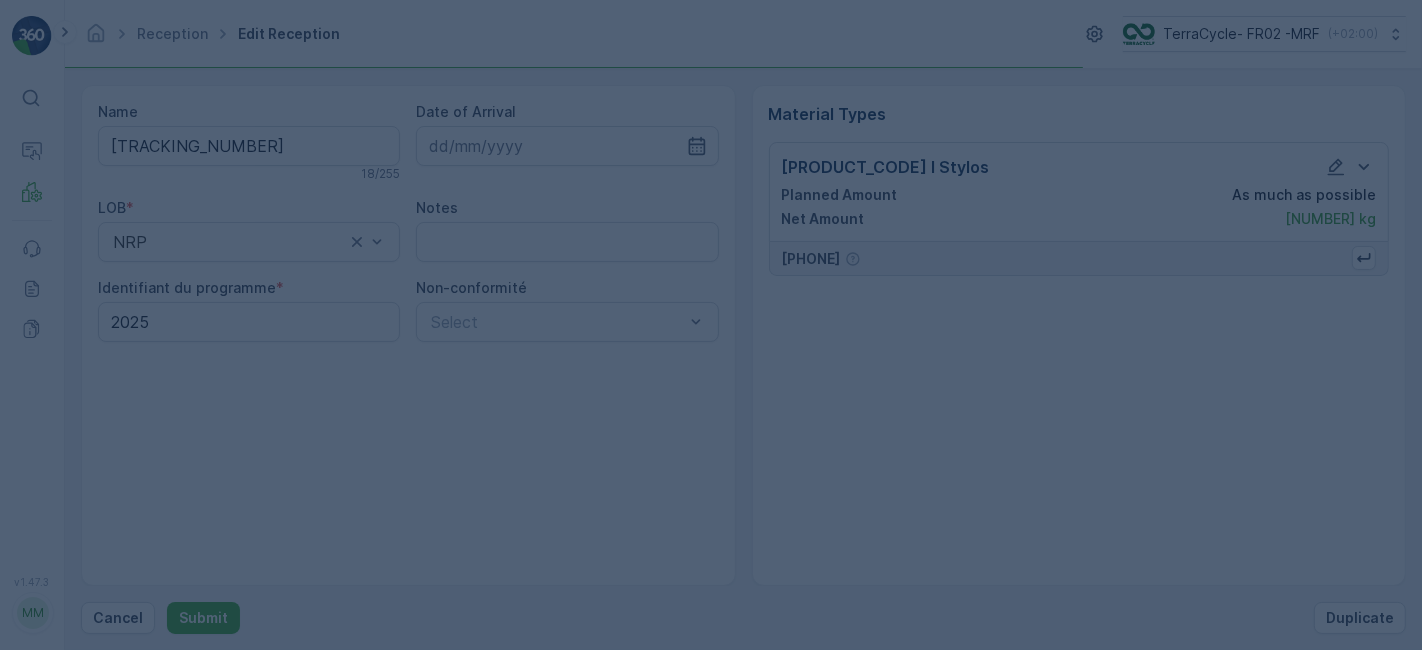 scroll, scrollTop: 0, scrollLeft: 0, axis: both 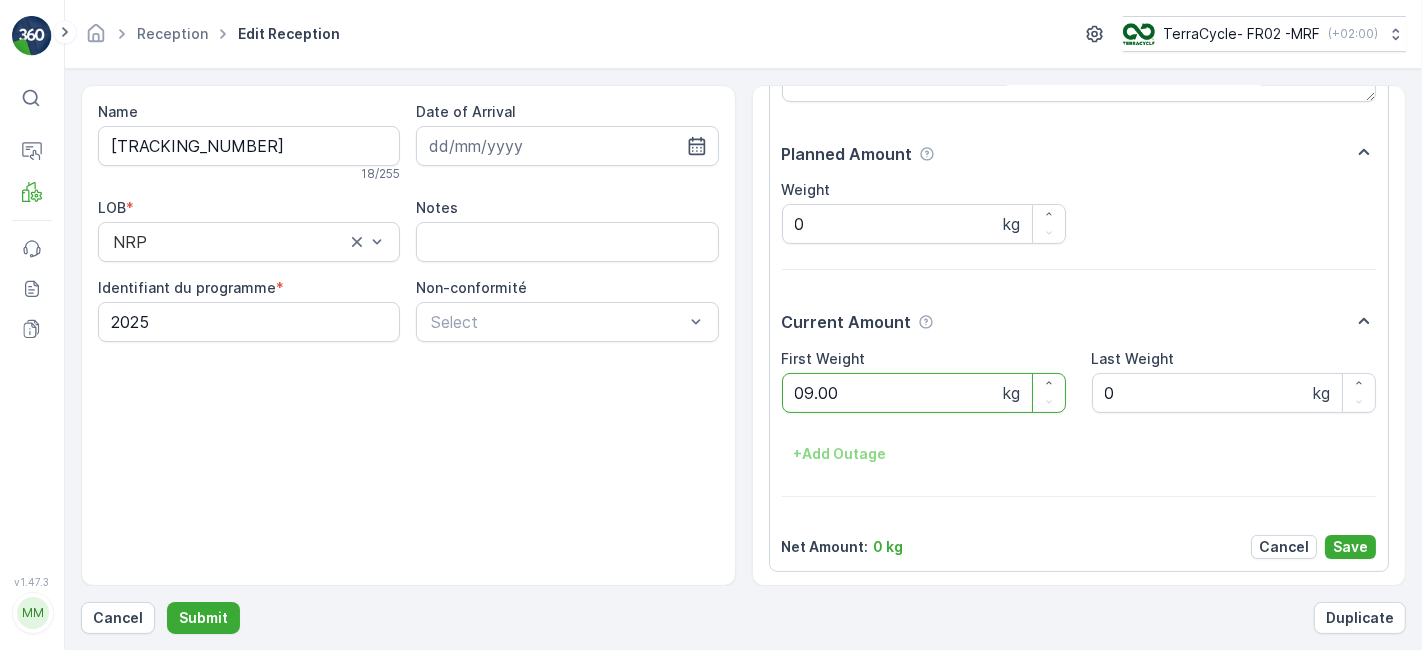 click on "Submit" at bounding box center (203, 618) 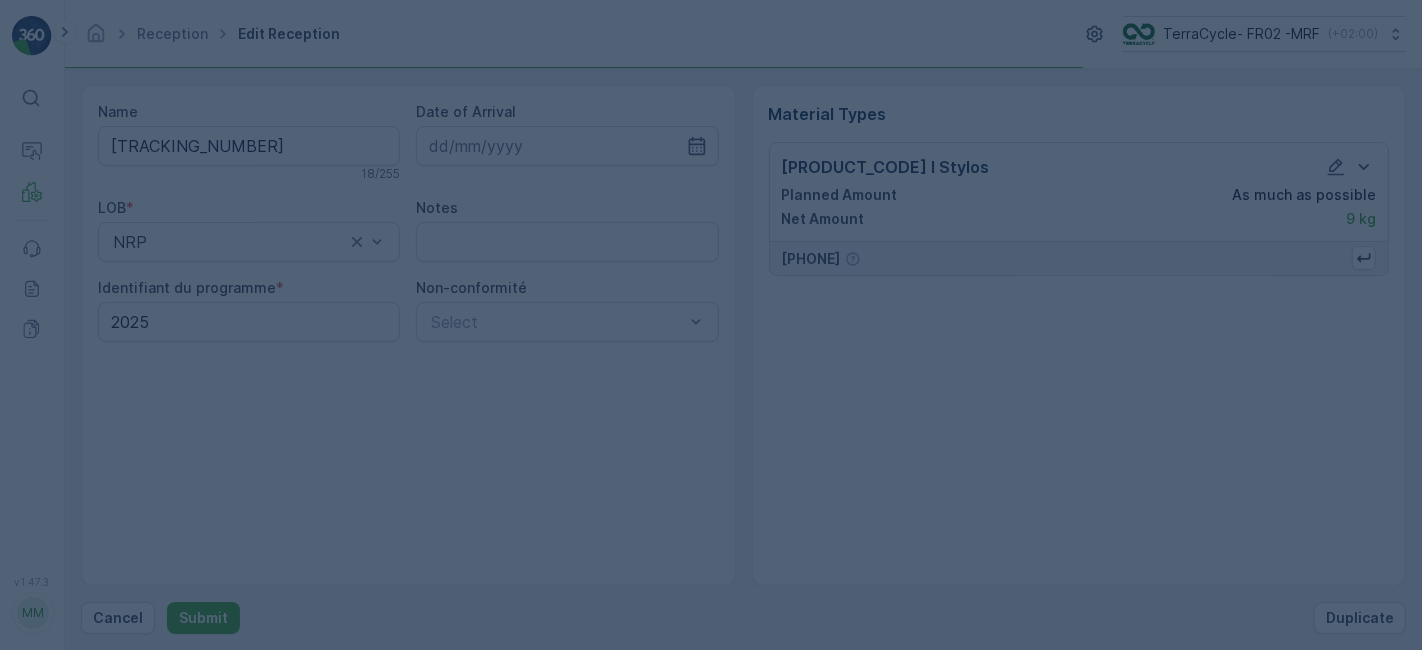 scroll, scrollTop: 0, scrollLeft: 0, axis: both 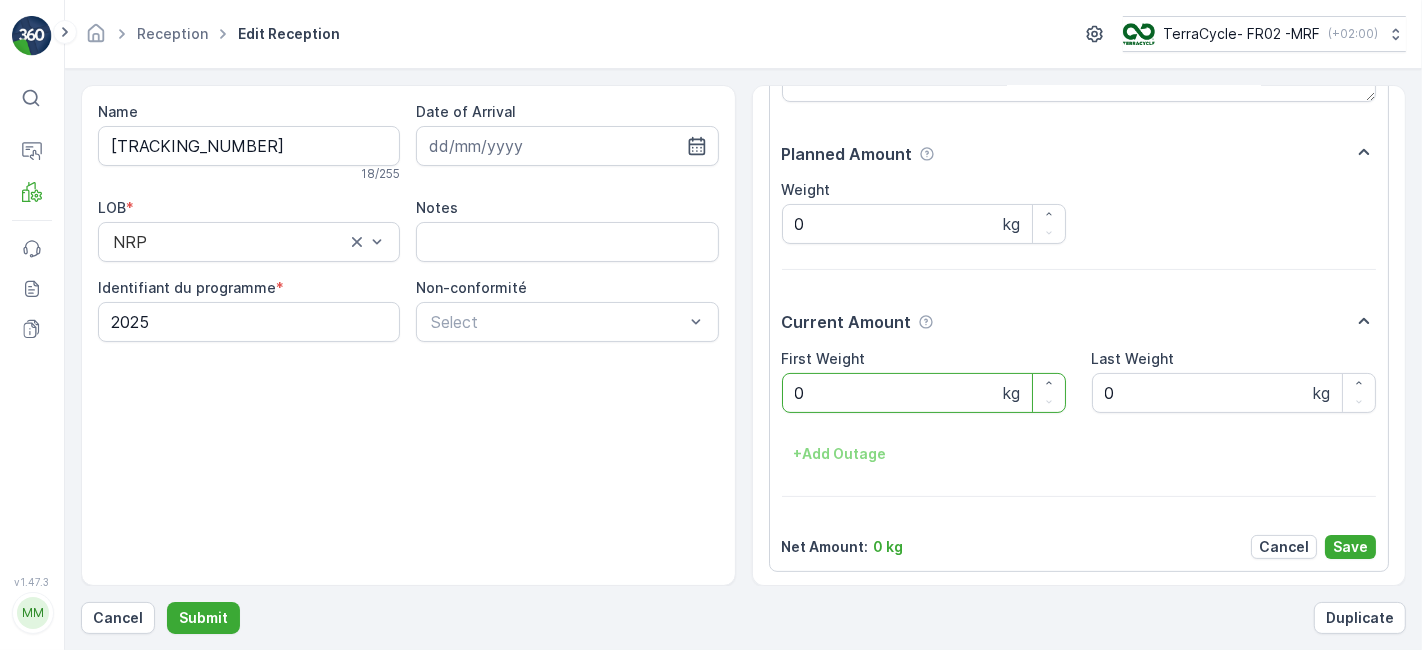 click on "Submit" at bounding box center [203, 618] 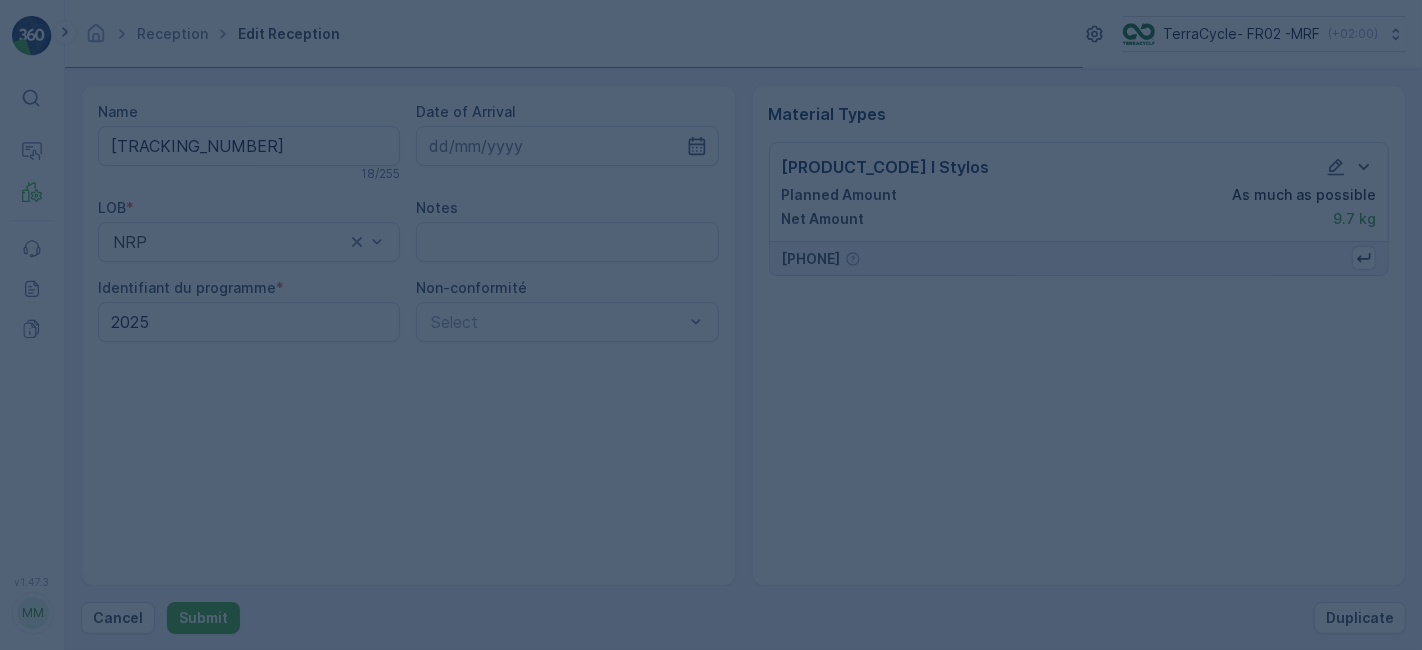 scroll, scrollTop: 0, scrollLeft: 0, axis: both 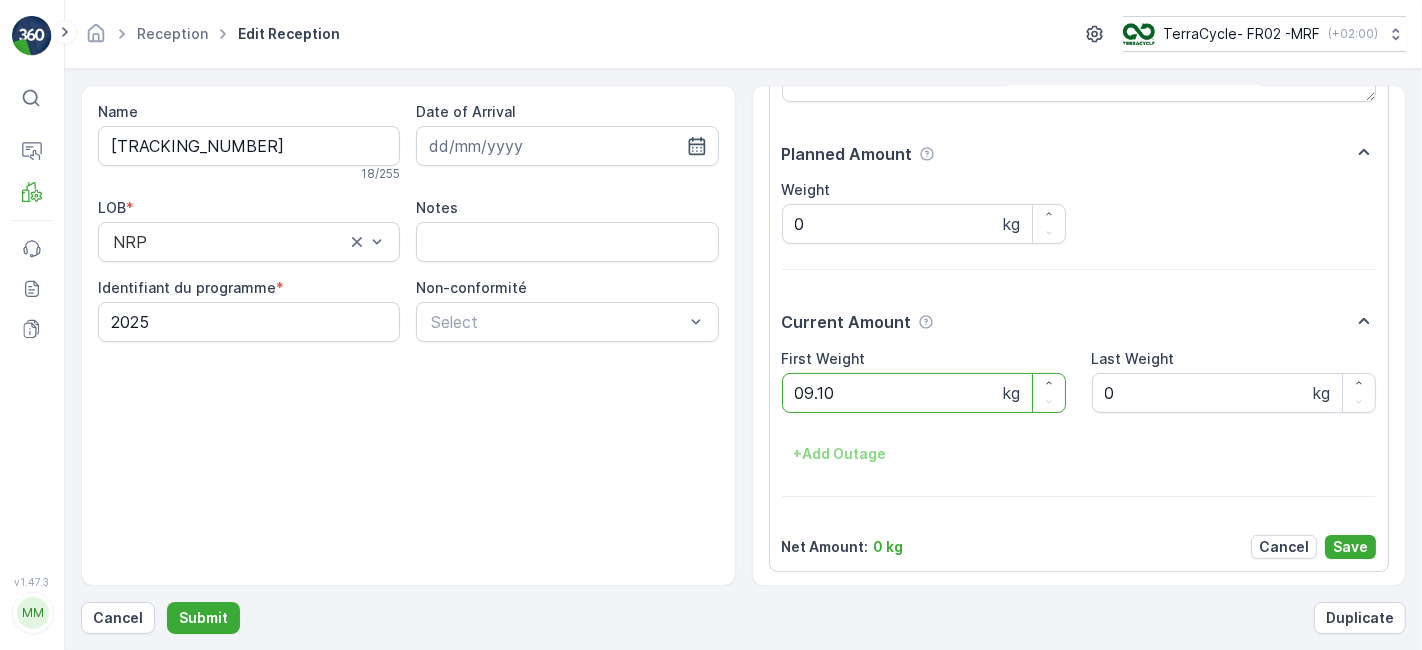 click on "Submit" at bounding box center [203, 618] 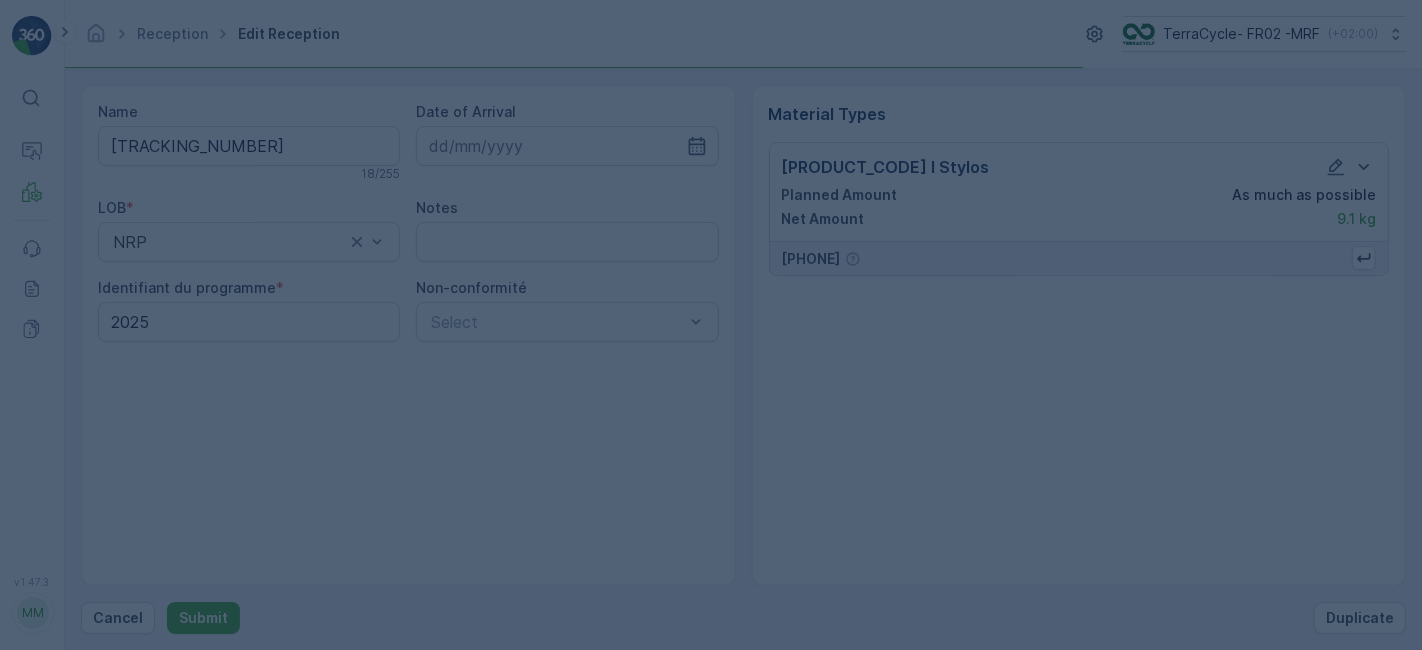 scroll, scrollTop: 0, scrollLeft: 0, axis: both 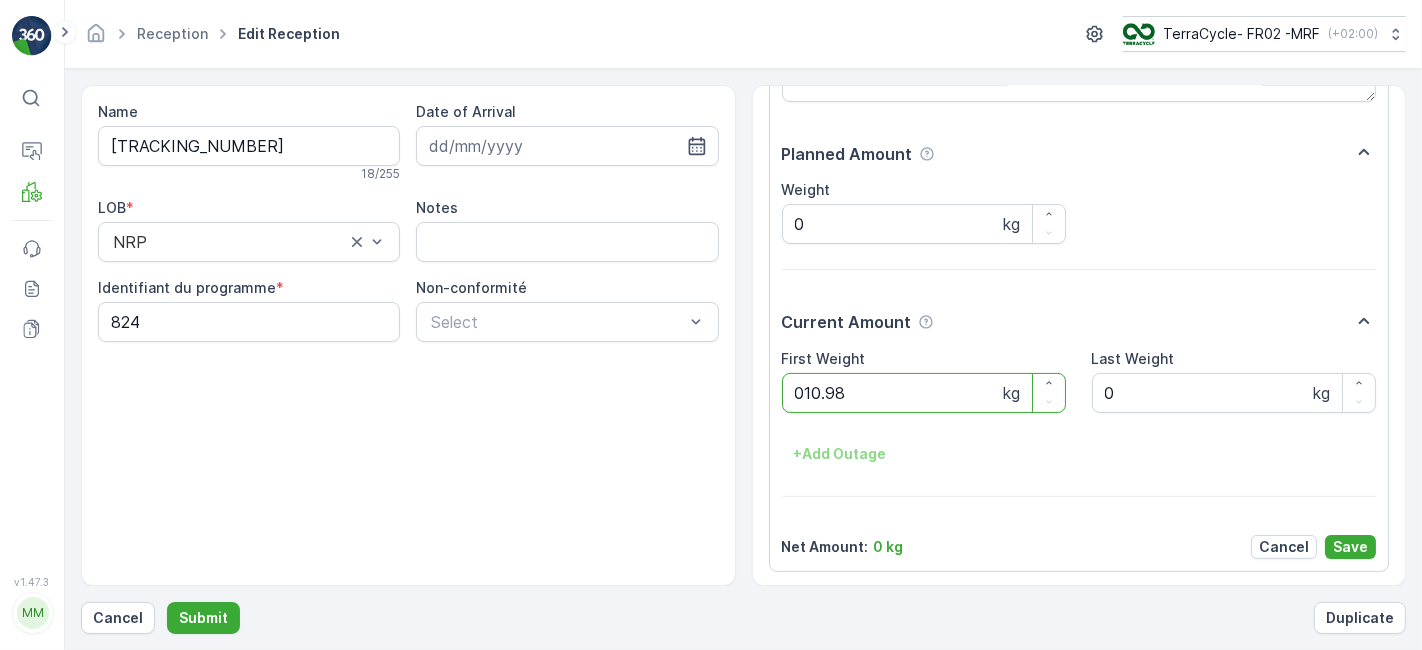 click on "Submit" at bounding box center (203, 618) 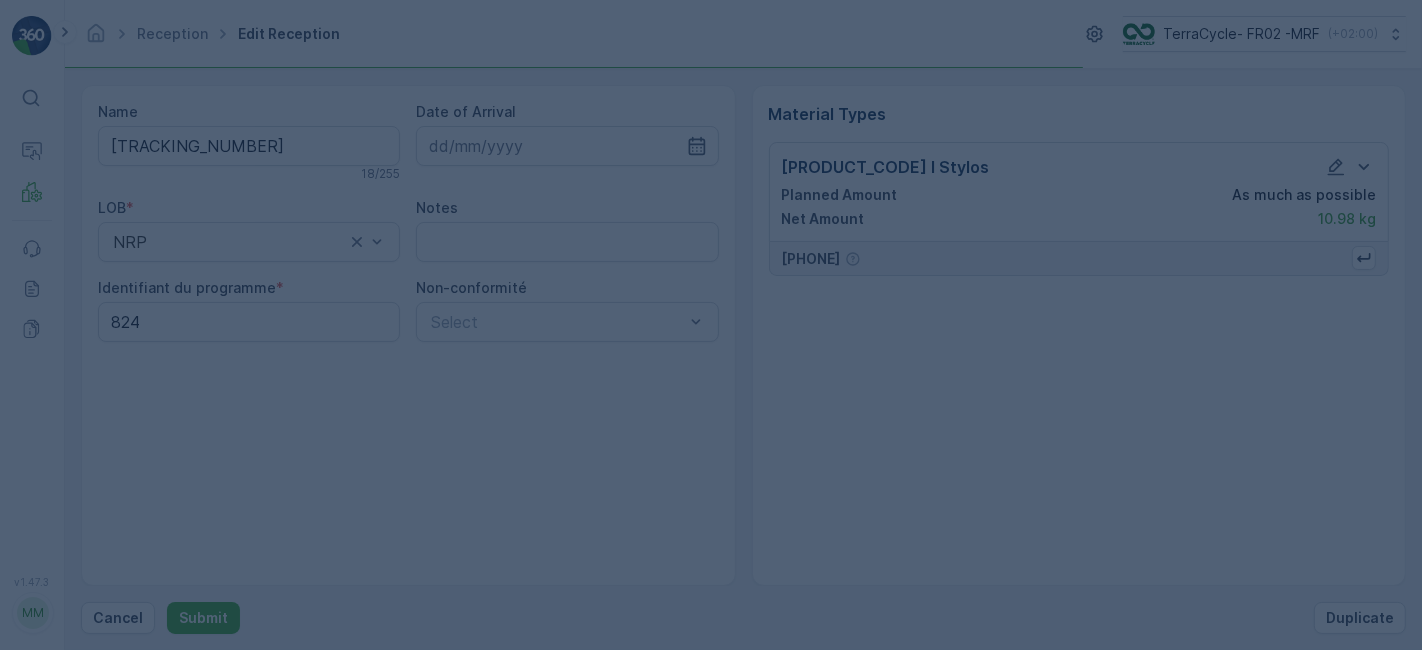 scroll, scrollTop: 0, scrollLeft: 0, axis: both 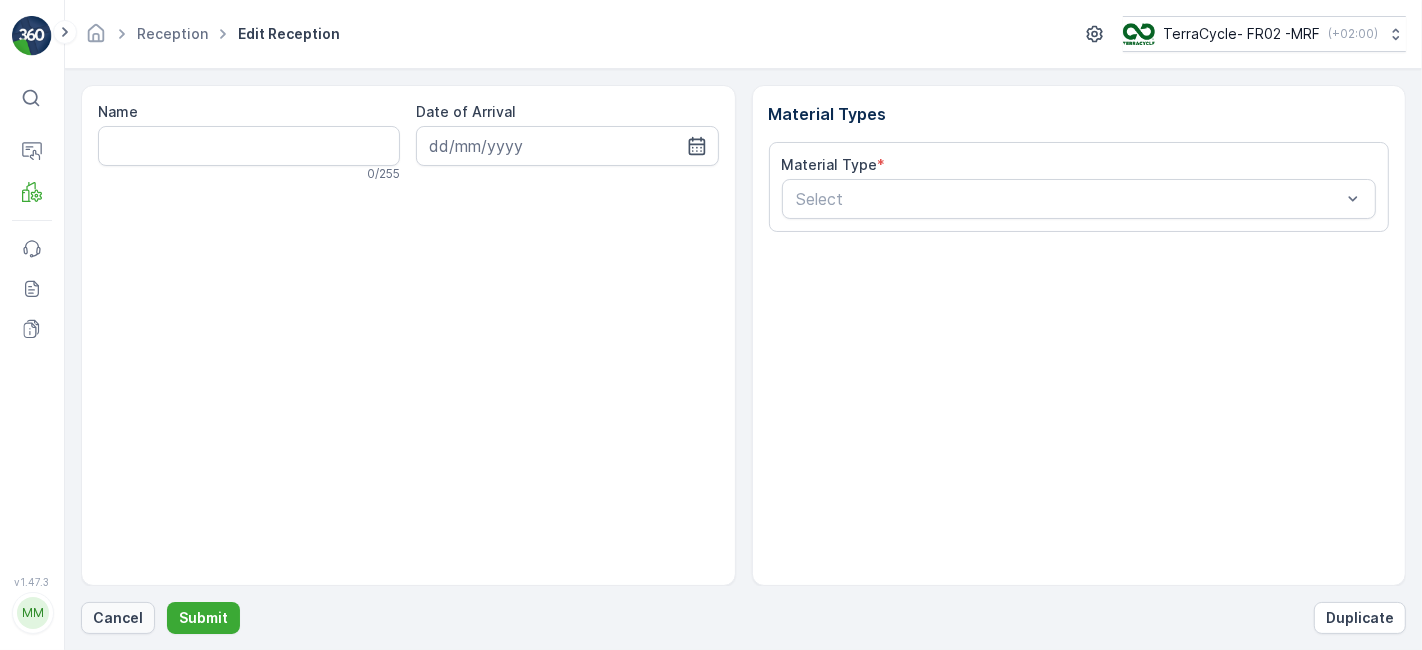 click on "Cancel" at bounding box center (118, 618) 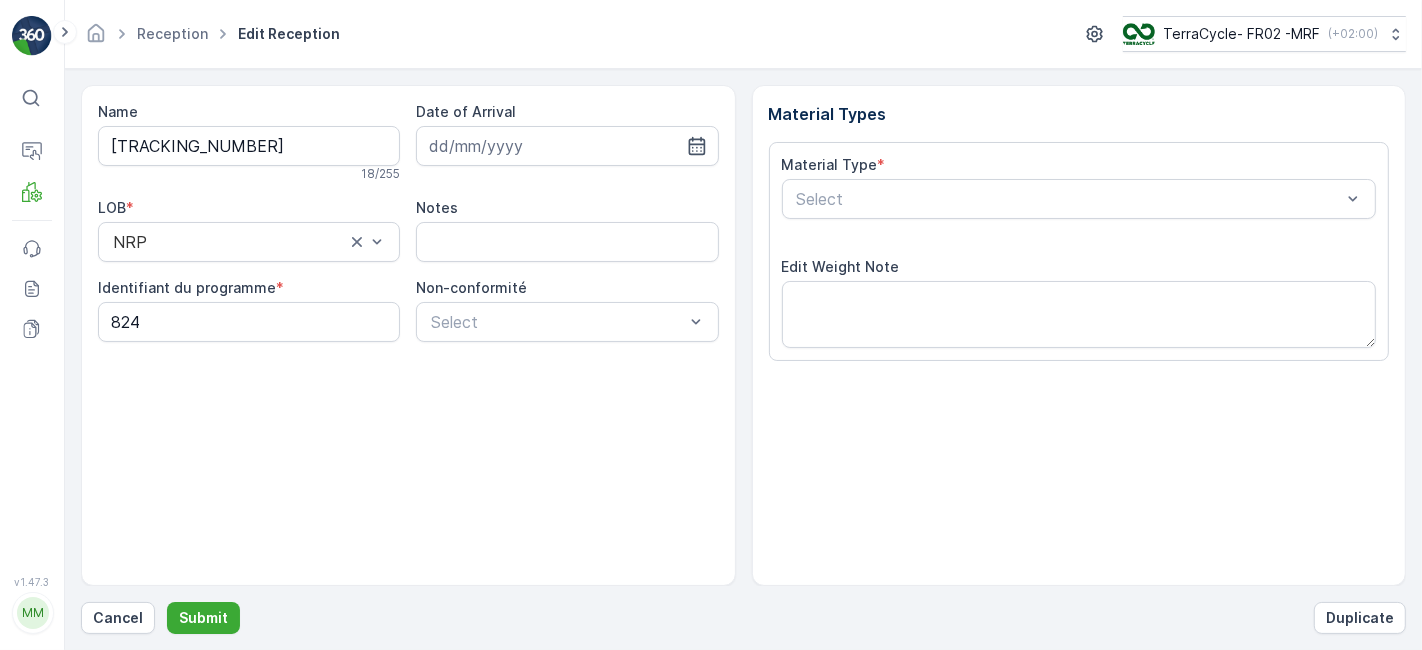 scroll, scrollTop: 246, scrollLeft: 0, axis: vertical 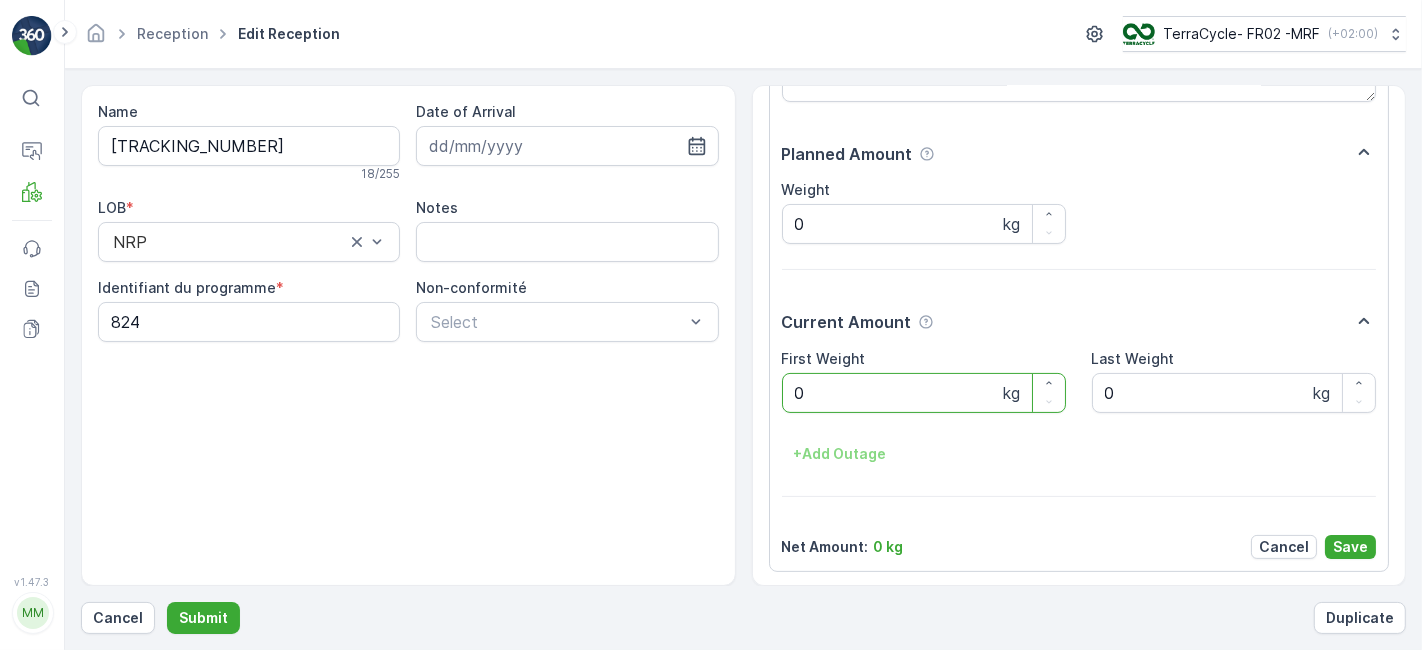 click on "Submit" at bounding box center [203, 618] 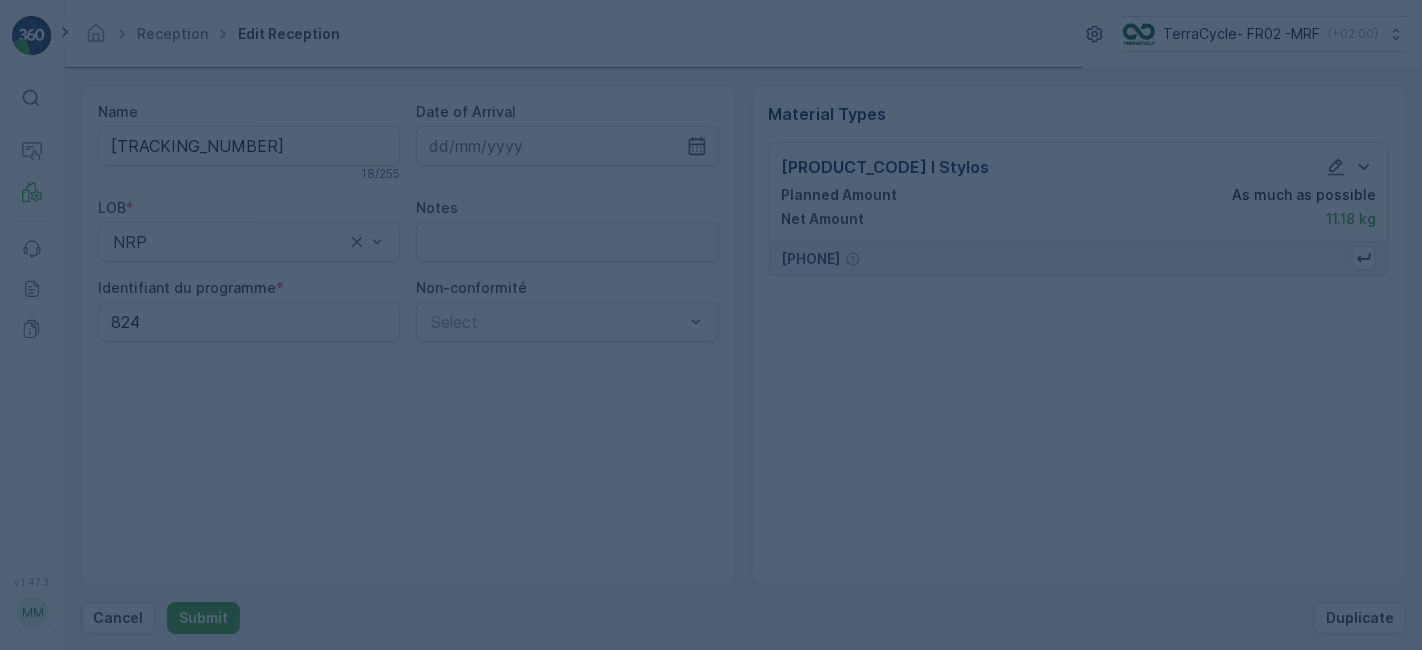 scroll, scrollTop: 0, scrollLeft: 0, axis: both 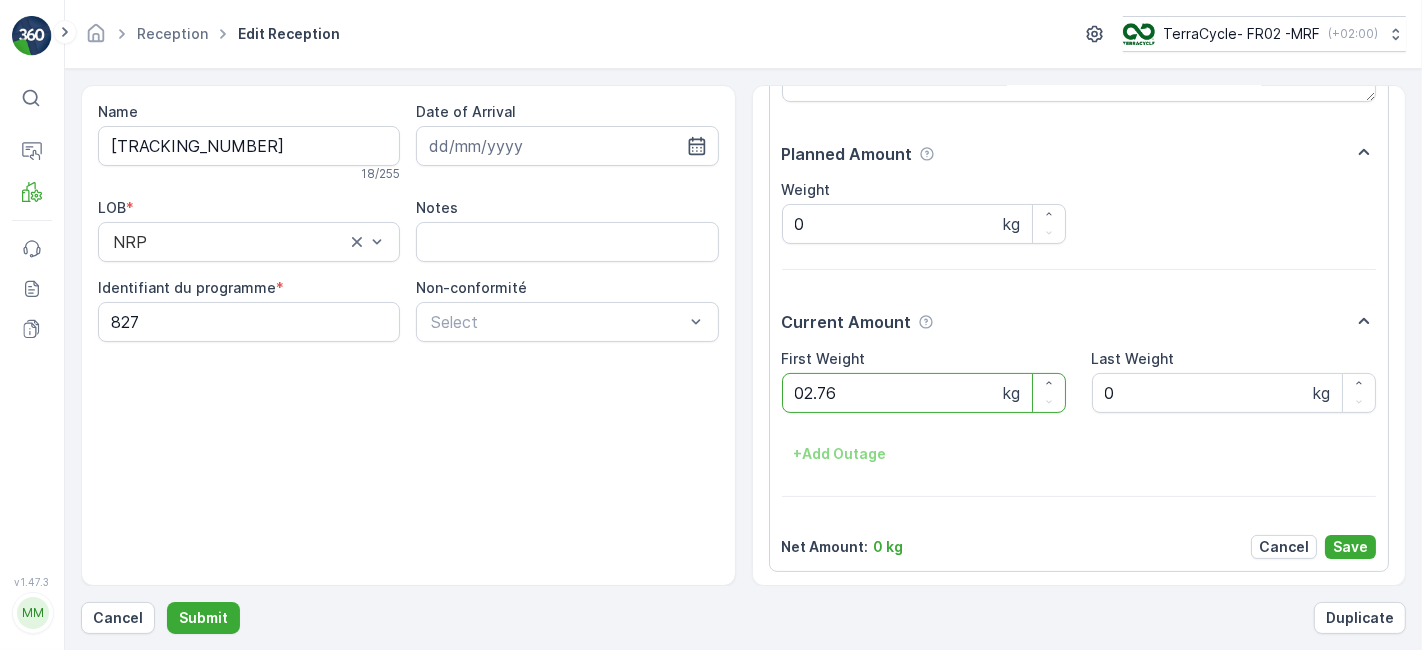 click on "Submit" at bounding box center (203, 618) 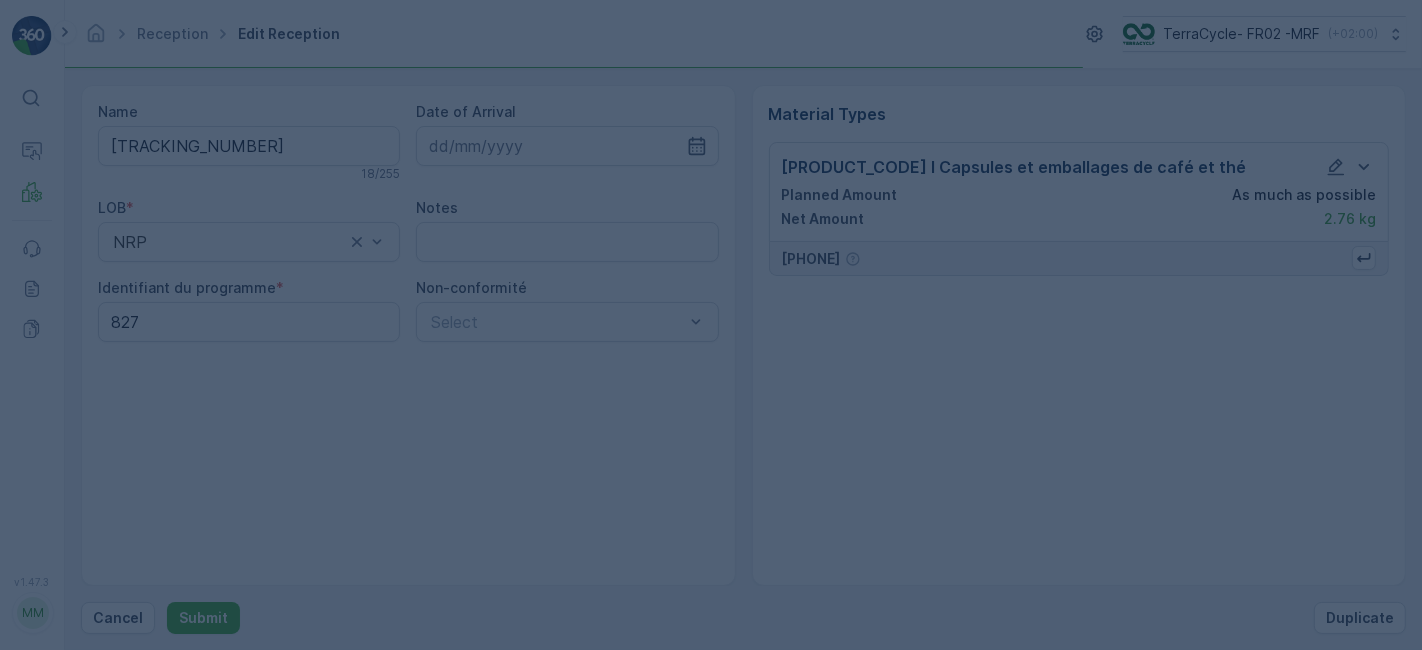 scroll, scrollTop: 0, scrollLeft: 0, axis: both 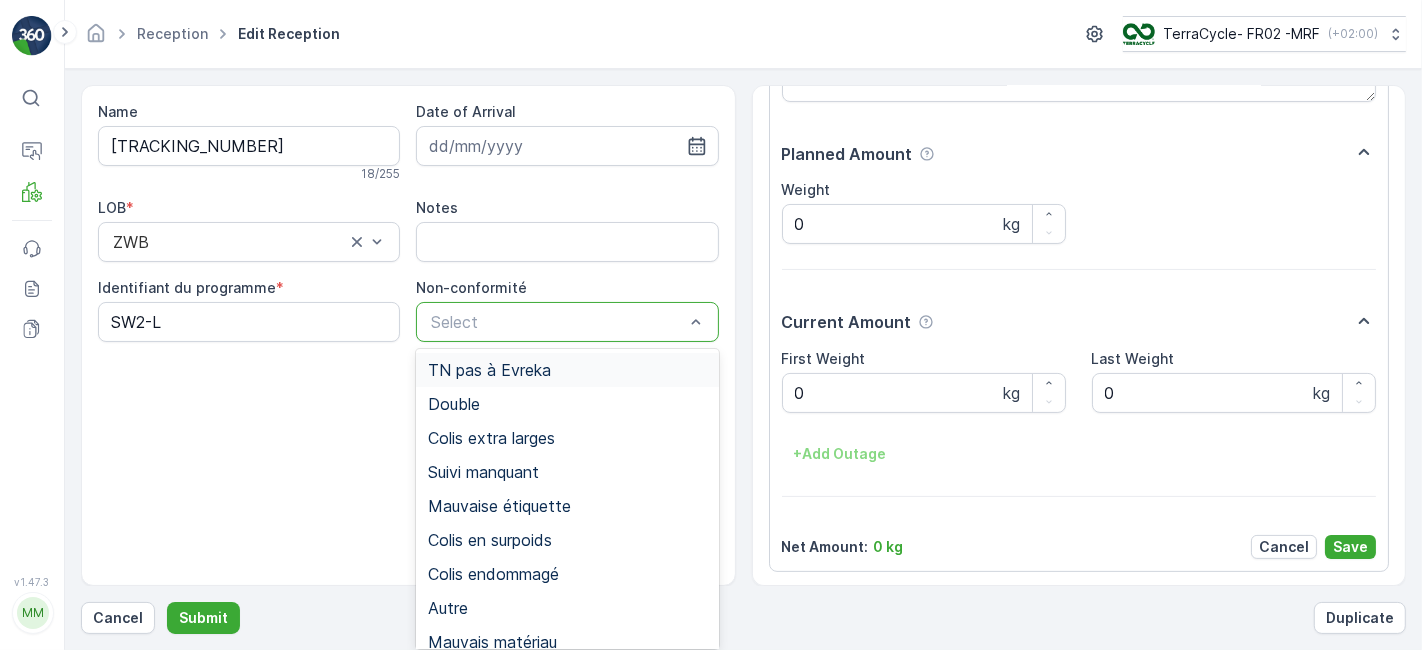 click on "Select" at bounding box center [567, 322] 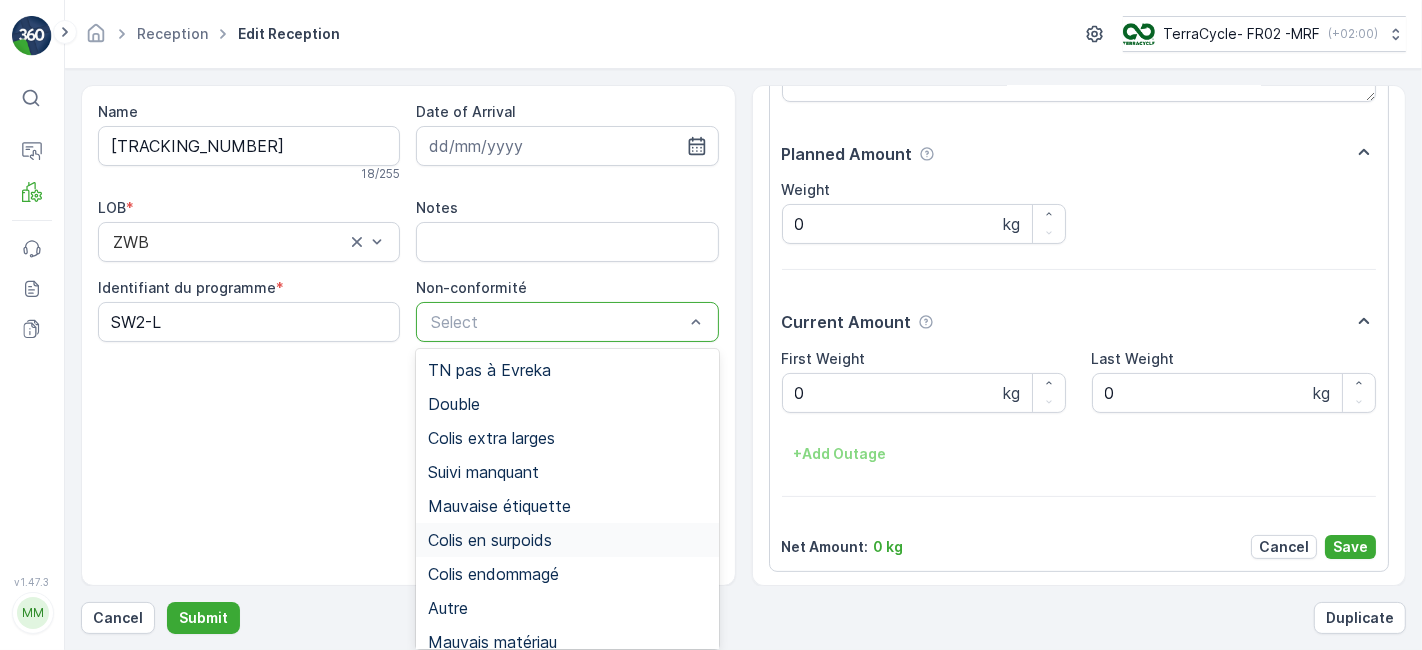 click on "Colis en surpoids" at bounding box center (490, 540) 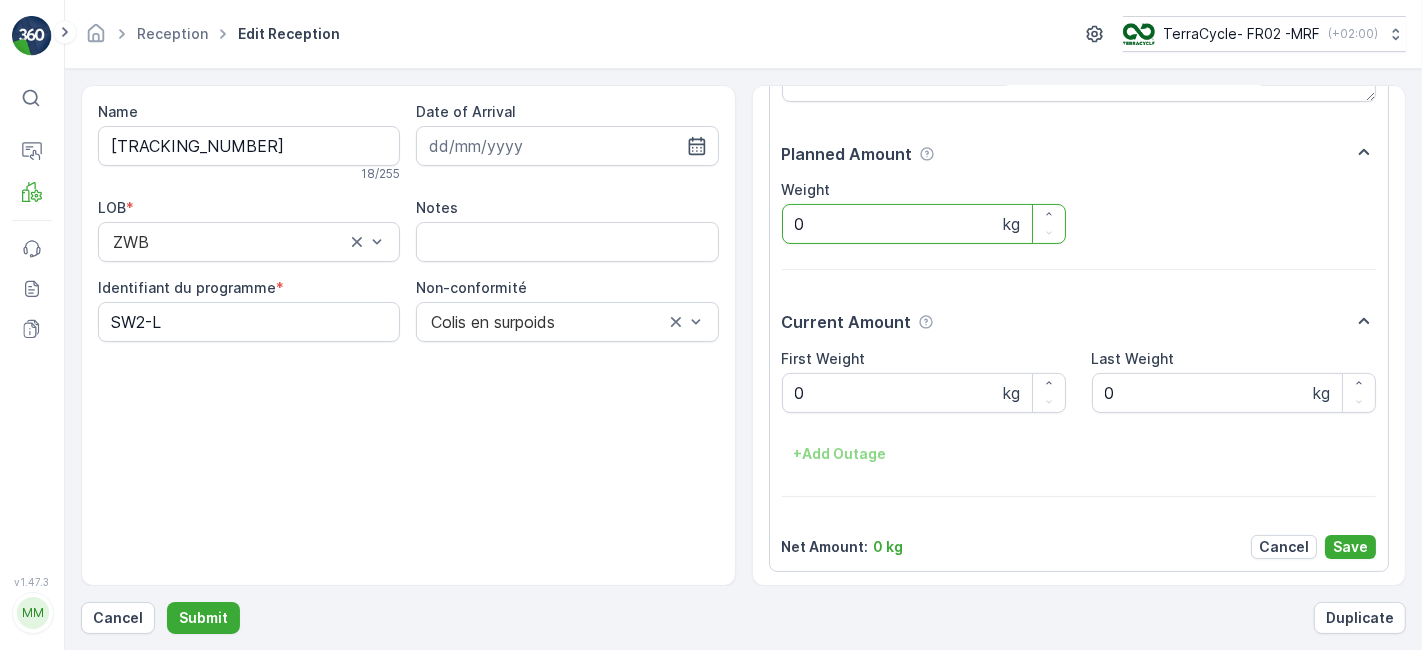 click on "0" at bounding box center (924, 224) 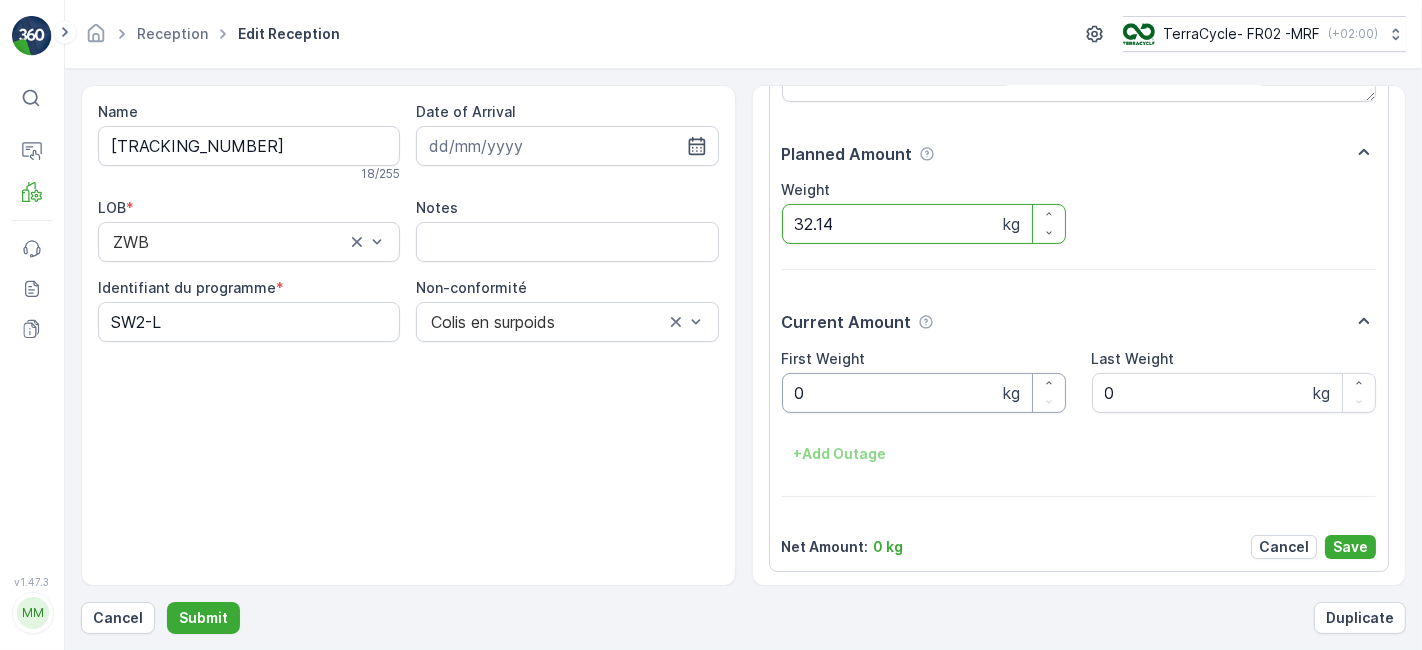 type on "32.14" 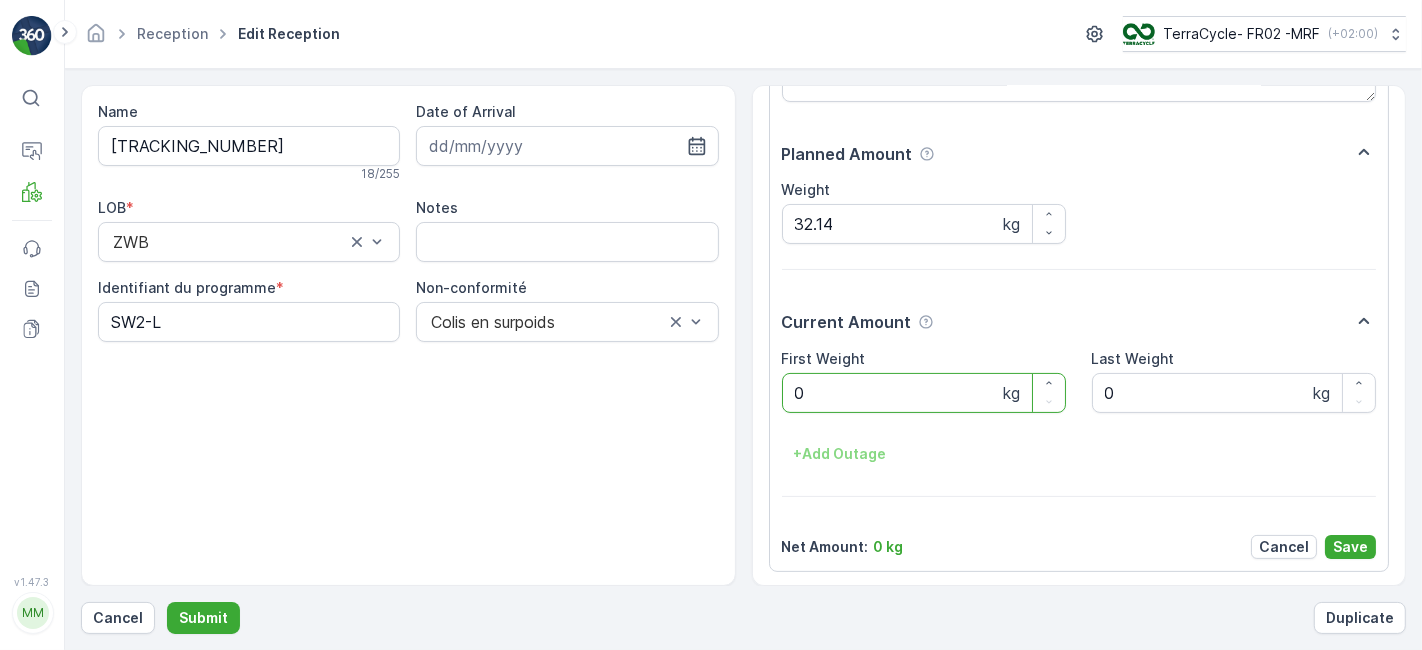 click on "0" at bounding box center (924, 393) 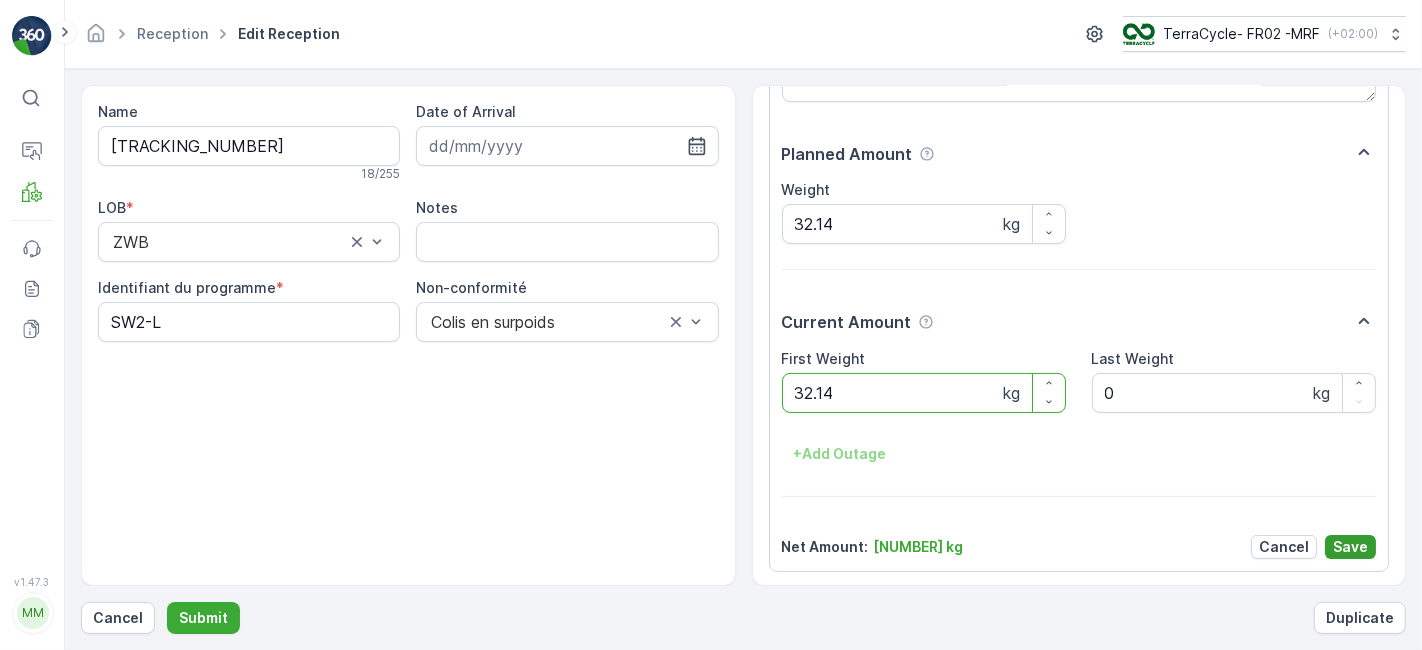 type on "32.14" 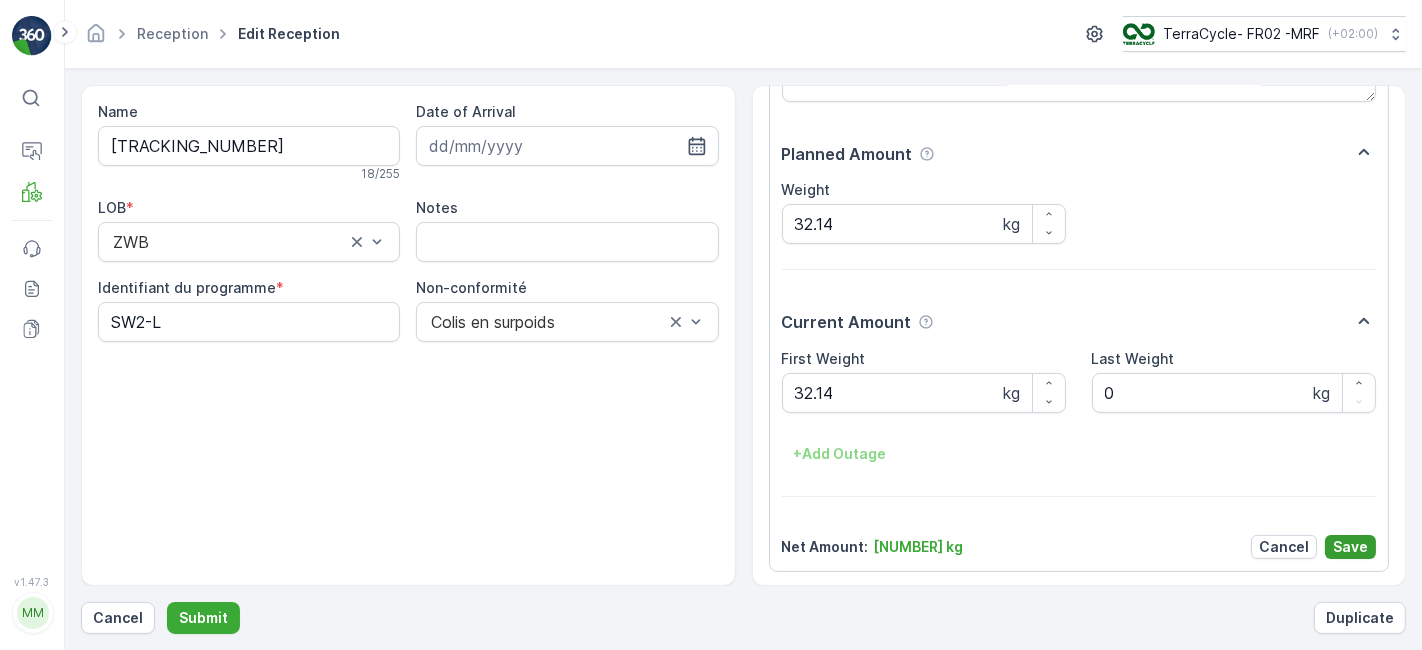 click on "Save" at bounding box center (1350, 547) 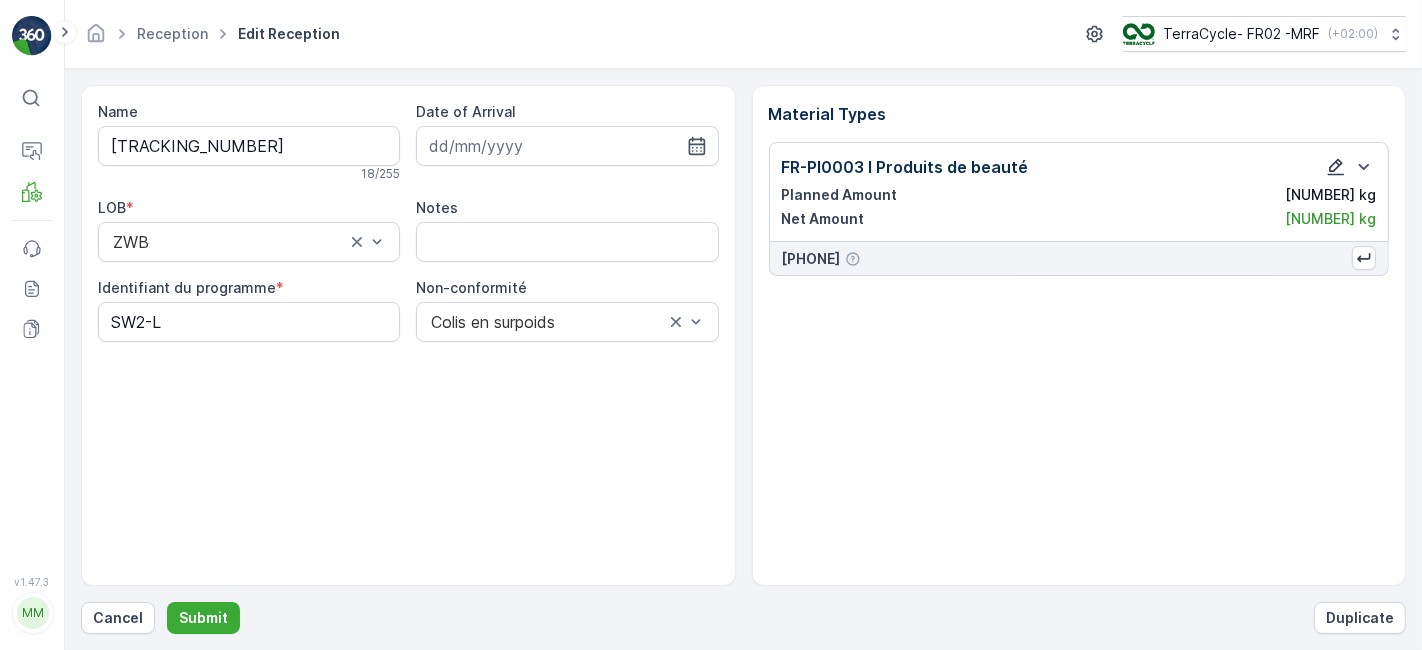 click 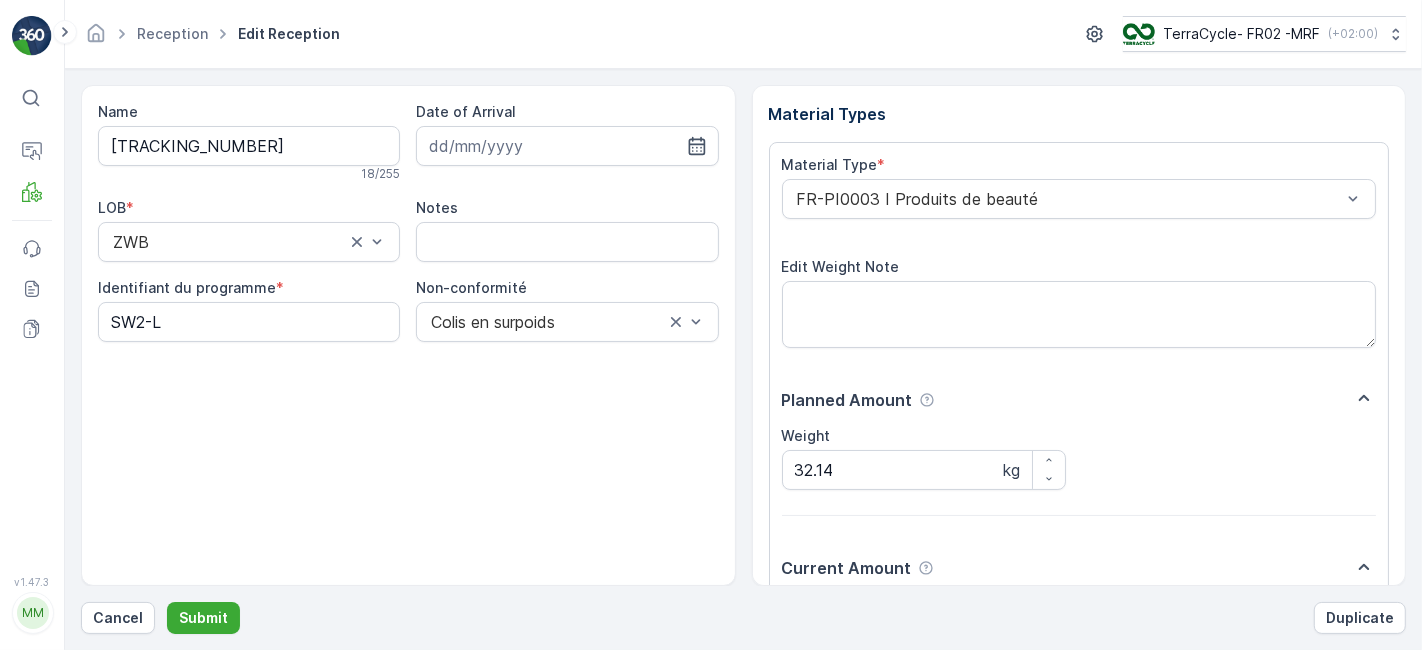 scroll, scrollTop: 246, scrollLeft: 0, axis: vertical 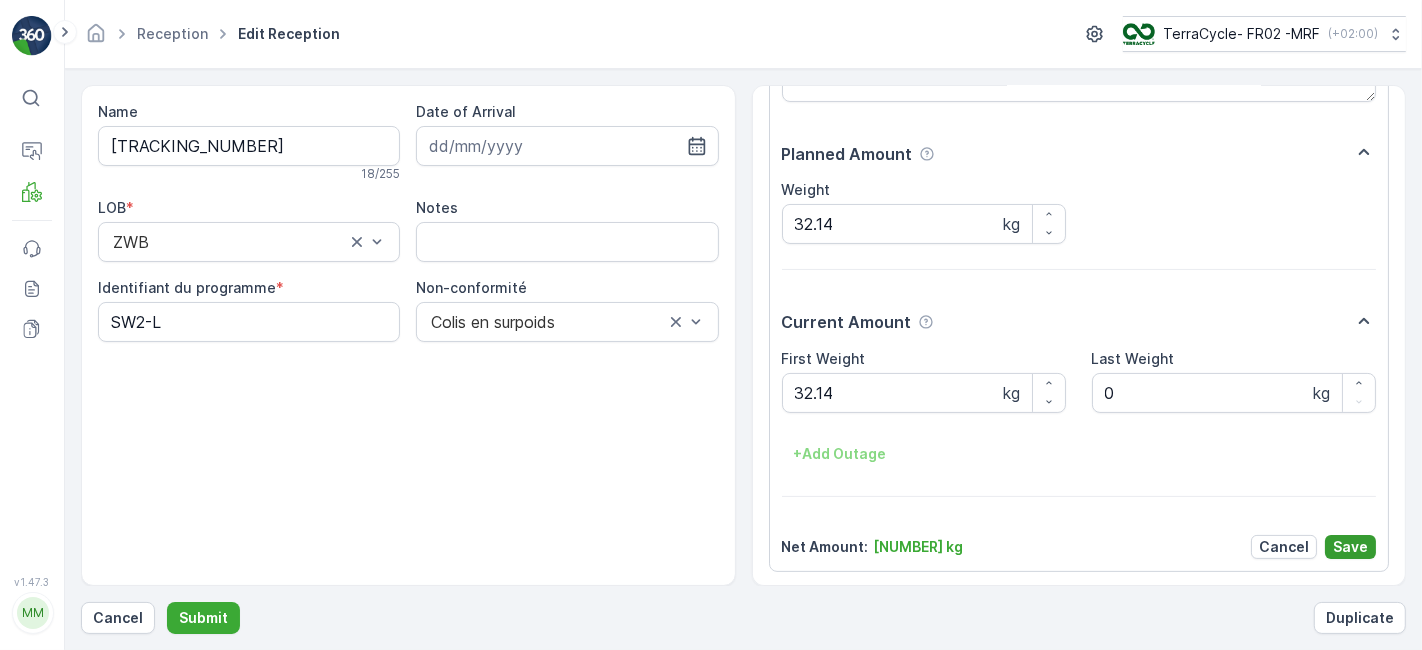 click on "Save" at bounding box center [1350, 547] 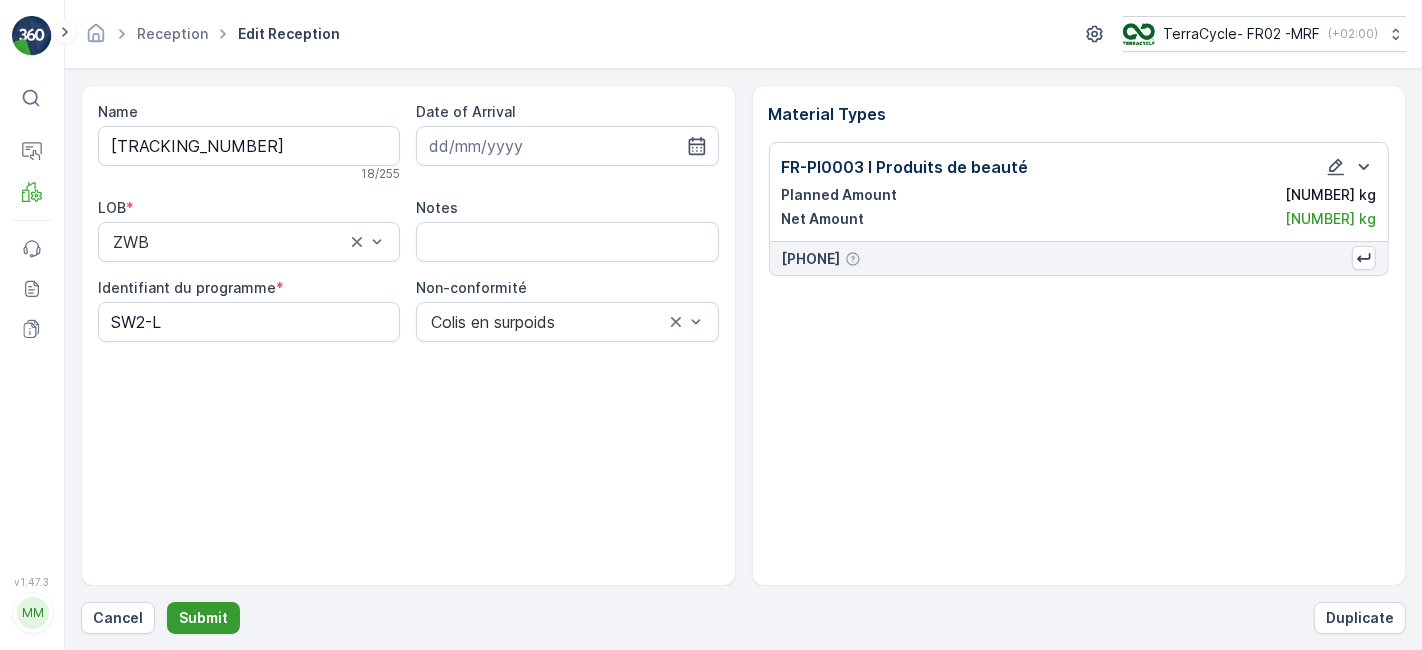 click on "Submit" at bounding box center (203, 618) 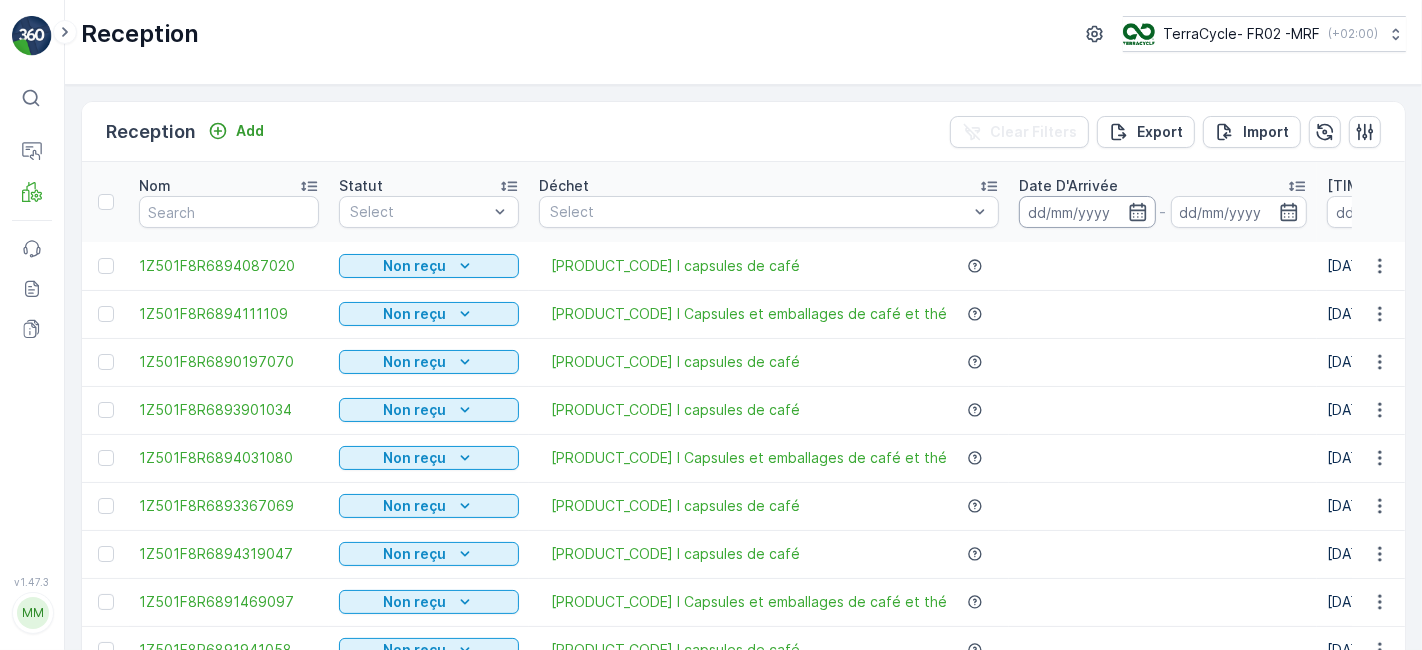 click at bounding box center (1087, 212) 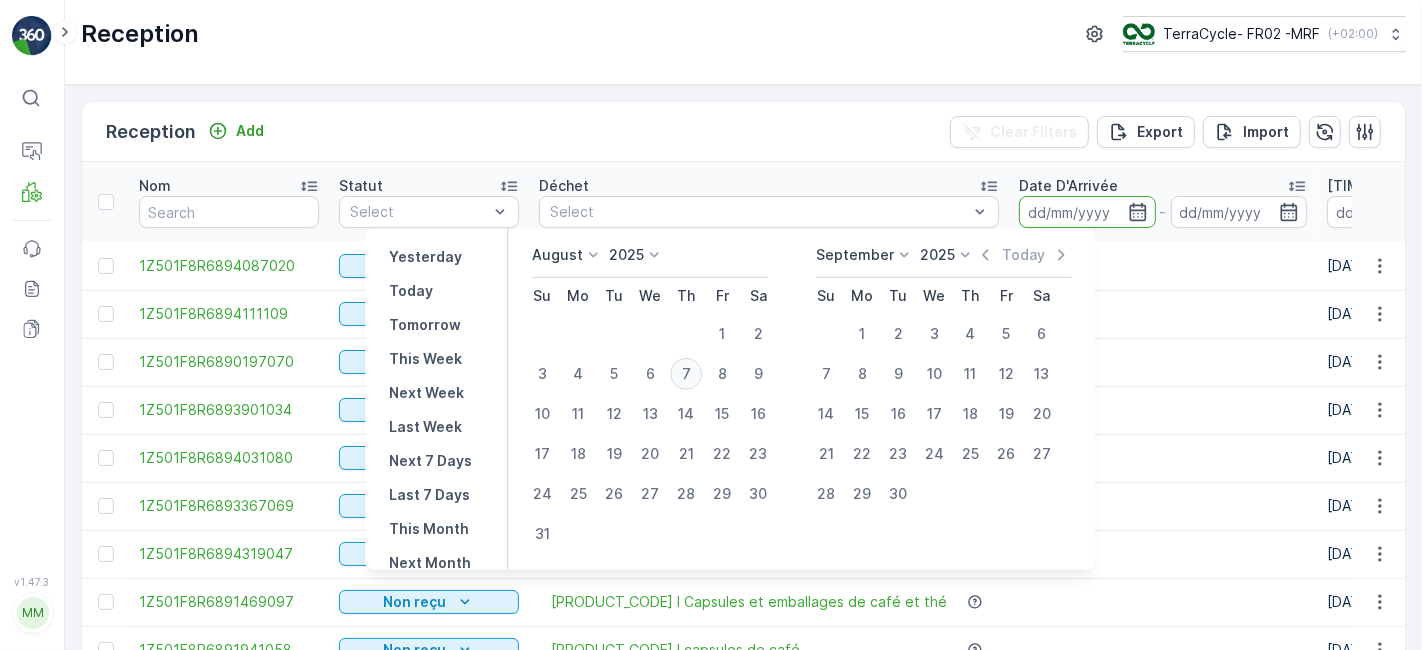 click on "7" at bounding box center (686, 374) 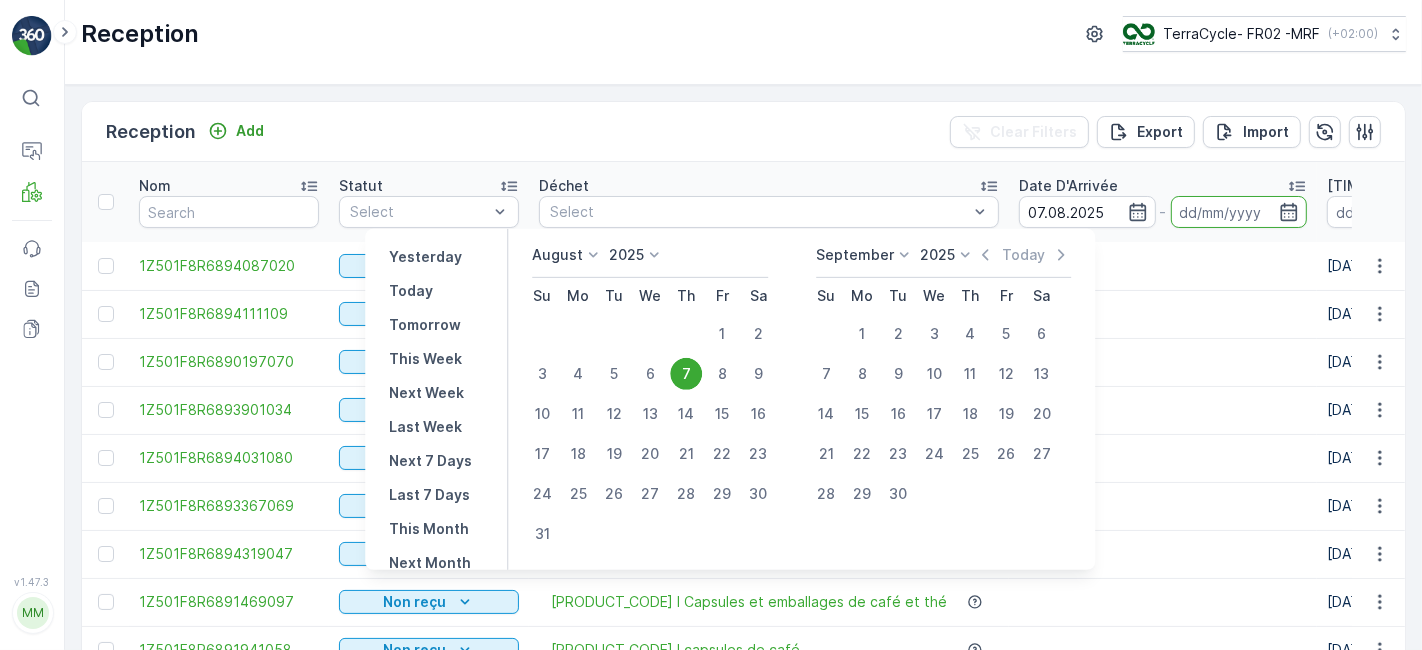 click on "7" at bounding box center (686, 374) 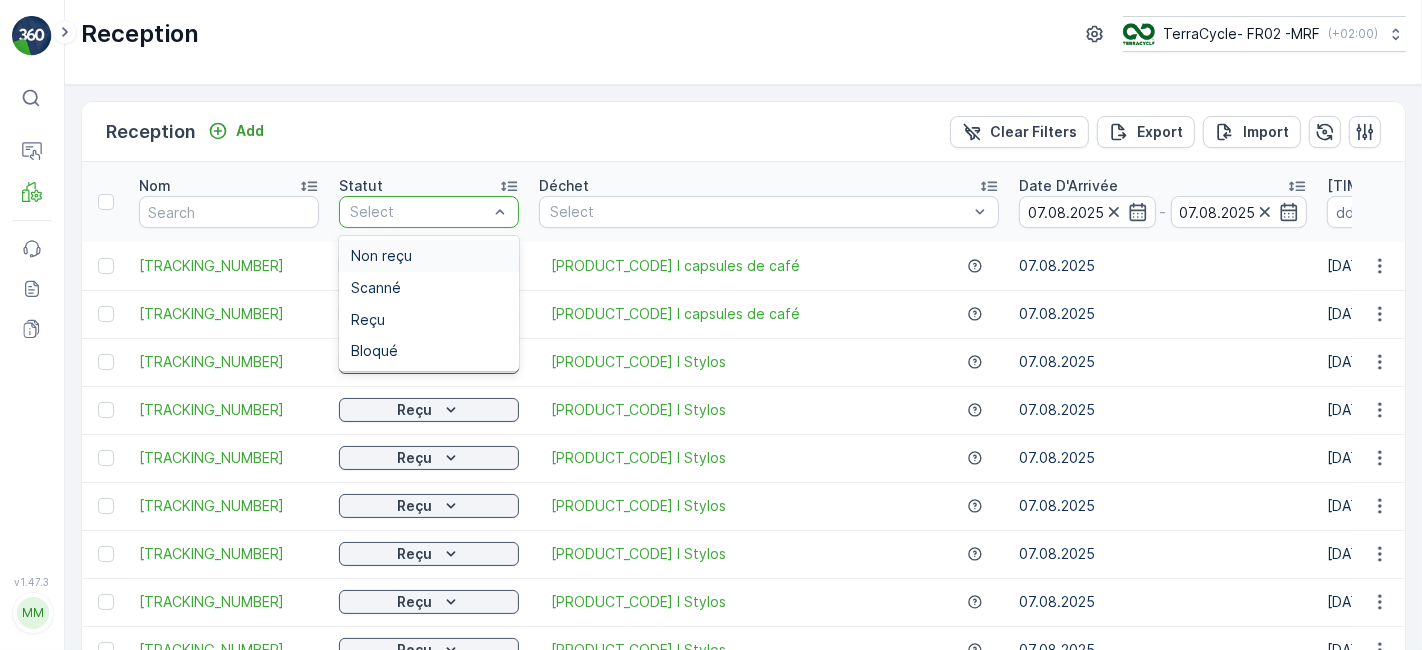 click at bounding box center [419, 212] 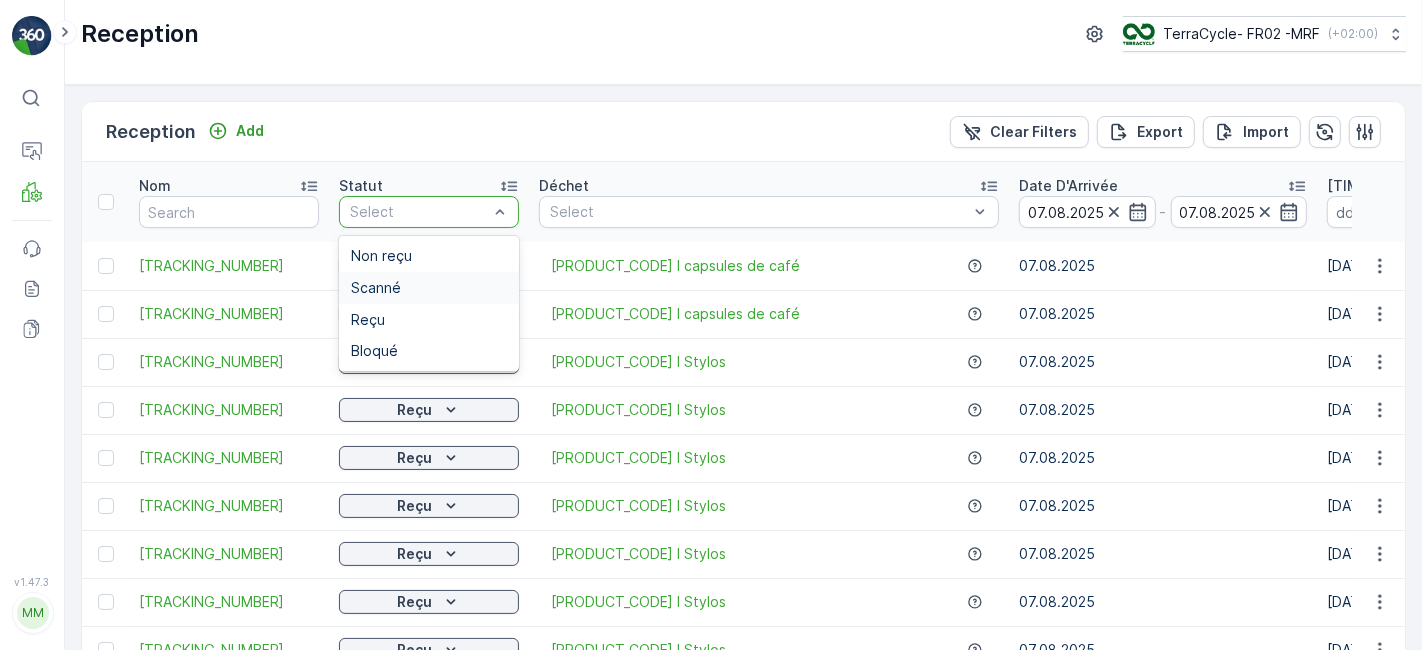 click on "Scanné" at bounding box center [429, 288] 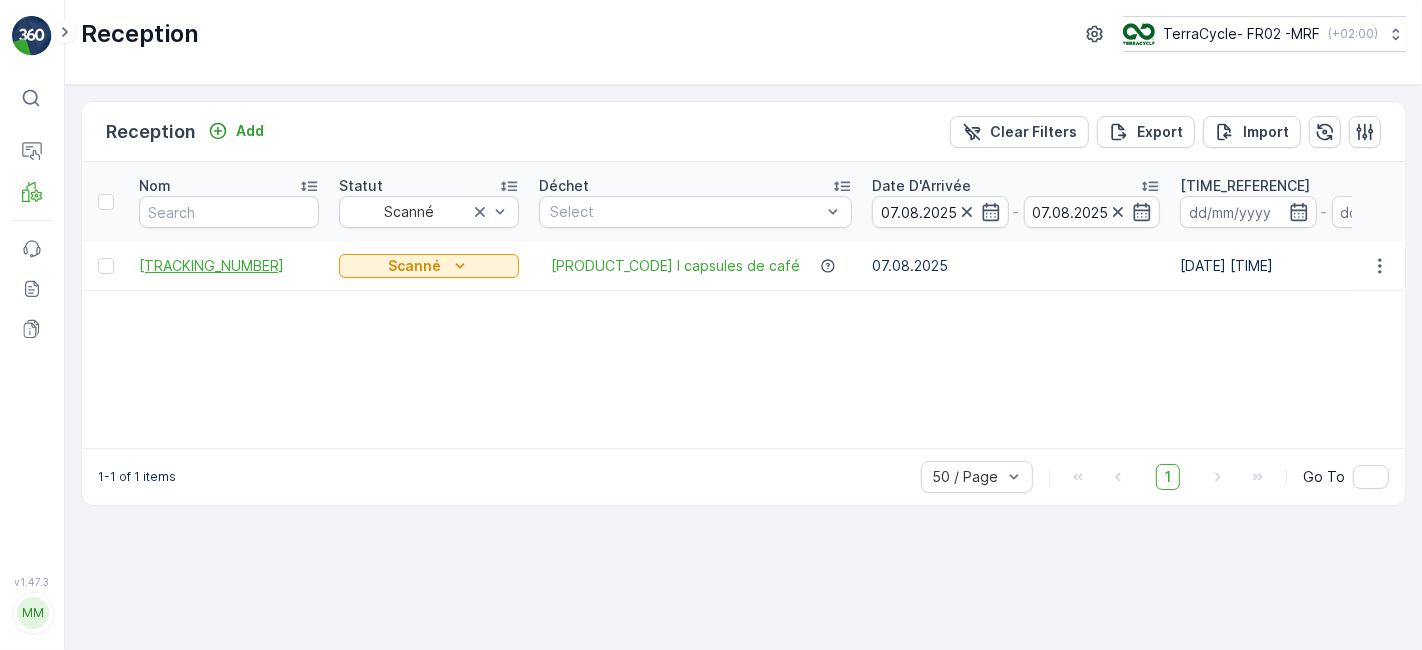 click on "[TRACKING_NUMBER]" at bounding box center [229, 266] 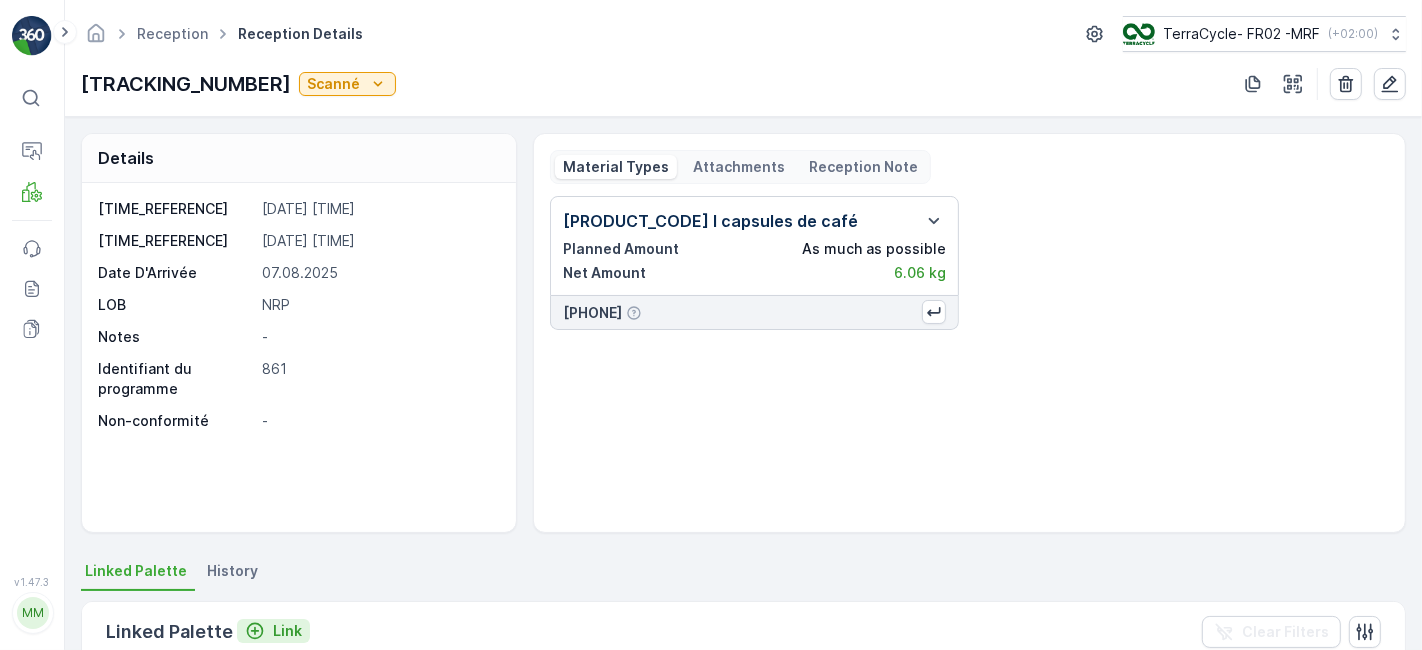 click 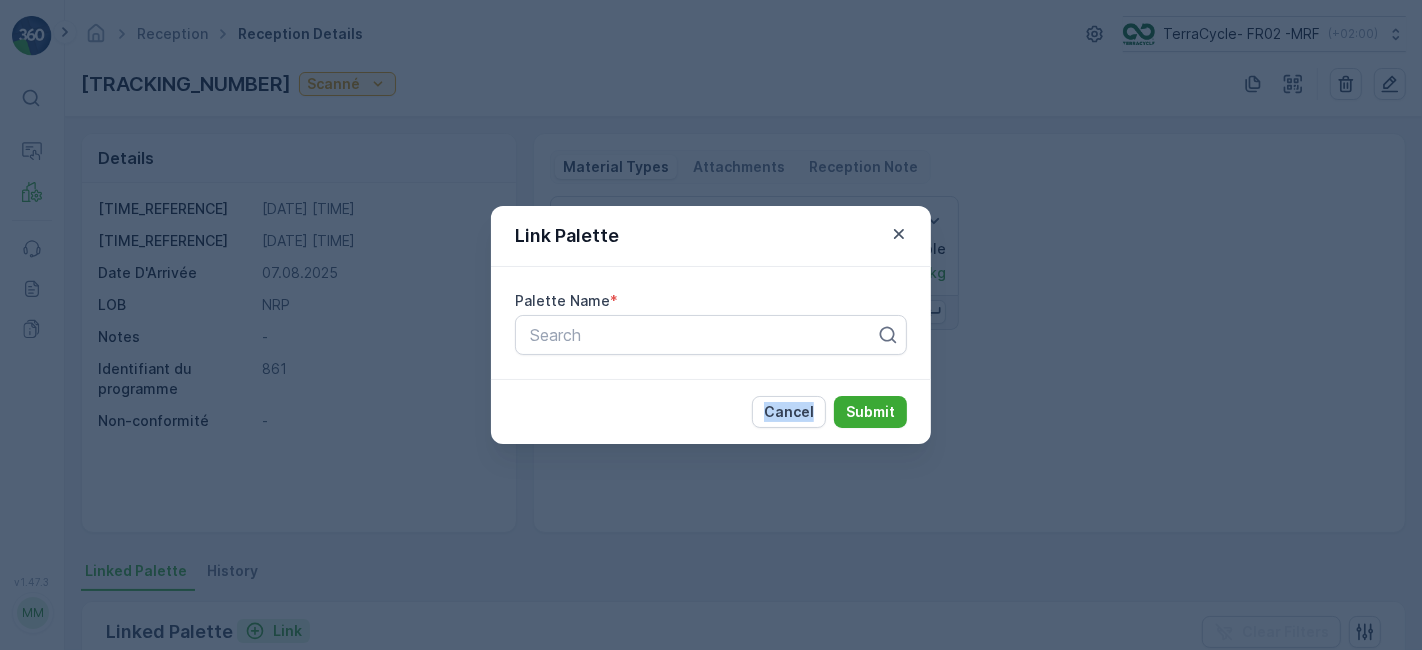 click on "Link Palette Palette Name * Search Cancel Submit" at bounding box center [711, 325] 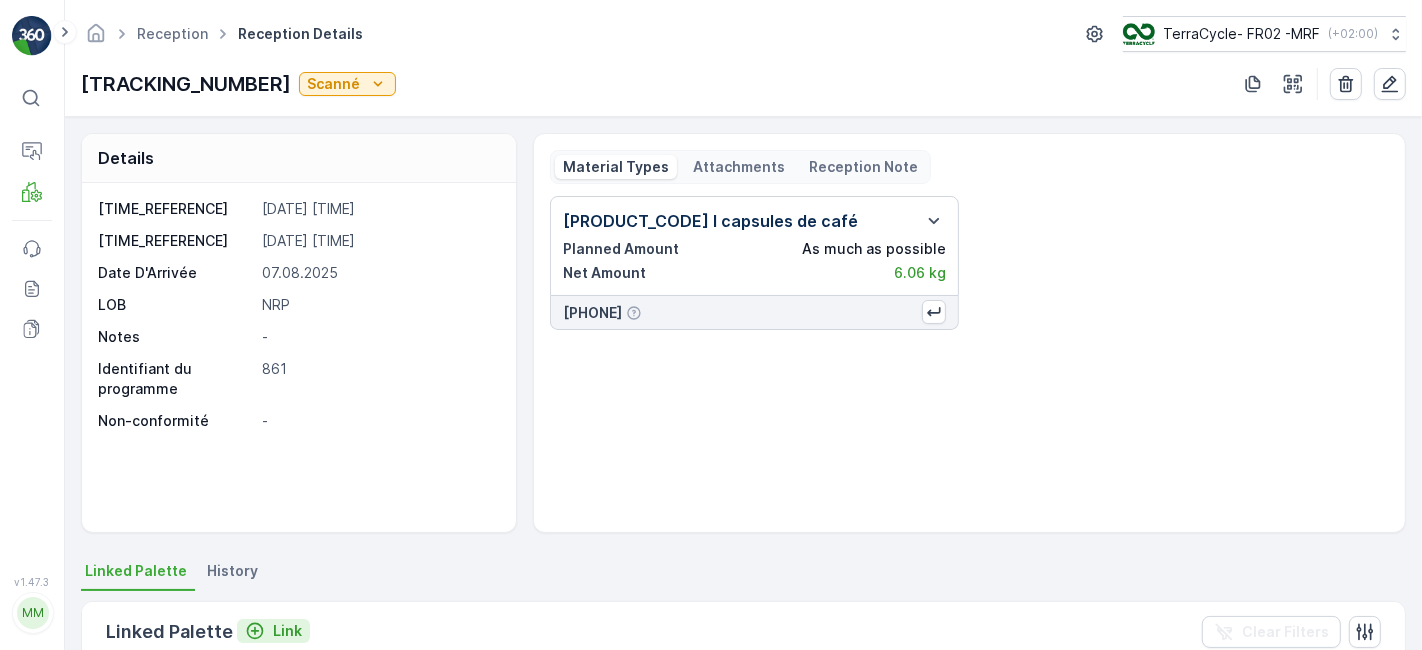 click 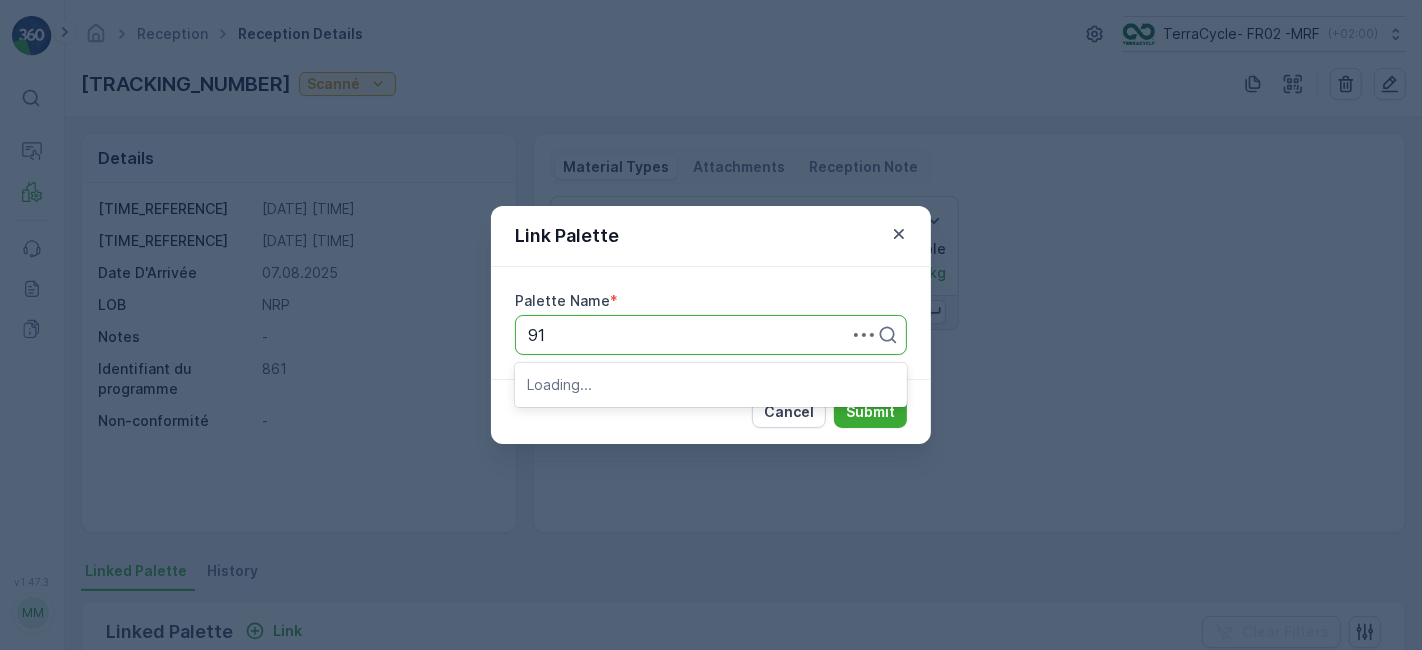 type on "914" 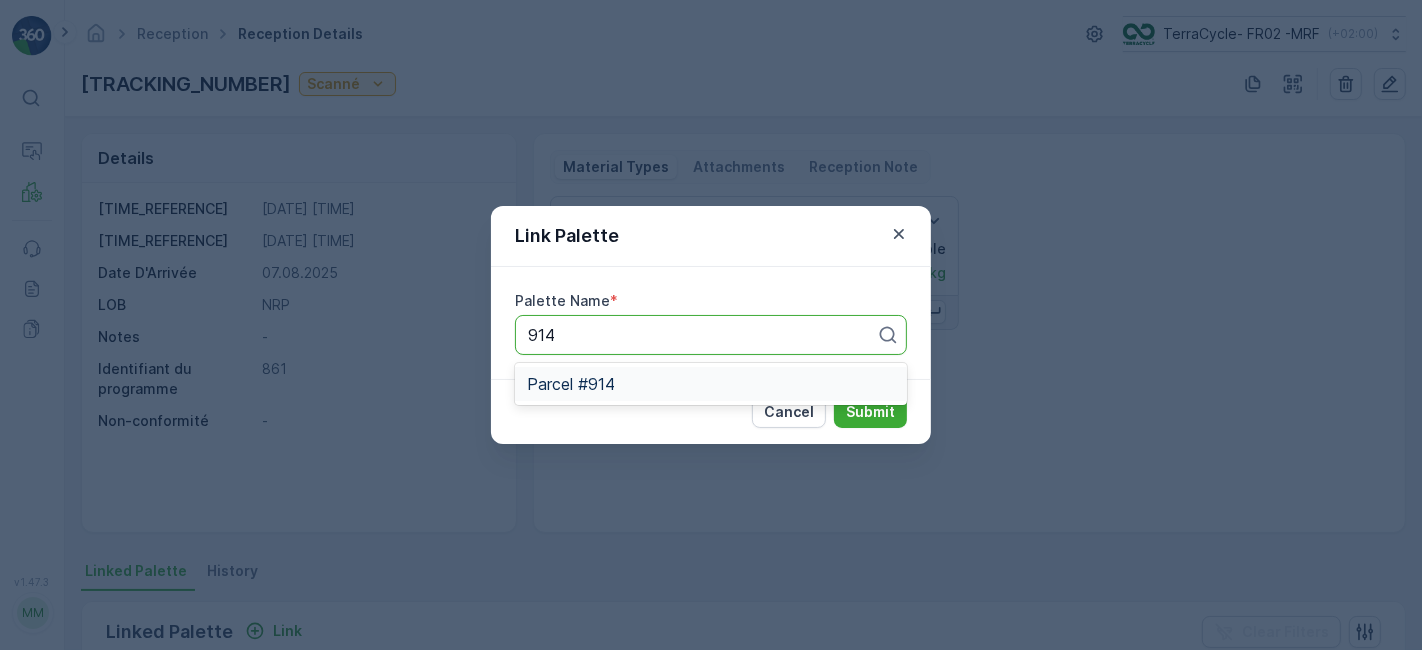 click on "Parcel #914" at bounding box center (571, 384) 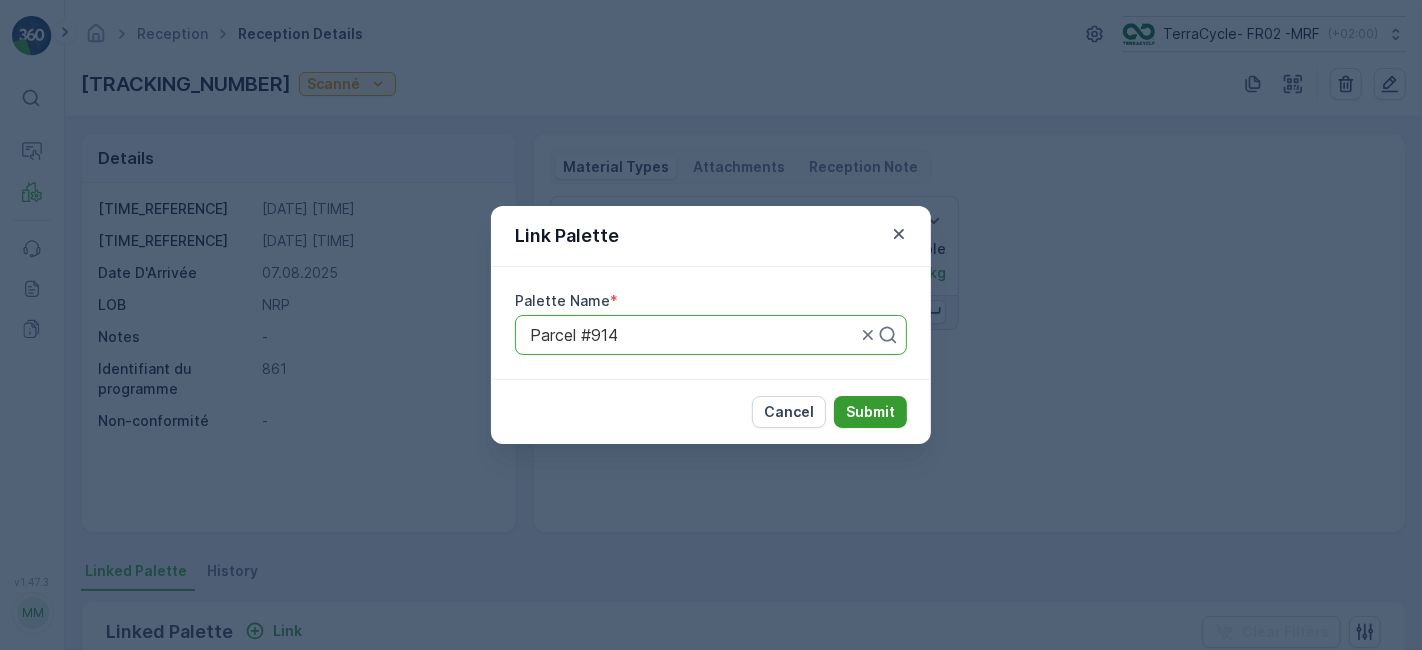 click on "Submit" at bounding box center (870, 412) 